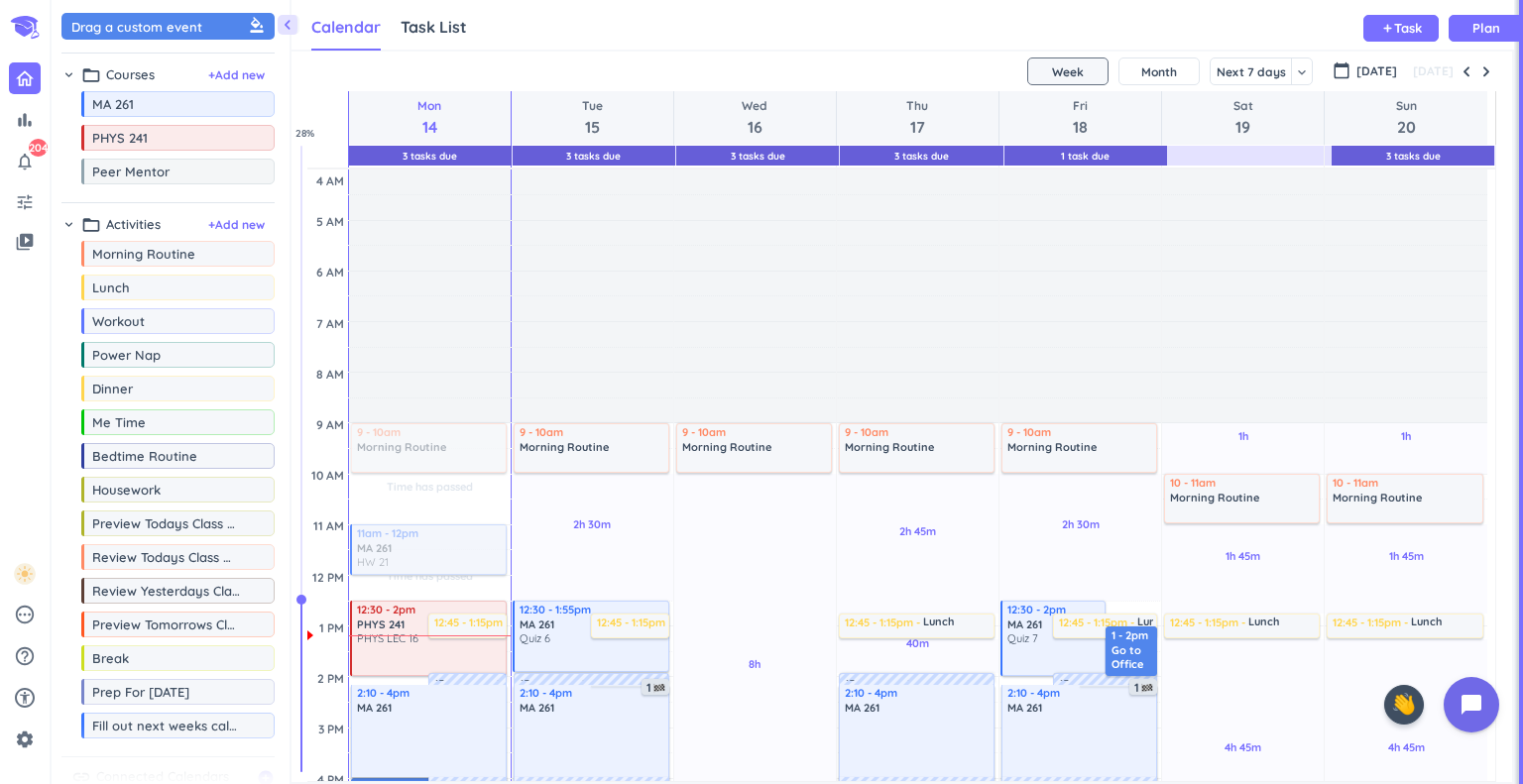 scroll, scrollTop: 0, scrollLeft: 0, axis: both 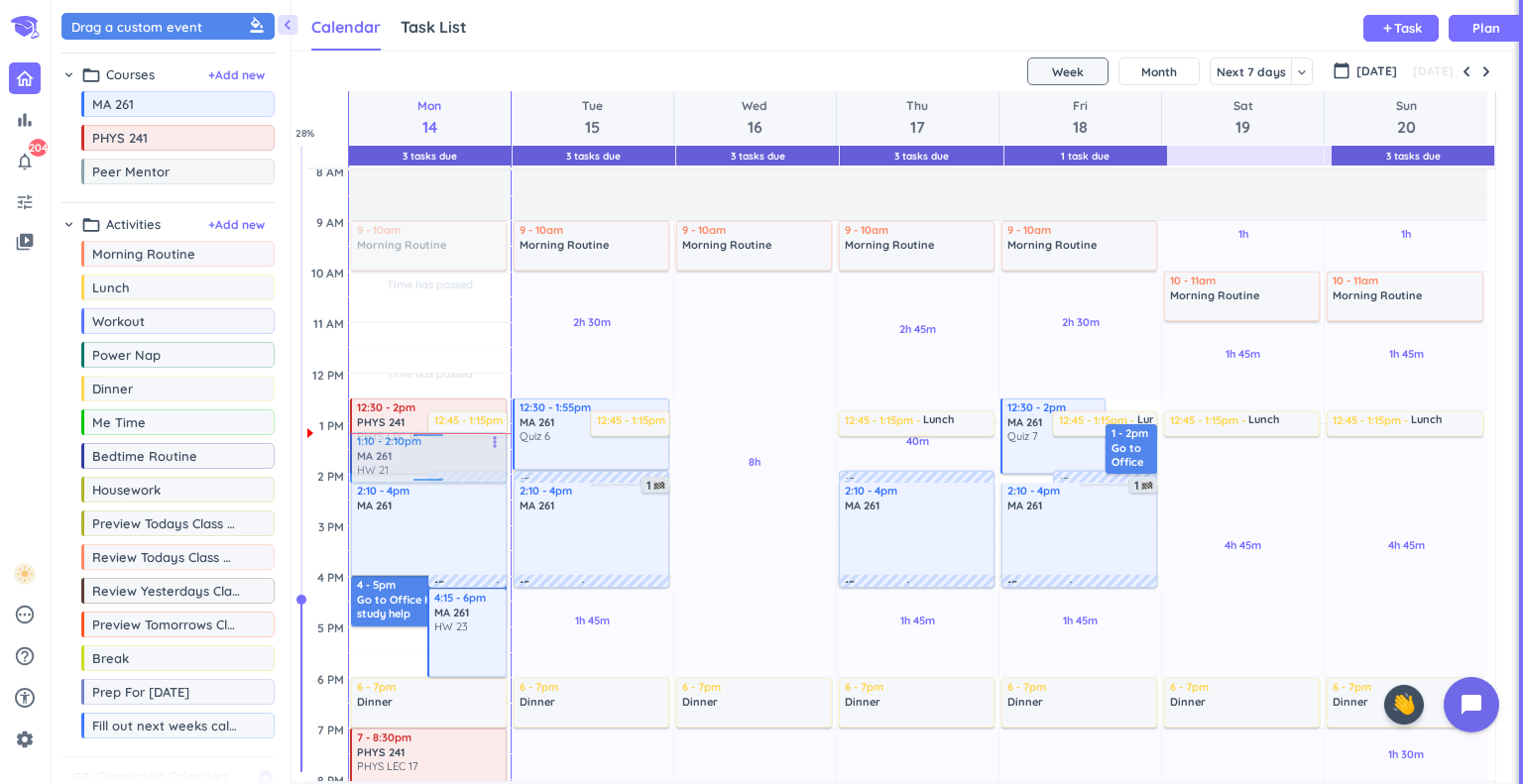 drag, startPoint x: 410, startPoint y: 354, endPoint x: 439, endPoint y: 451, distance: 101.24228 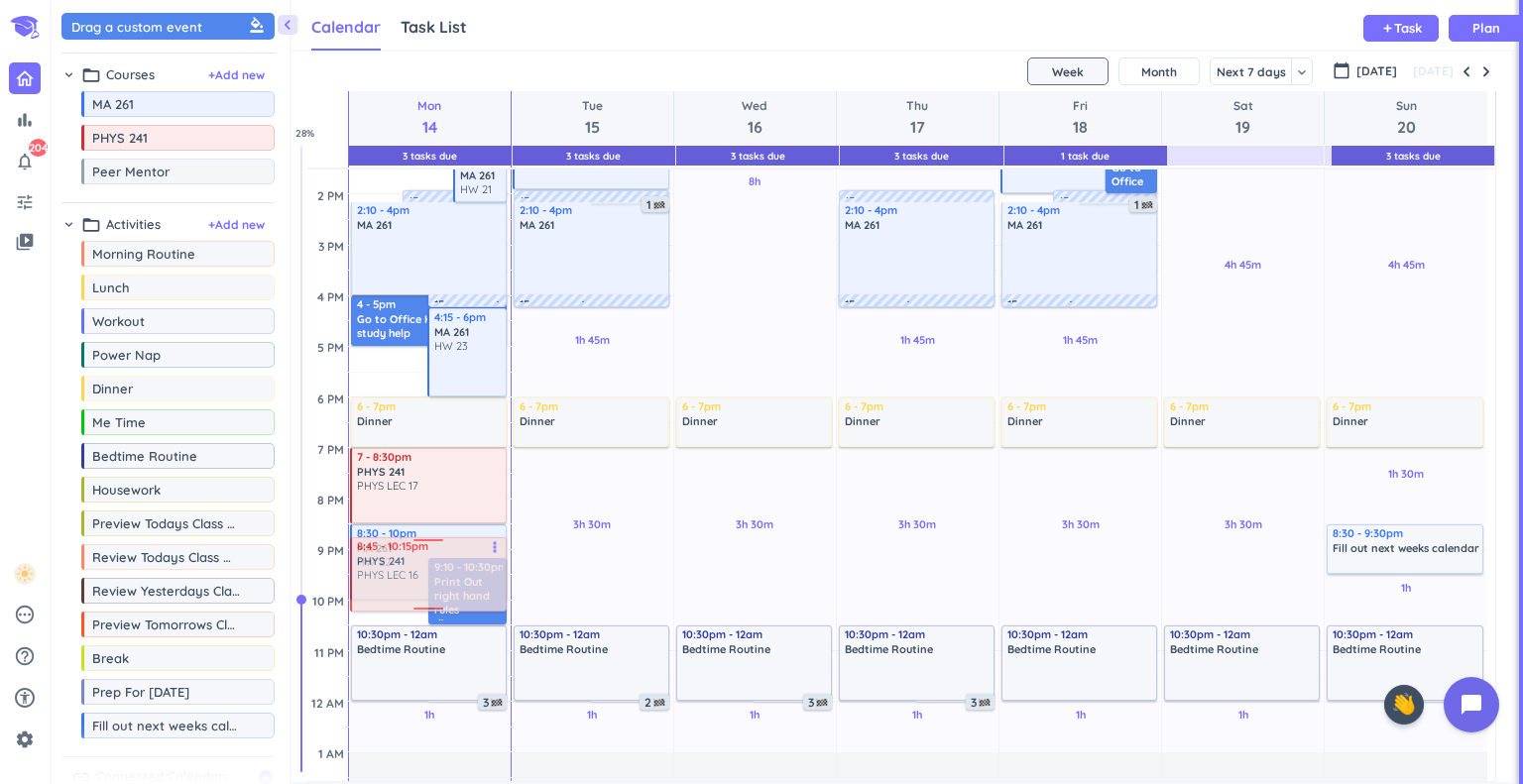 scroll, scrollTop: 500, scrollLeft: 0, axis: vertical 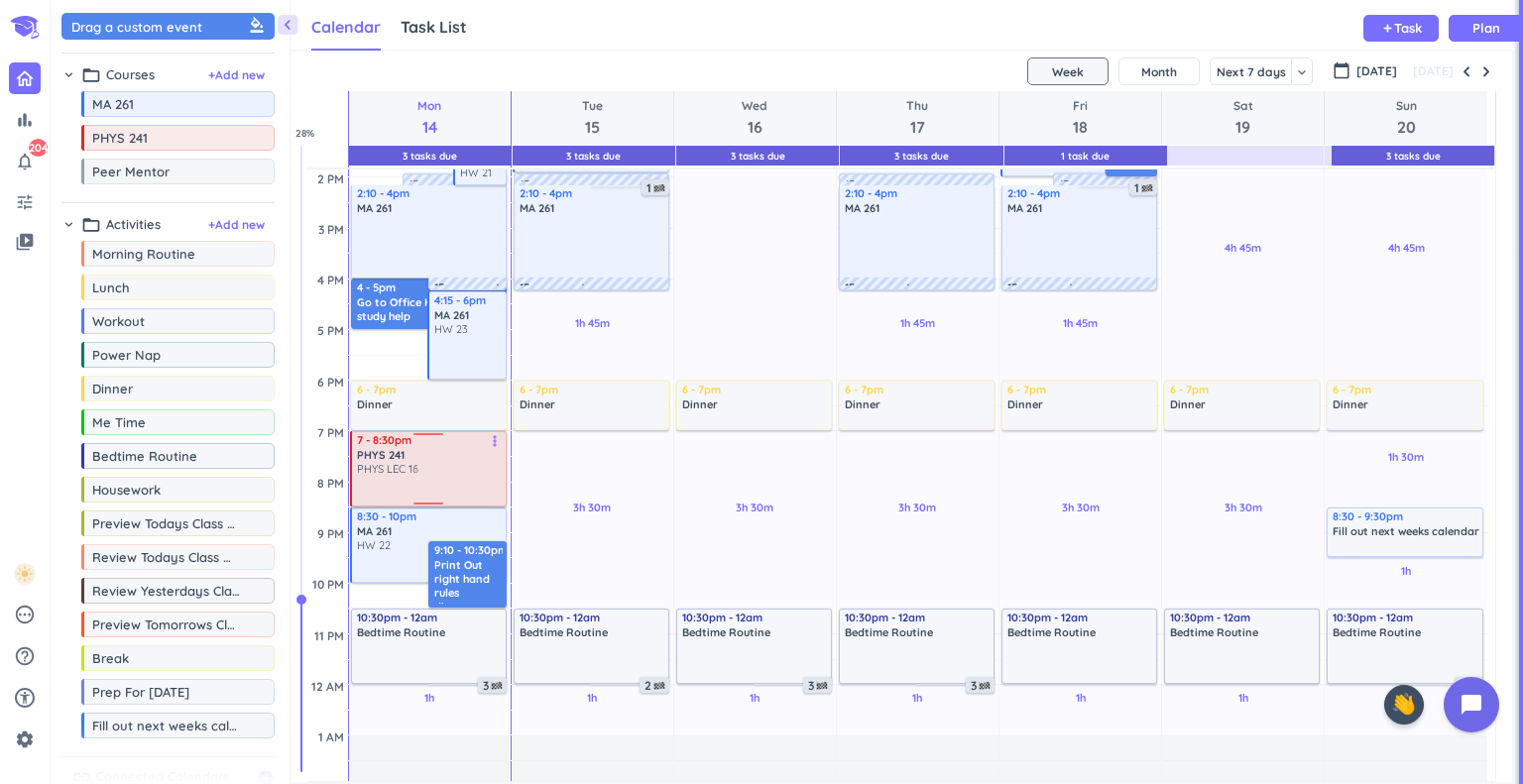 drag, startPoint x: 375, startPoint y: 444, endPoint x: 431, endPoint y: 485, distance: 69.40461 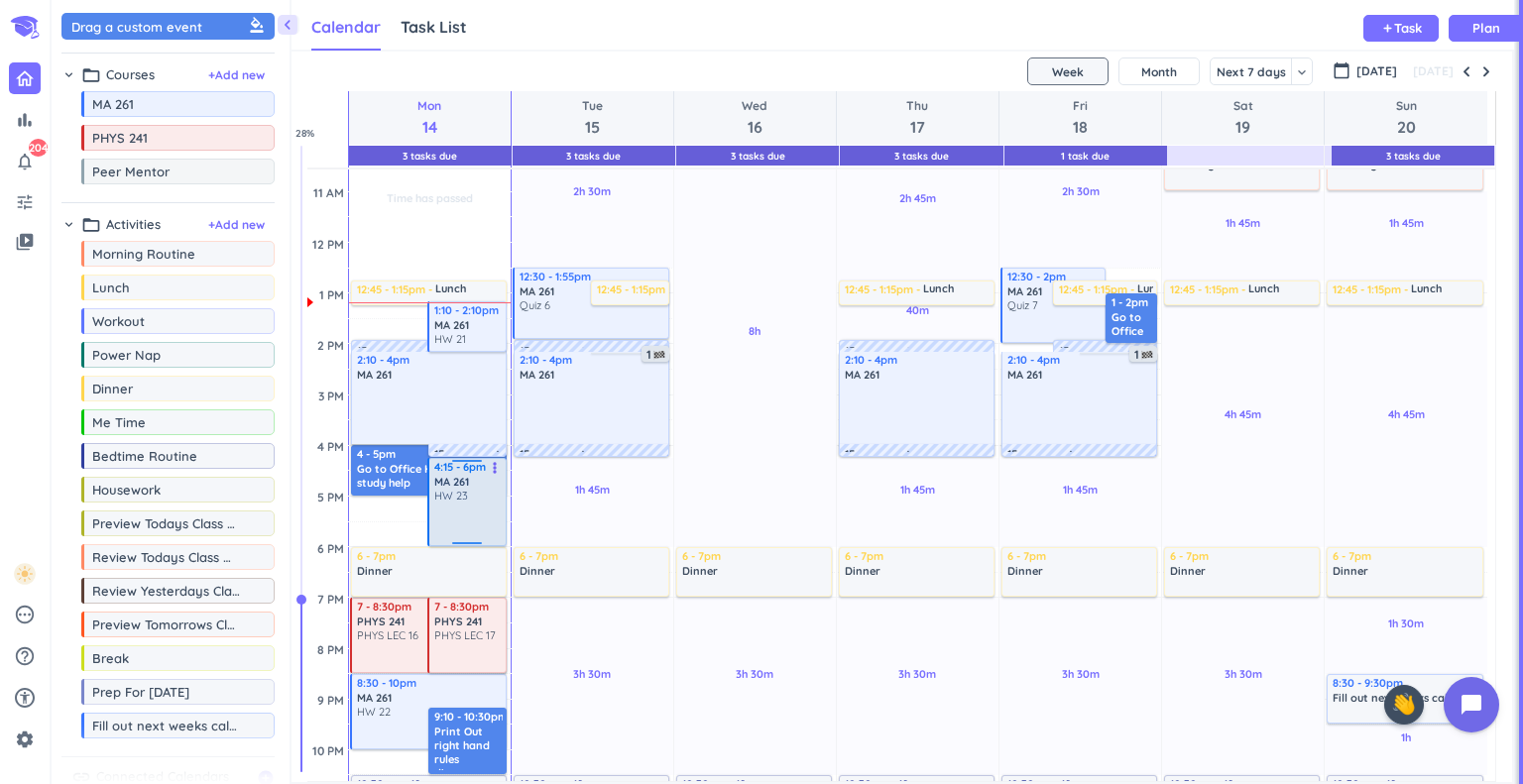 scroll, scrollTop: 400, scrollLeft: 0, axis: vertical 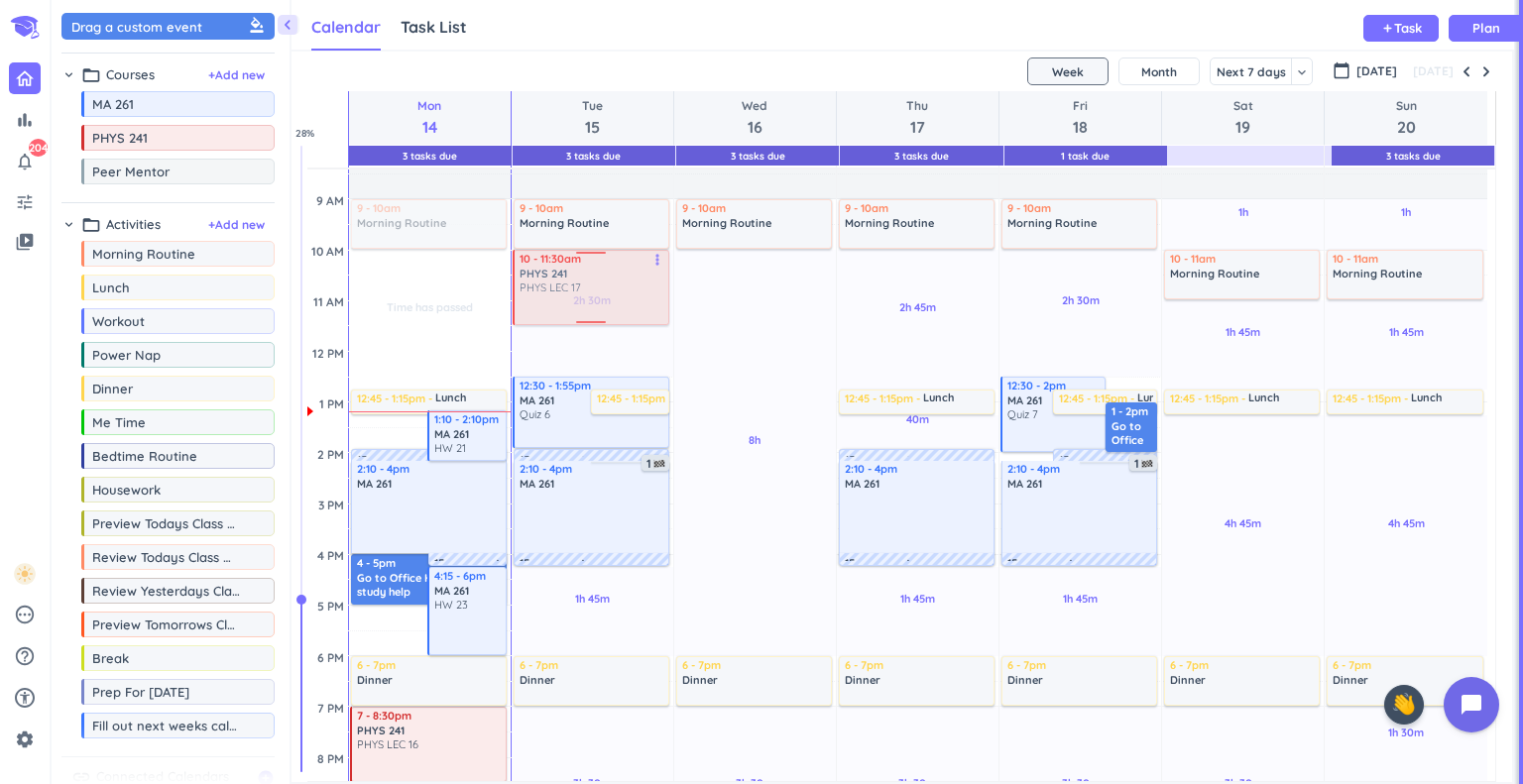 drag, startPoint x: 478, startPoint y: 570, endPoint x: 642, endPoint y: 292, distance: 323 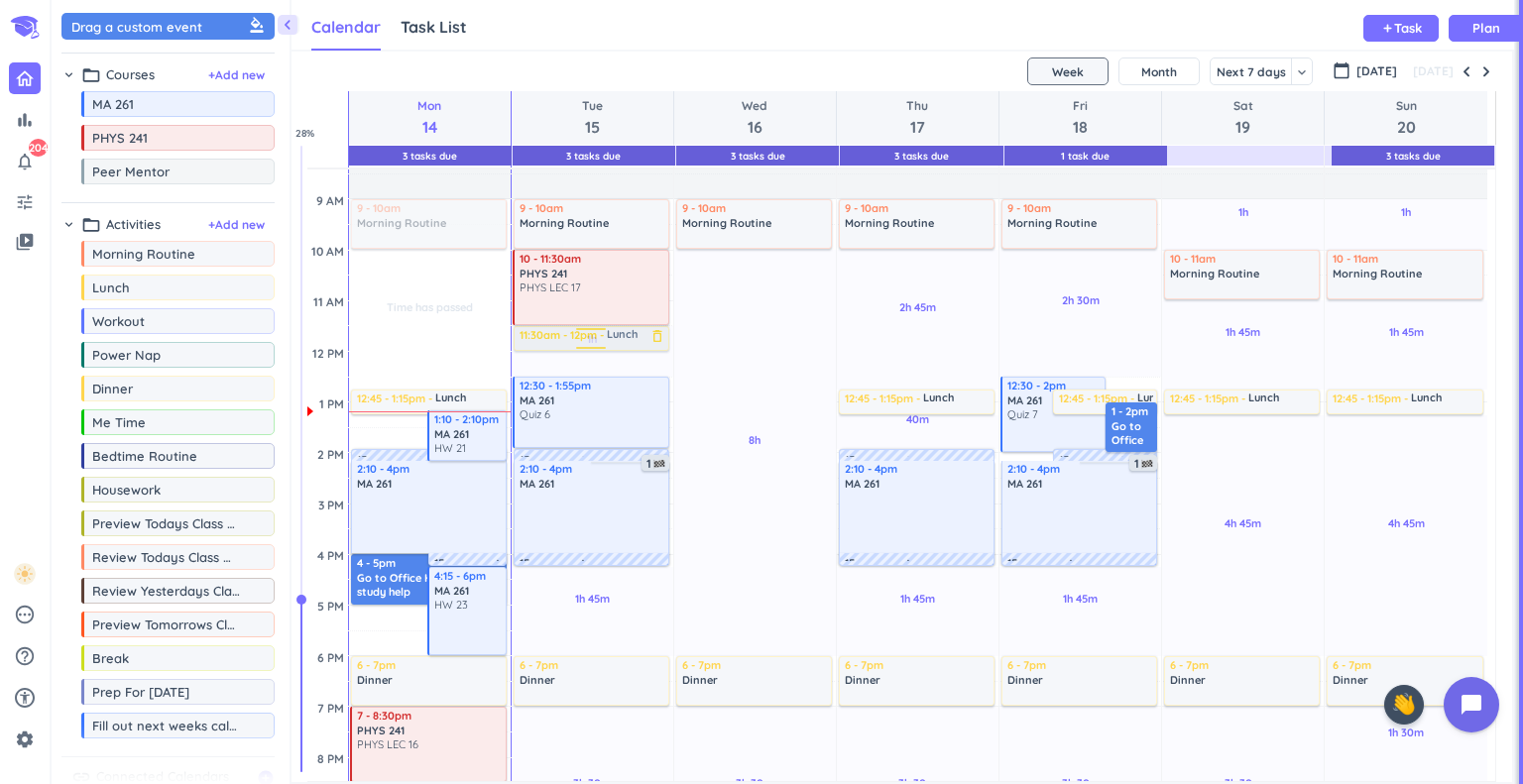 drag, startPoint x: 611, startPoint y: 400, endPoint x: 613, endPoint y: 340, distance: 60.03332 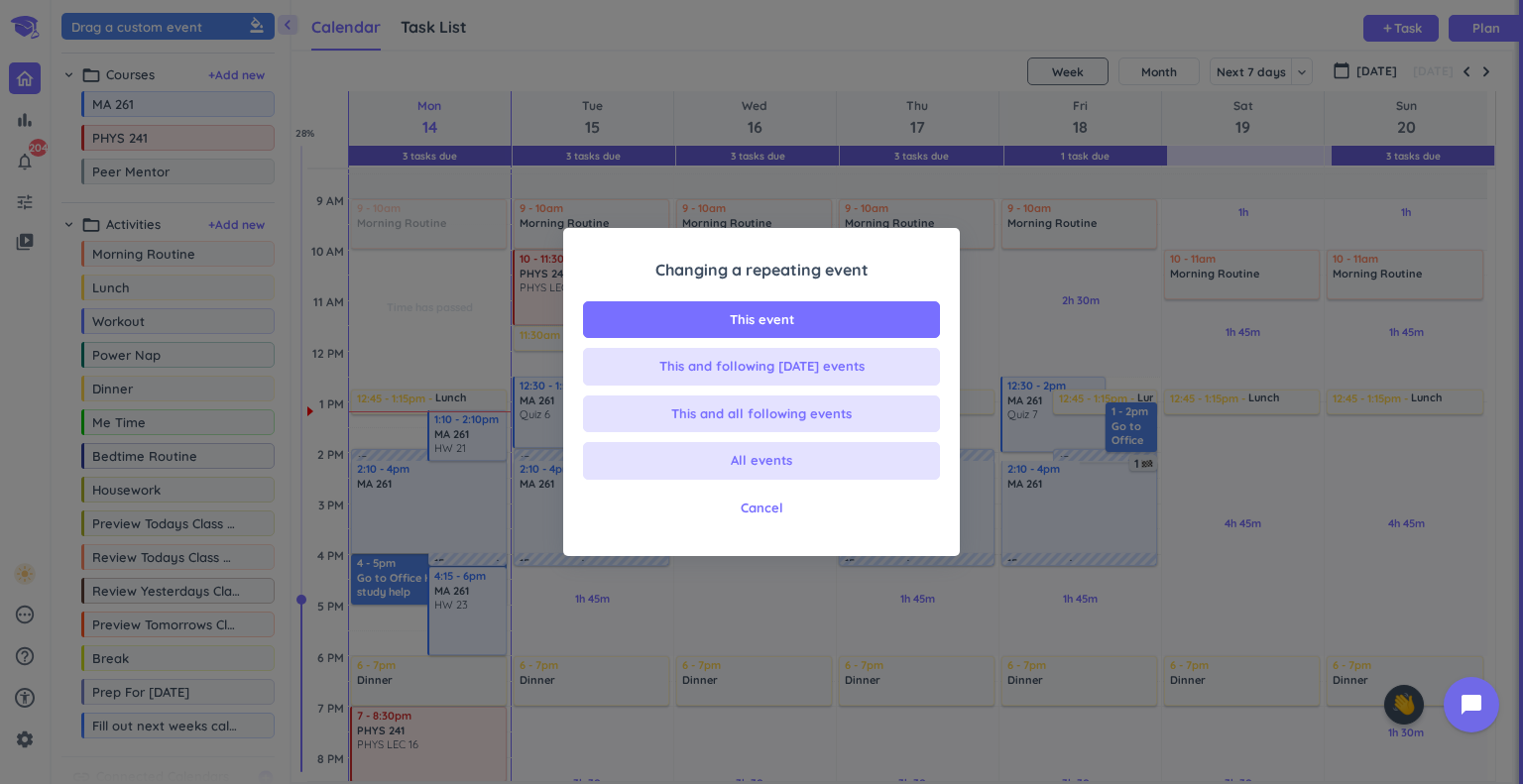 click on "Changing a repeating event This event This and following [DATE] events This and all following events All events Cancel" at bounding box center [762, 397] 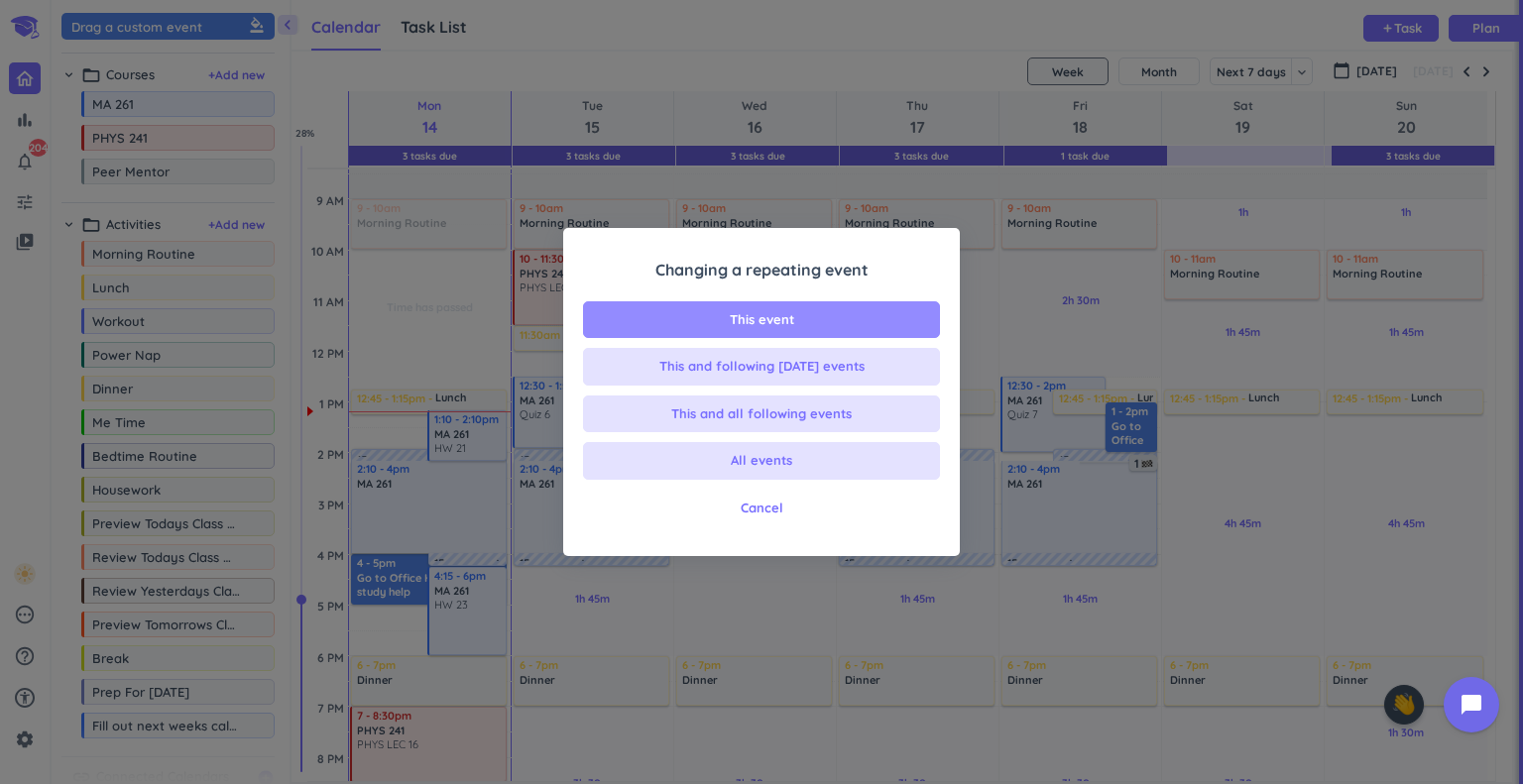 click on "This event" at bounding box center [762, 320] 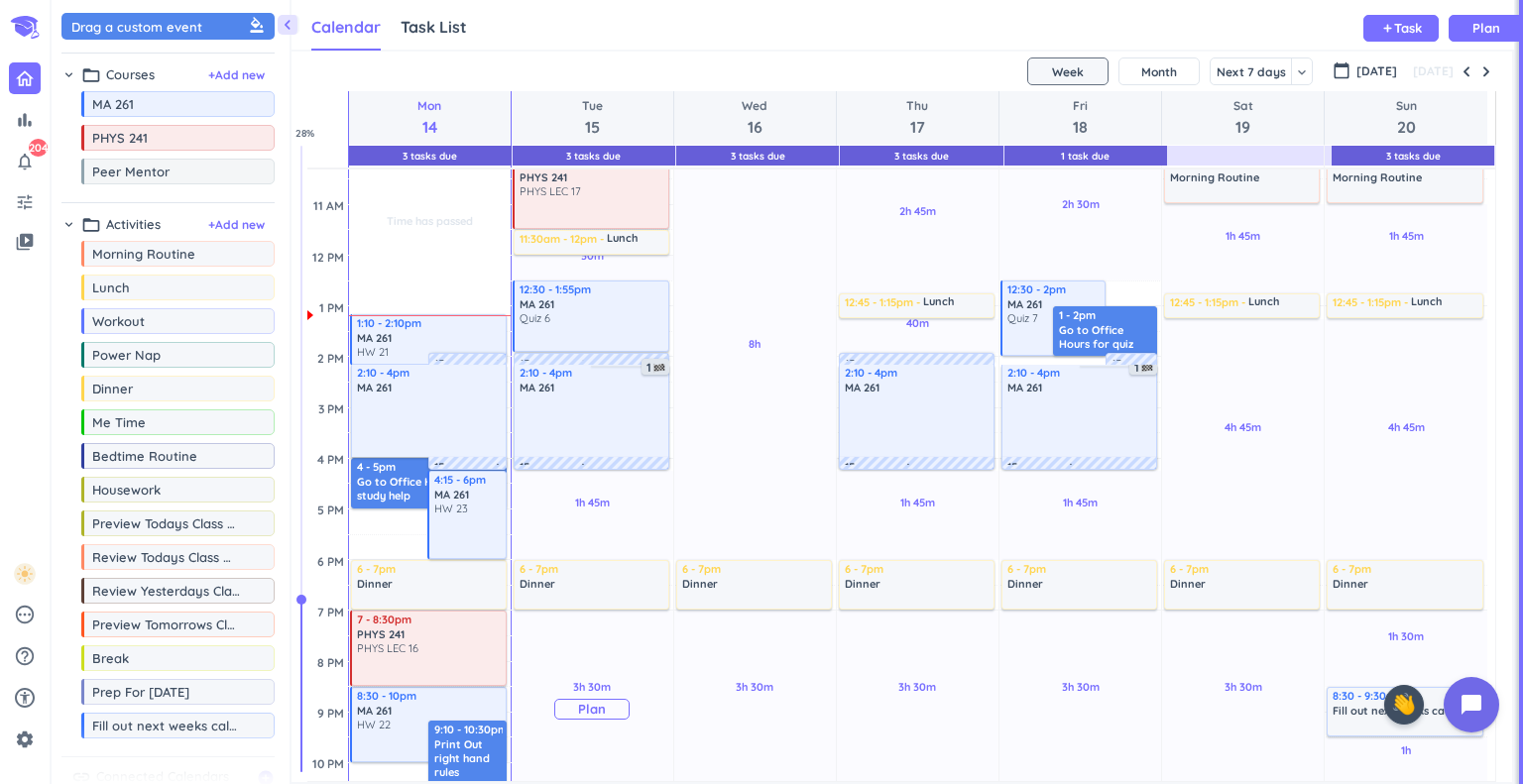 scroll, scrollTop: 323, scrollLeft: 0, axis: vertical 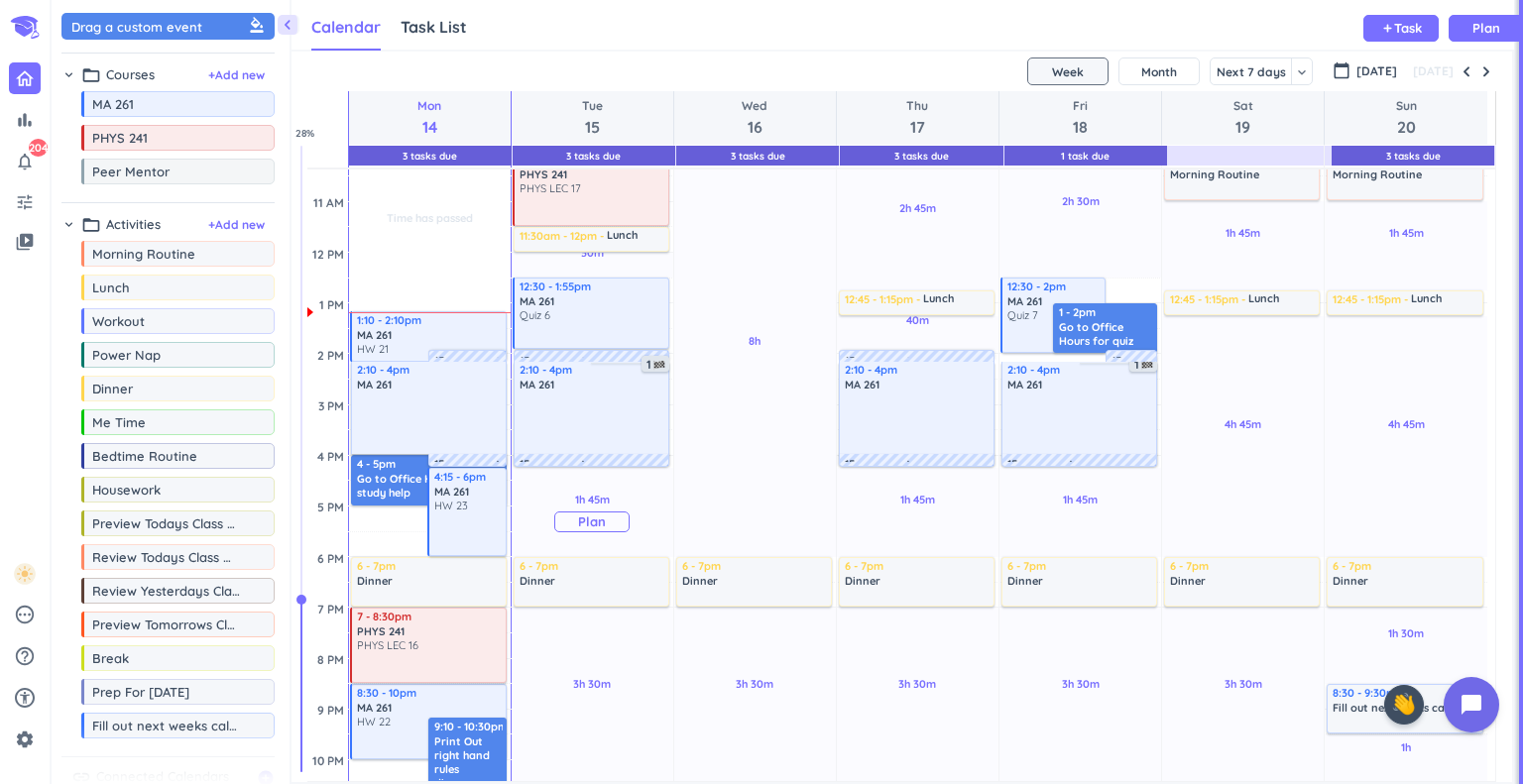 click on "Plan" at bounding box center [592, 521] 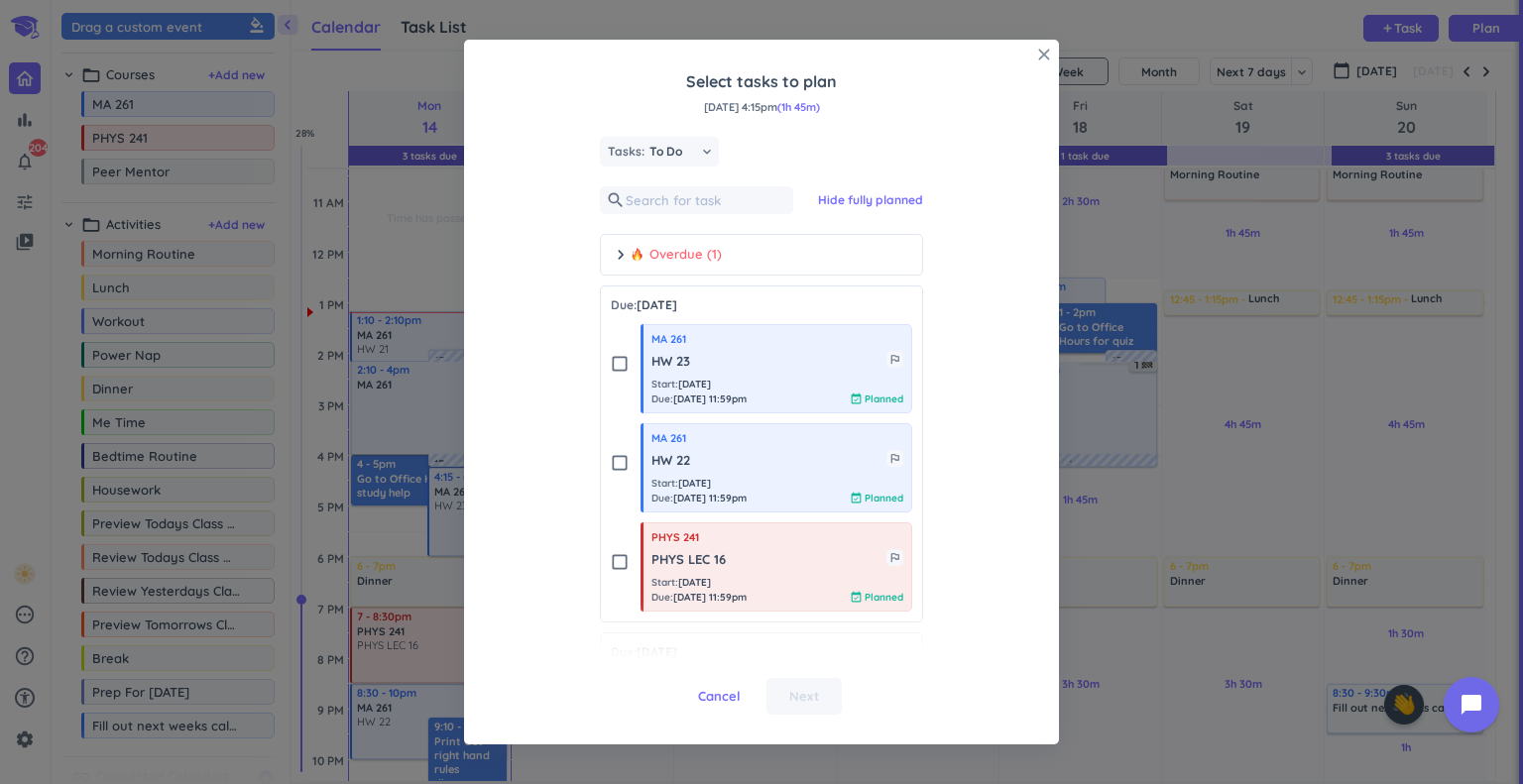 click on "close" at bounding box center (1044, 55) 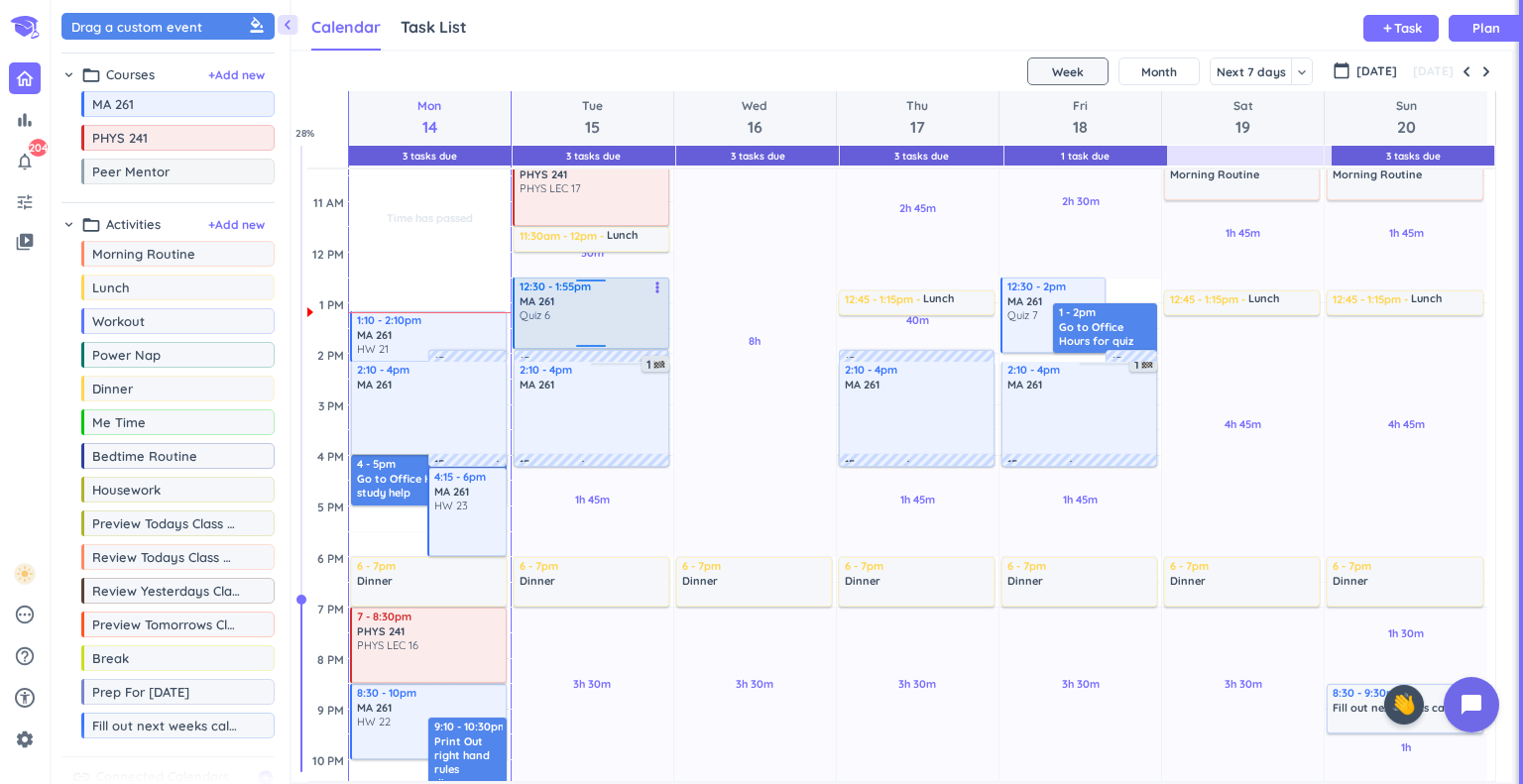 scroll, scrollTop: 422, scrollLeft: 0, axis: vertical 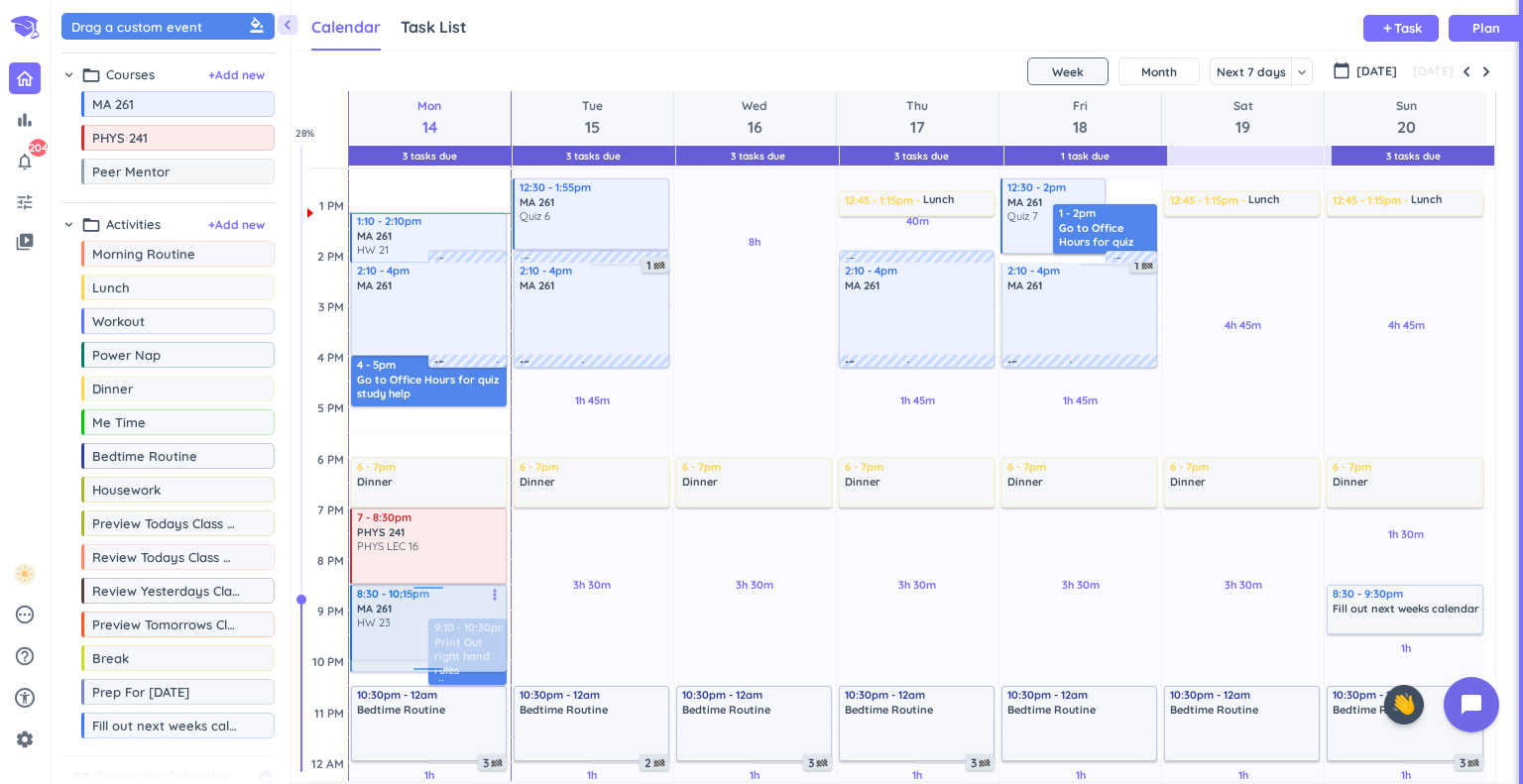 drag, startPoint x: 462, startPoint y: 410, endPoint x: 456, endPoint y: 614, distance: 204.08822 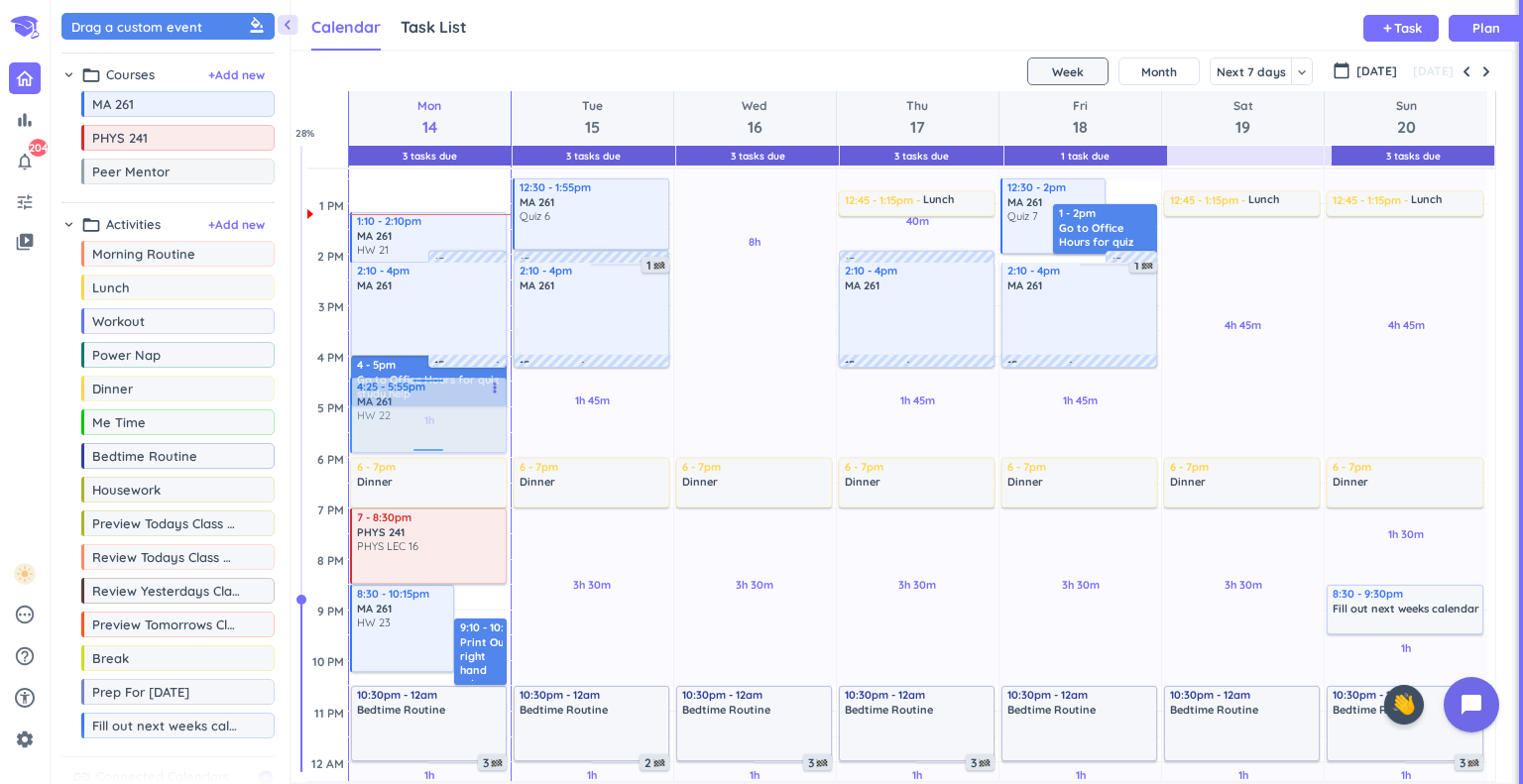 drag, startPoint x: 450, startPoint y: 469, endPoint x: 452, endPoint y: 395, distance: 74.02702 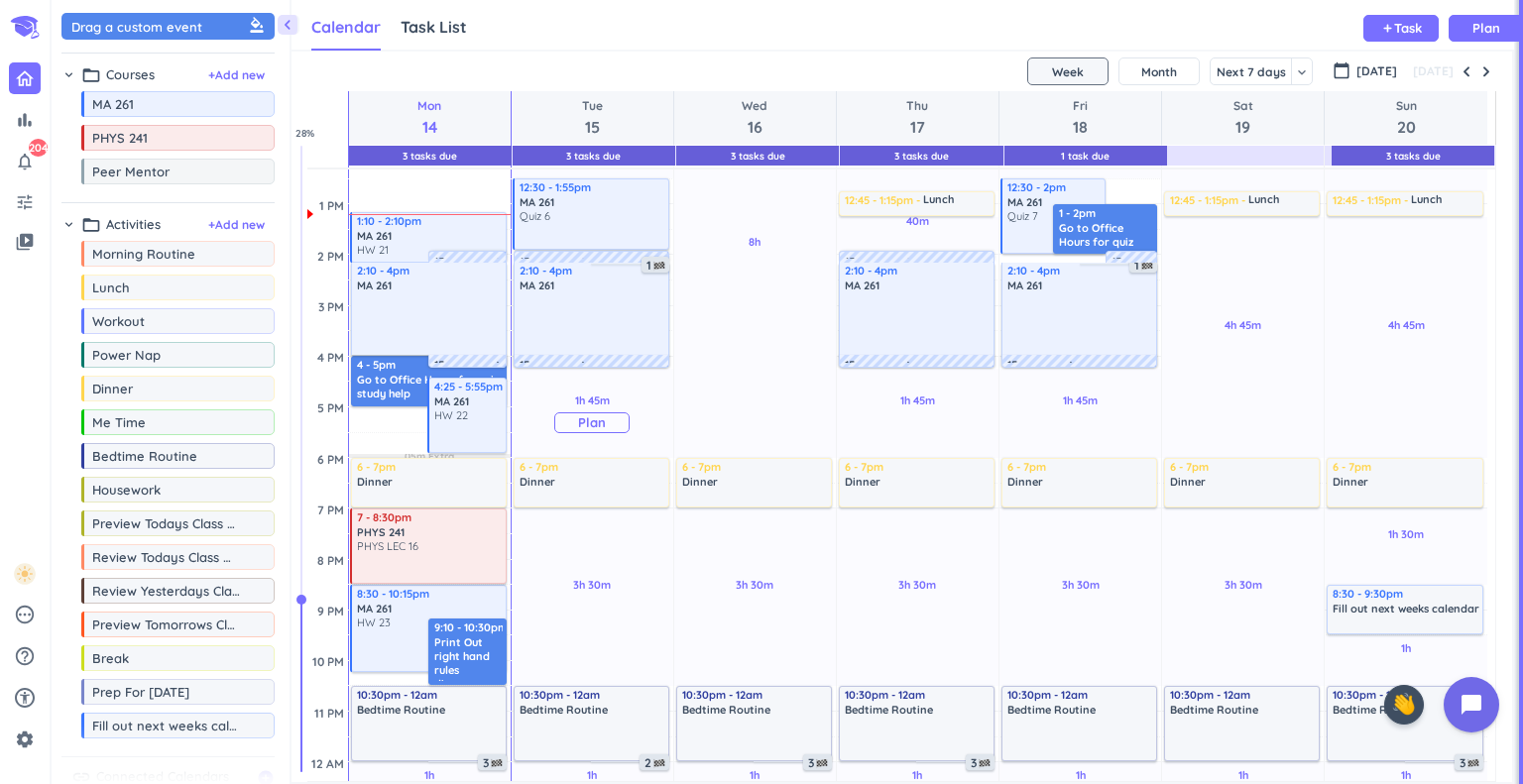 click on "Plan" at bounding box center (592, 422) 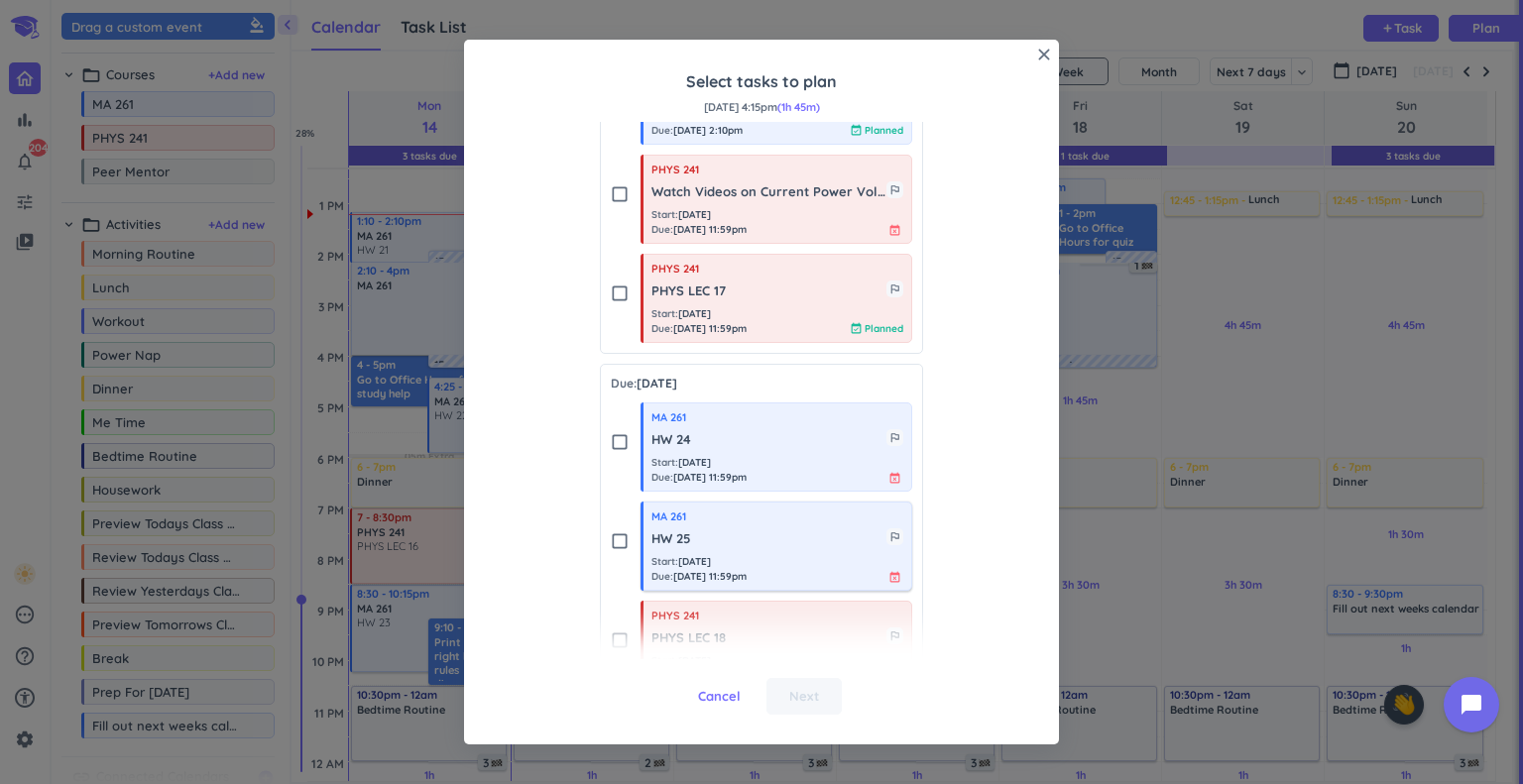 scroll, scrollTop: 694, scrollLeft: 0, axis: vertical 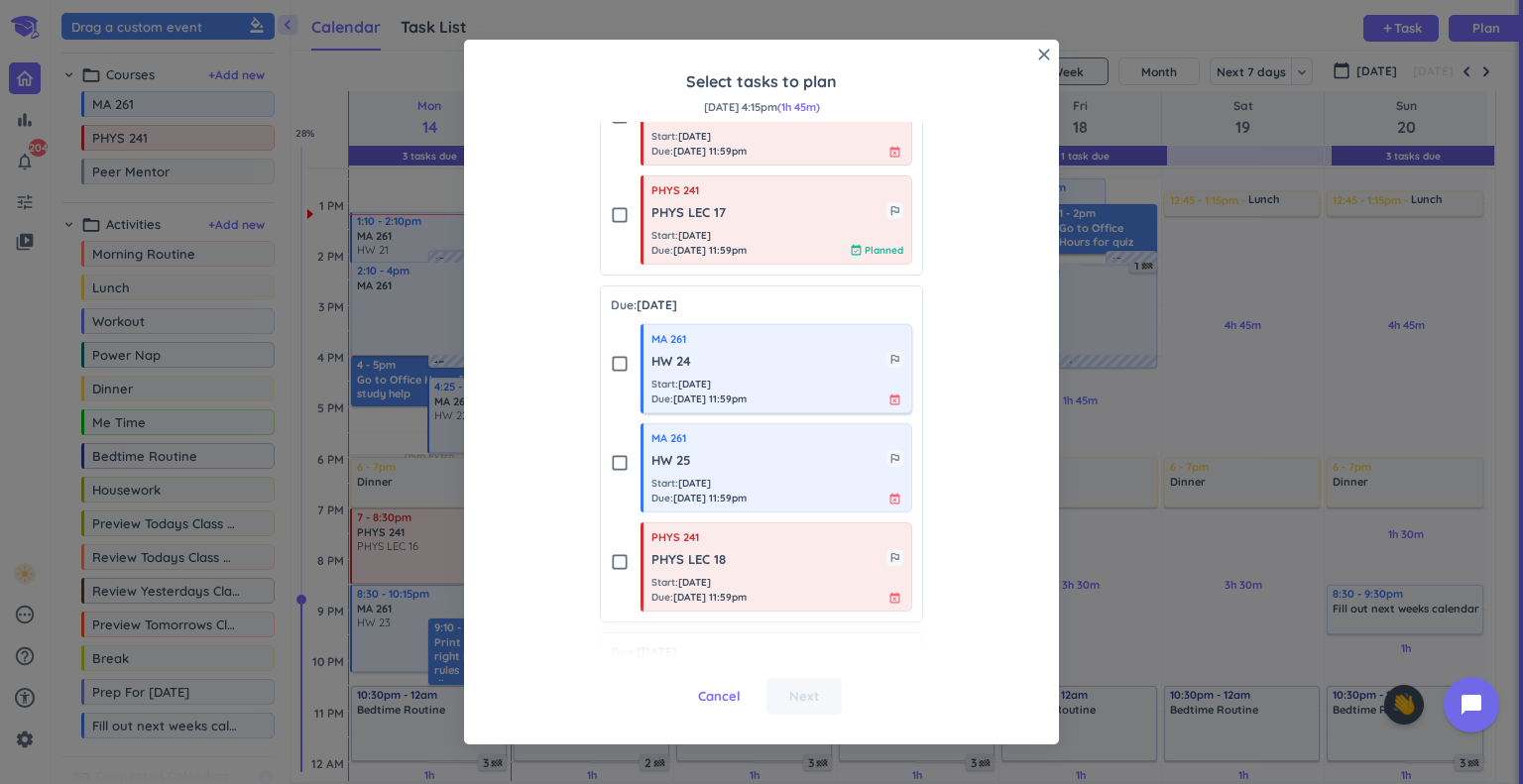 click on "MA 261 HW 24 outlined_flag Start :  [DATE] Due :  [DATE] 11:59pm event_busy" at bounding box center (776, 369) 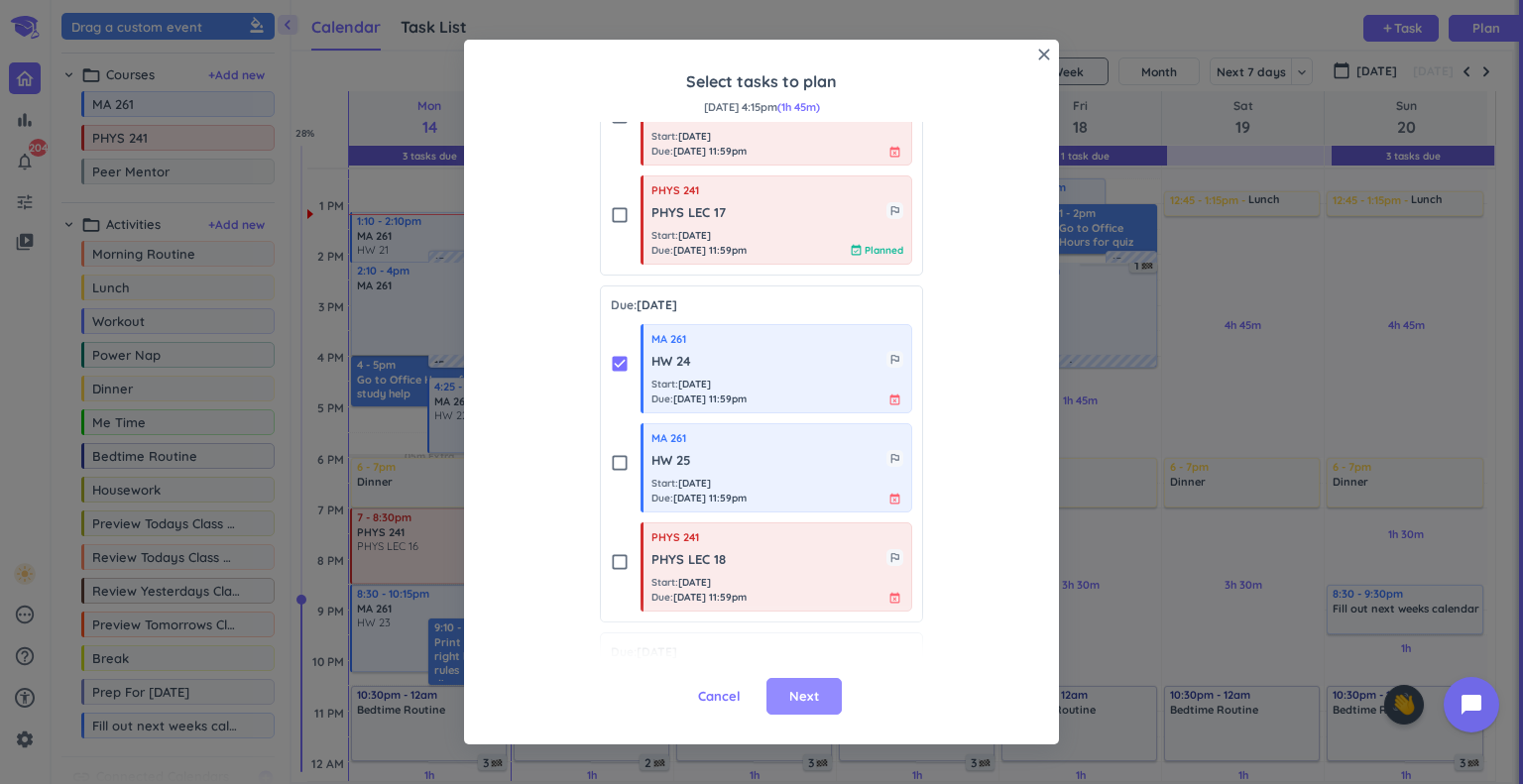 click on "Next" at bounding box center [804, 697] 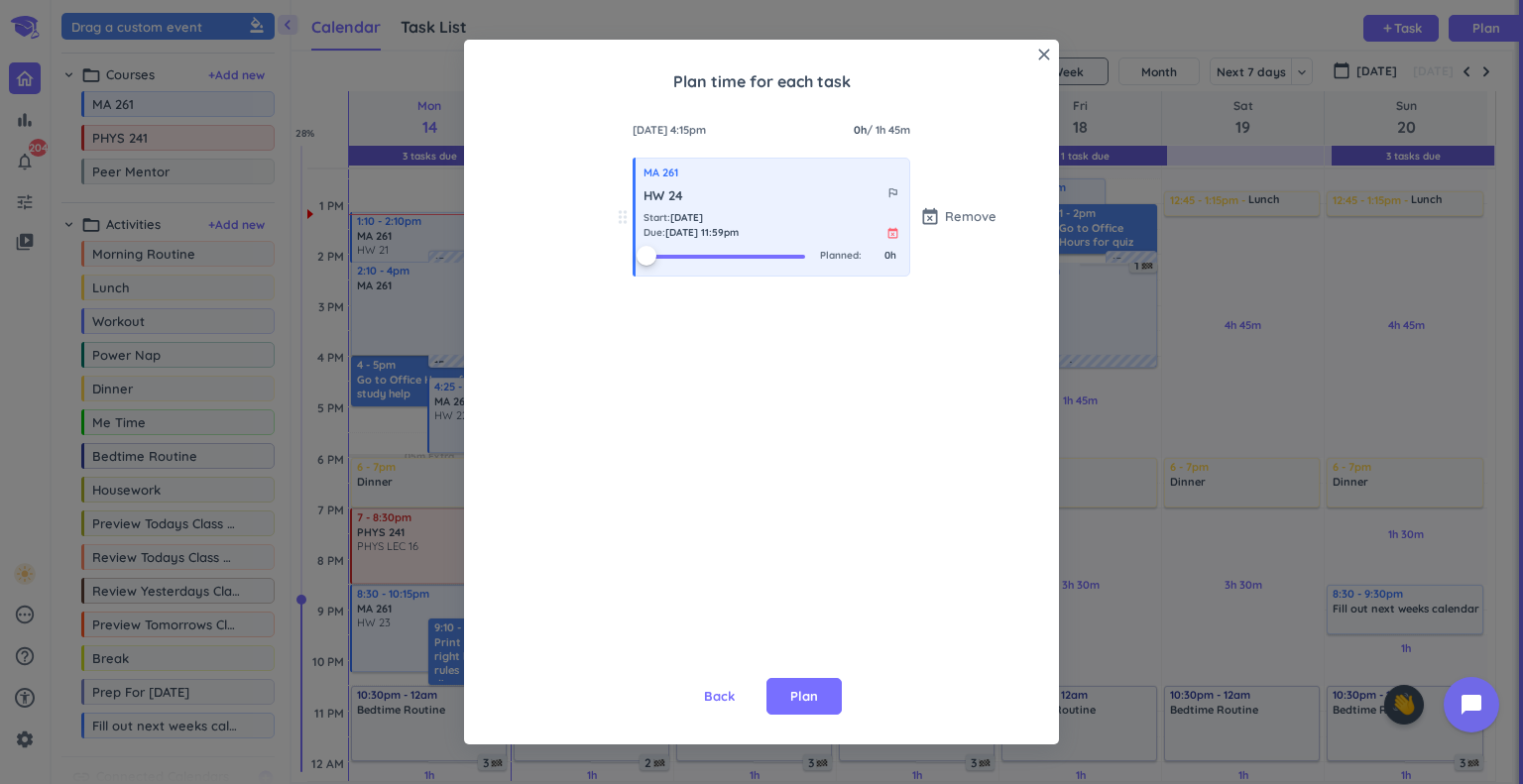 scroll, scrollTop: 0, scrollLeft: 0, axis: both 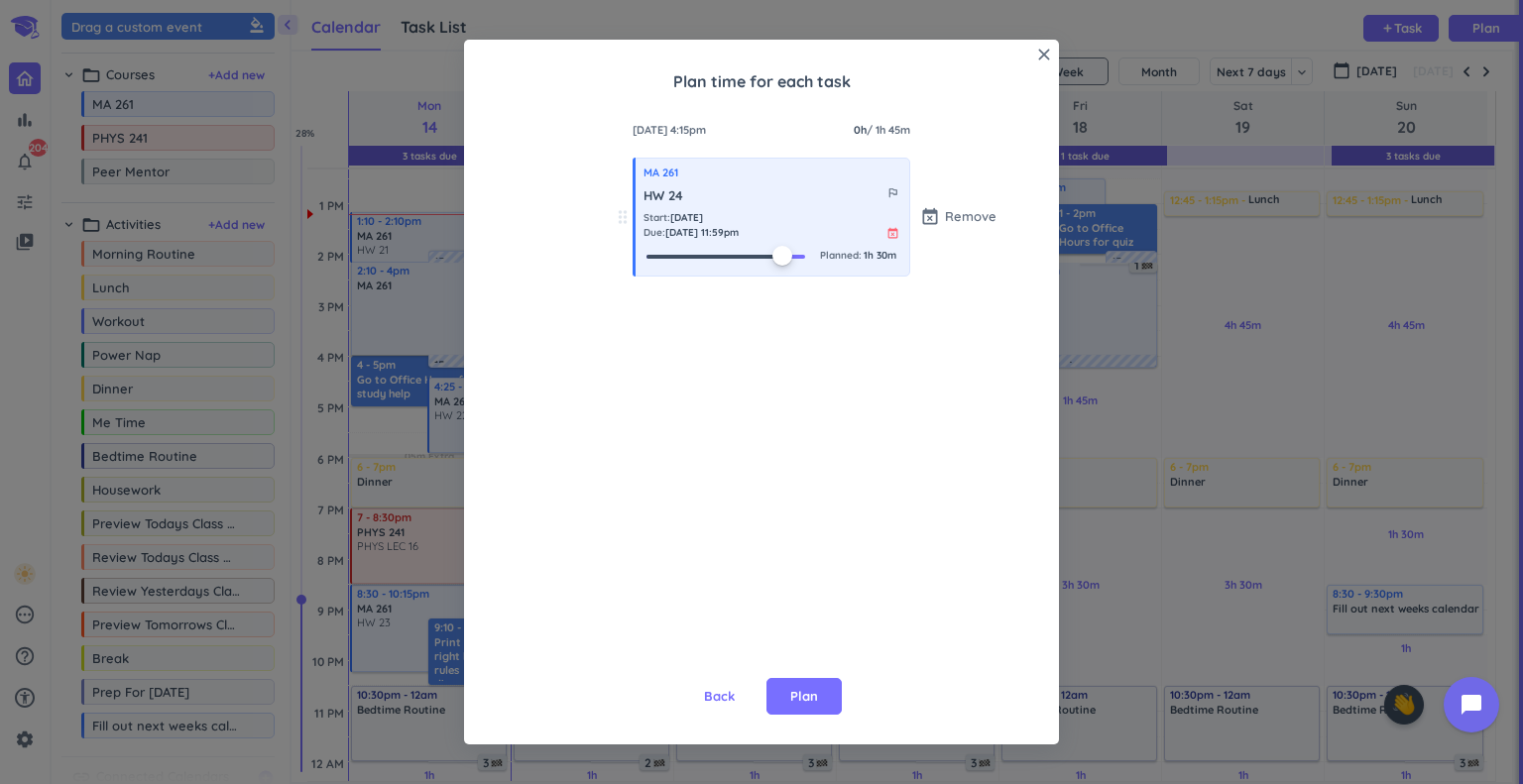 drag, startPoint x: 641, startPoint y: 258, endPoint x: 775, endPoint y: 281, distance: 135.95955 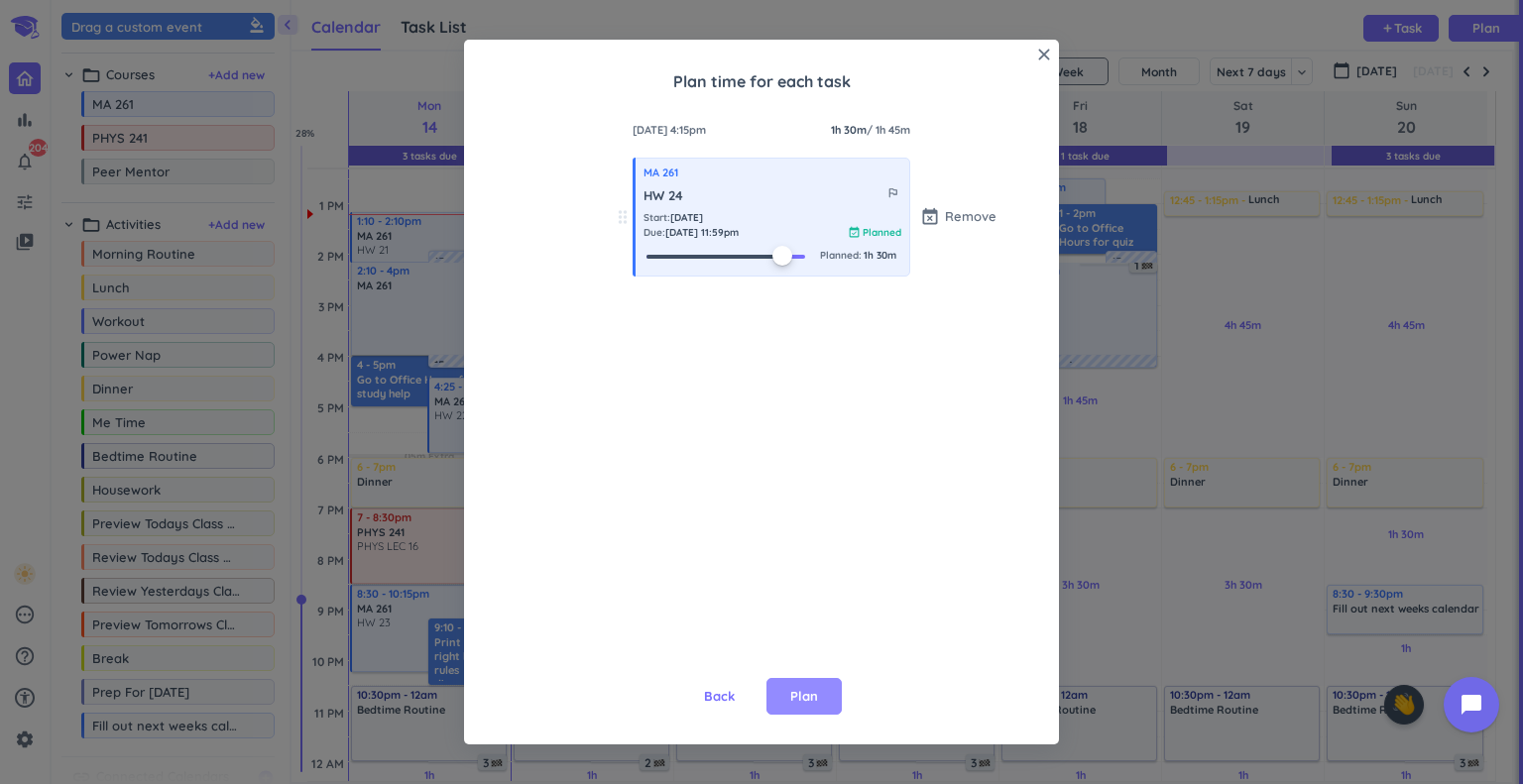 click on "Plan" at bounding box center (804, 697) 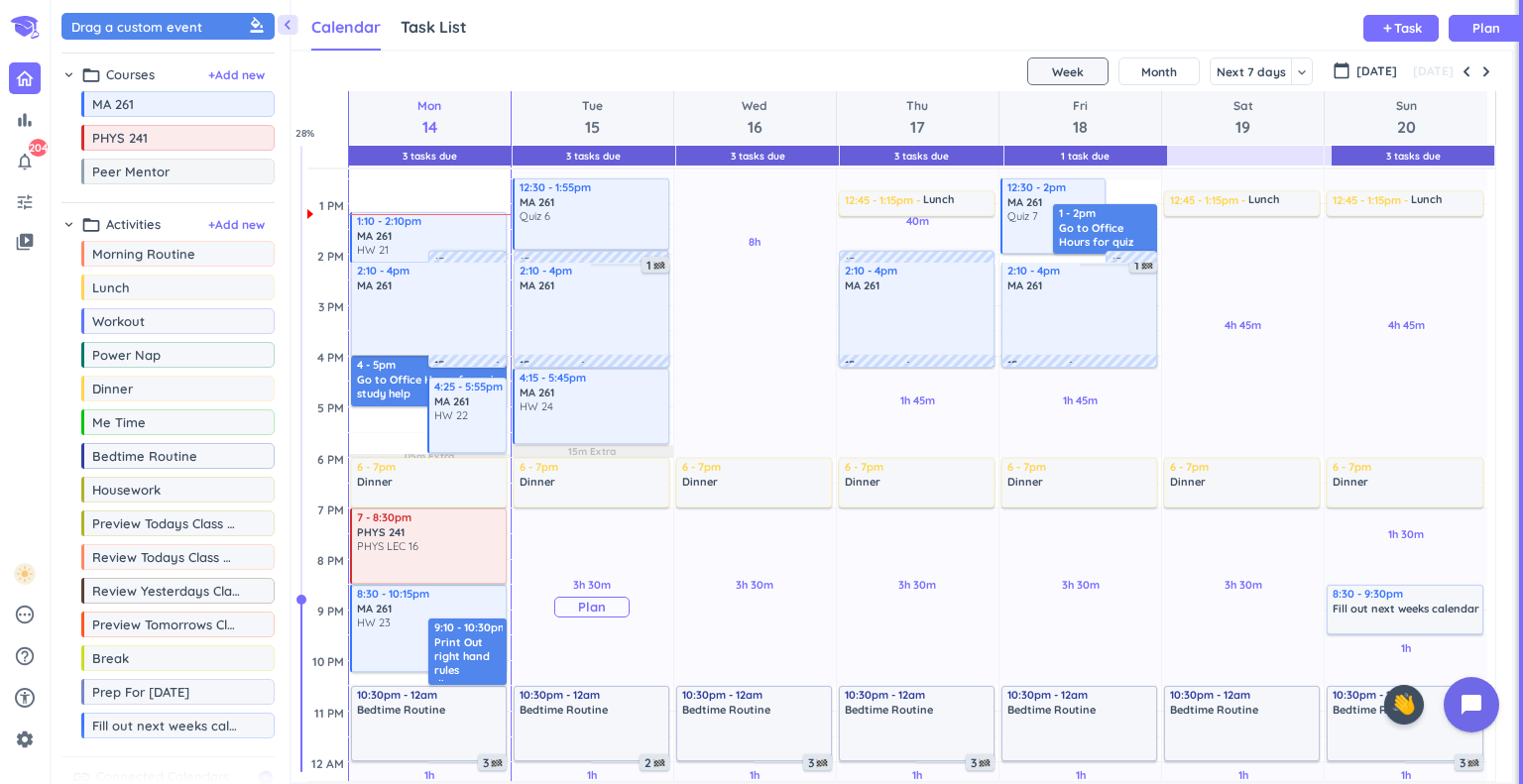 click on "Plan" at bounding box center [592, 607] 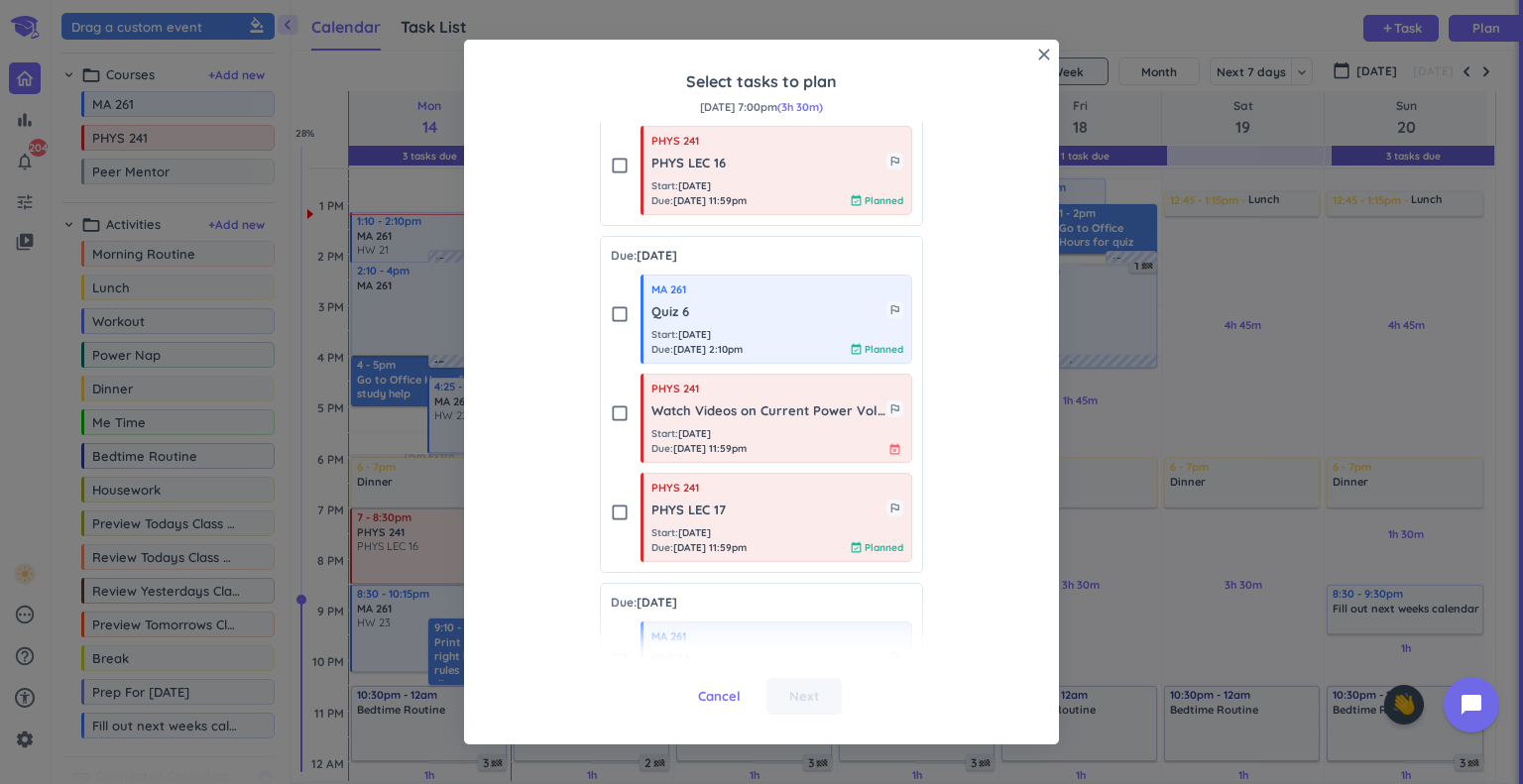 scroll, scrollTop: 694, scrollLeft: 0, axis: vertical 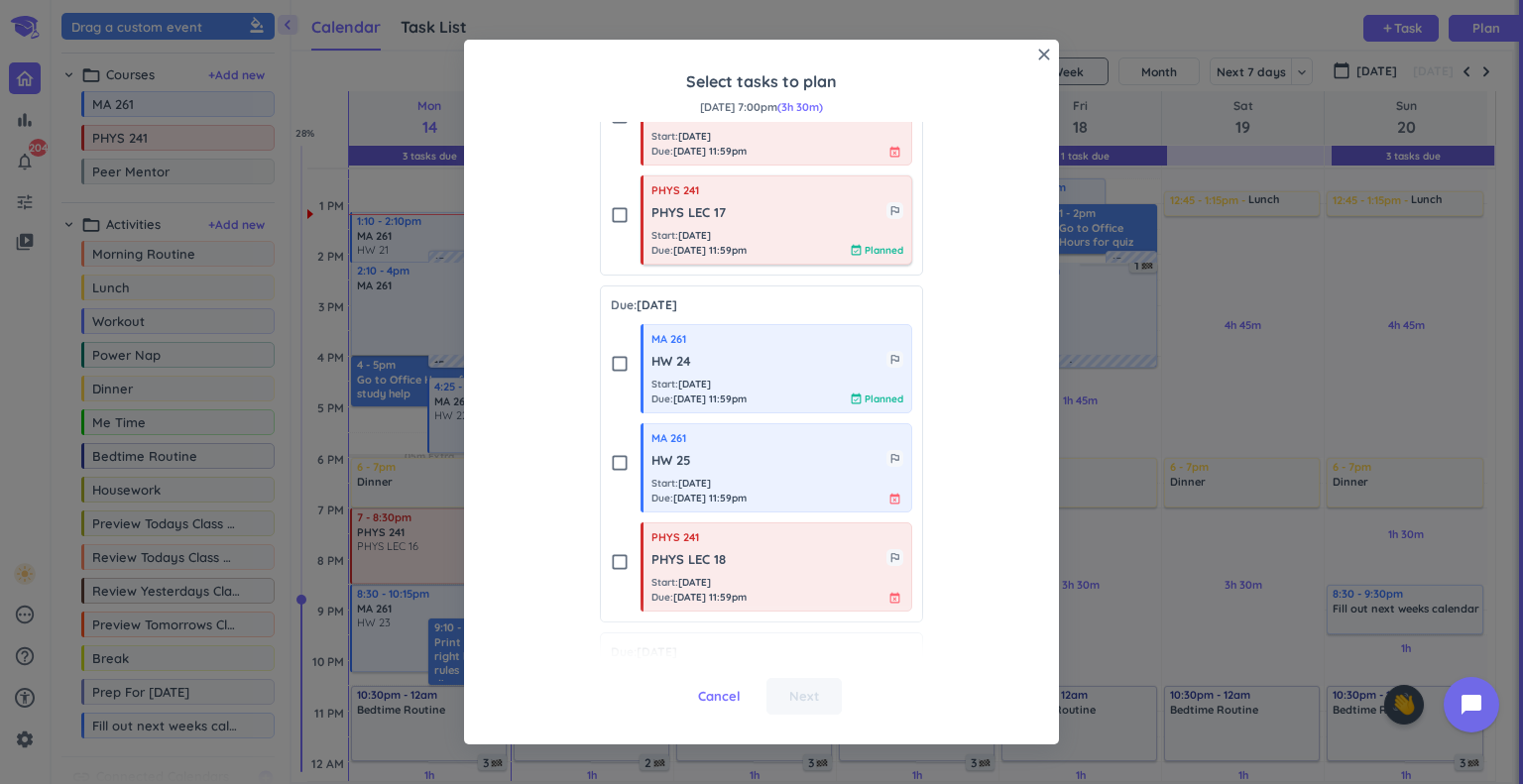 click on "PHYS 241" at bounding box center (777, 190) 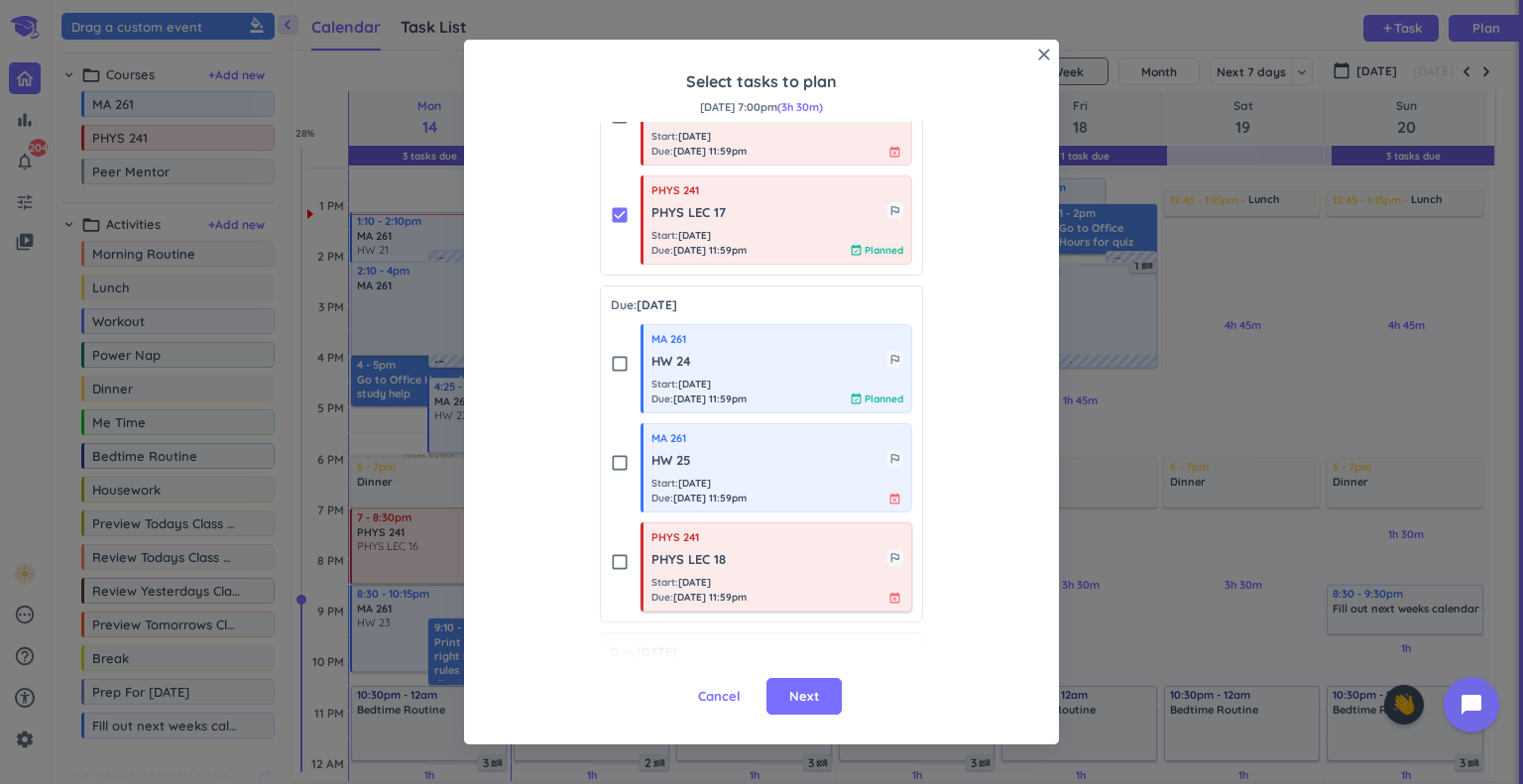 click on "PHYS LEC 18" at bounding box center [768, 560] 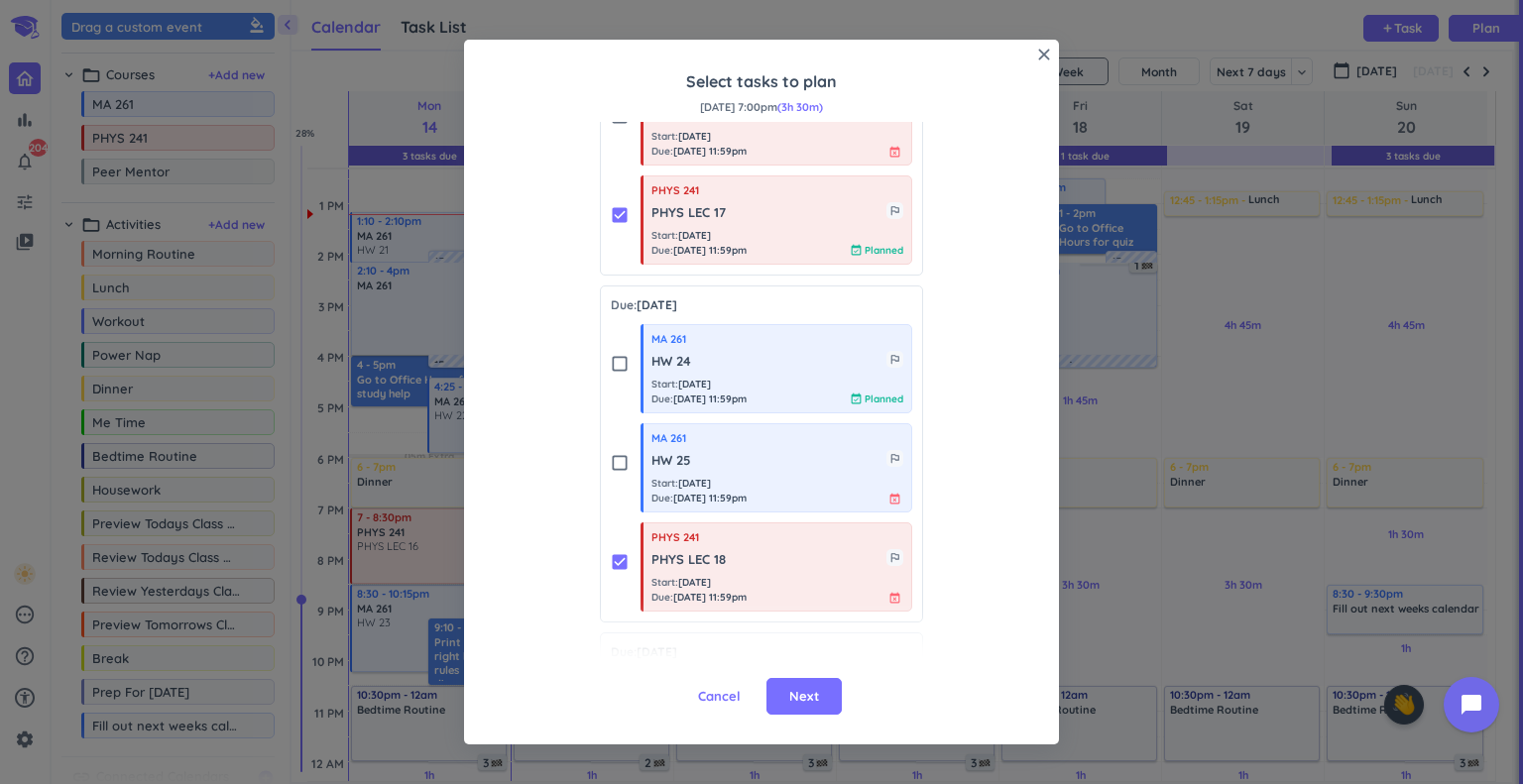 drag, startPoint x: 737, startPoint y: 208, endPoint x: 748, endPoint y: 304, distance: 96.62815 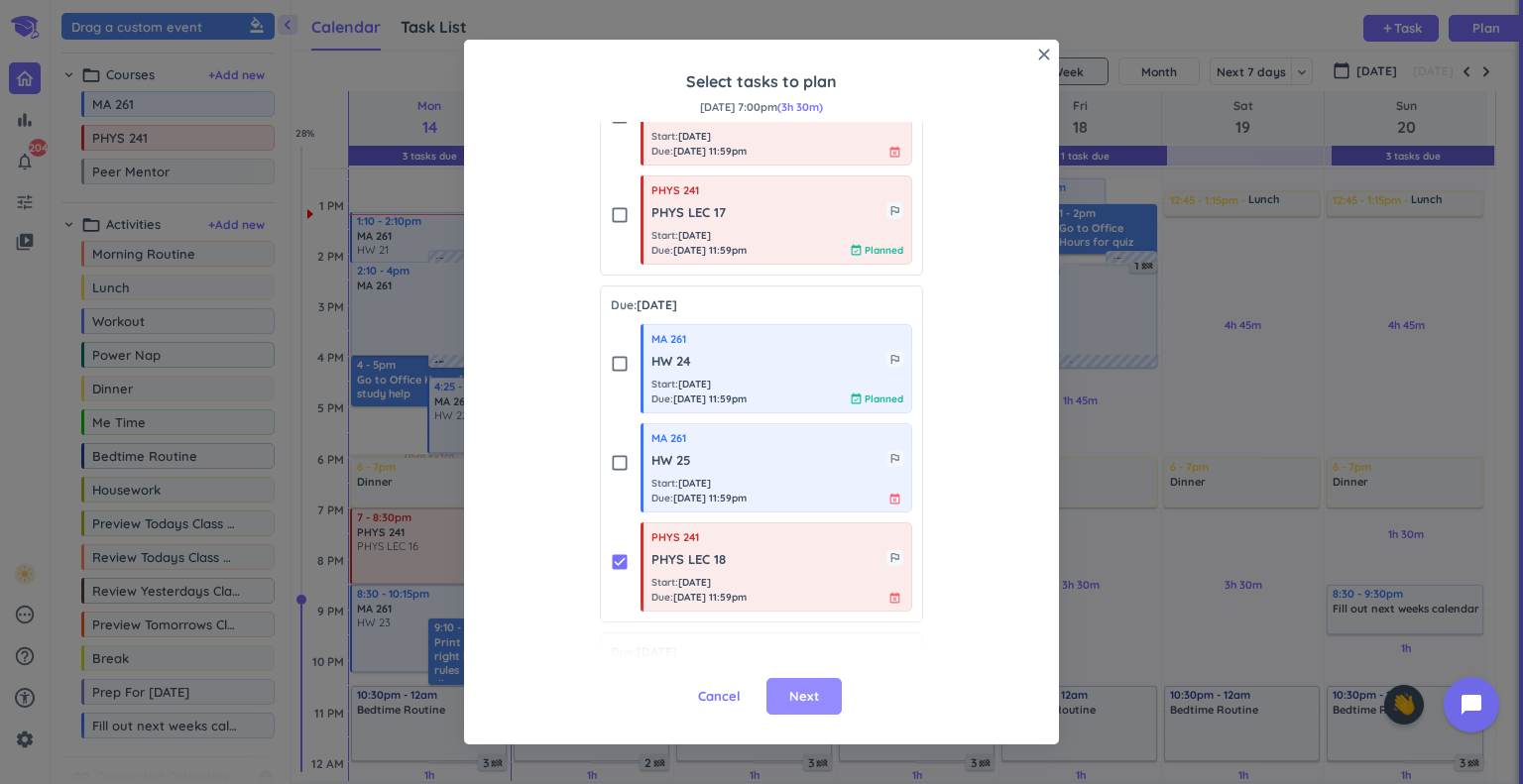 click on "Next" at bounding box center (804, 697) 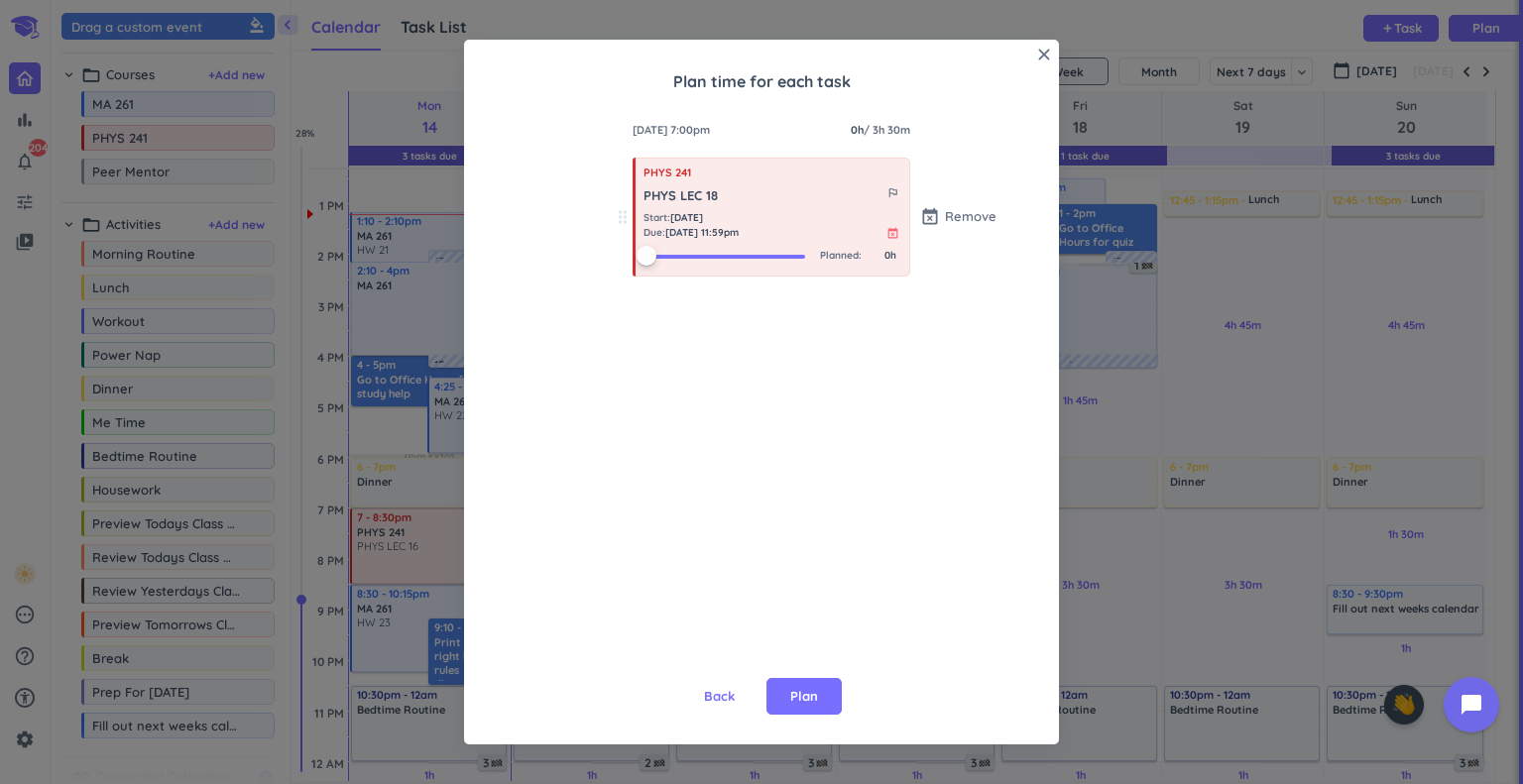 scroll, scrollTop: 0, scrollLeft: 0, axis: both 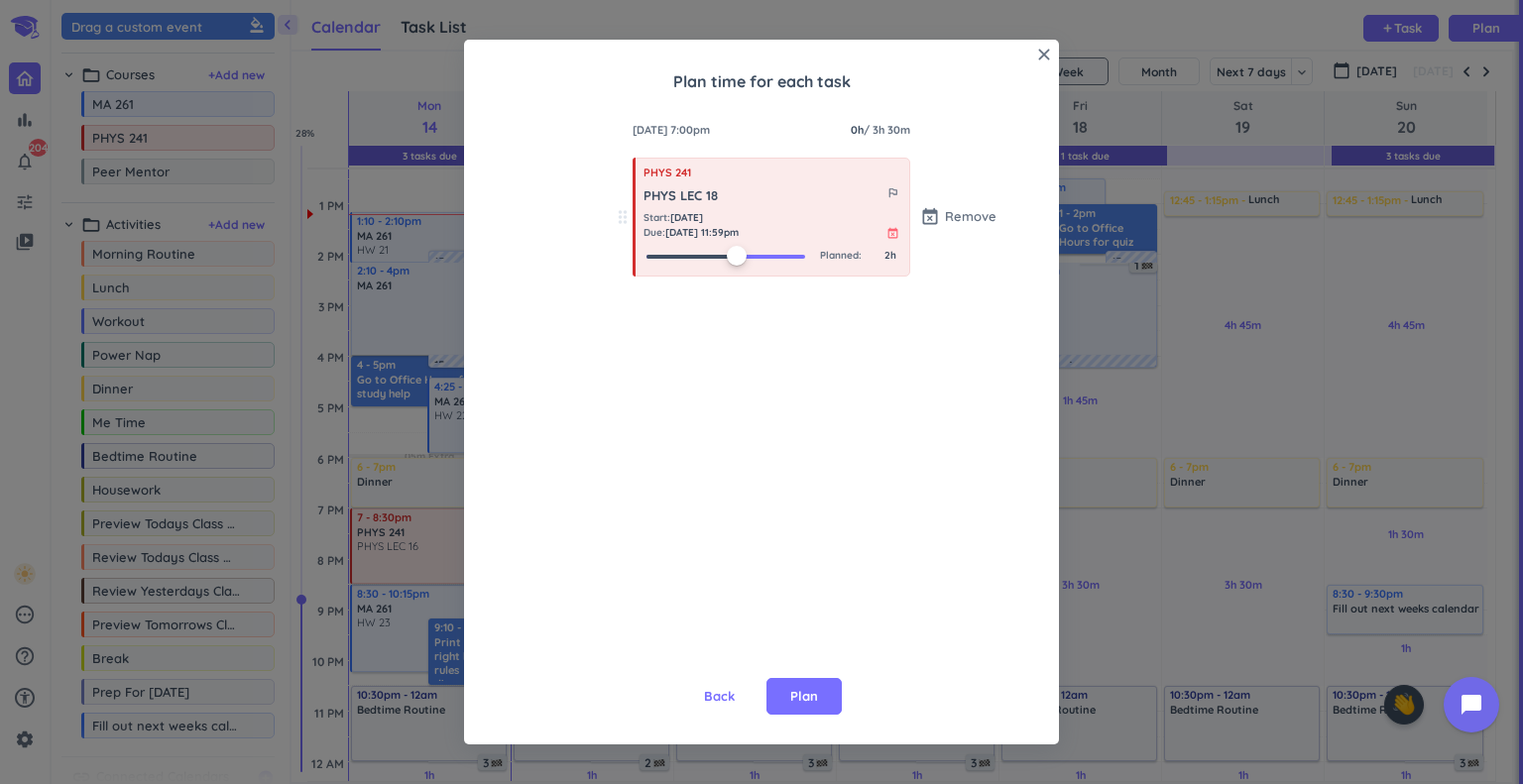 drag, startPoint x: 643, startPoint y: 254, endPoint x: 733, endPoint y: 305, distance: 103.44564 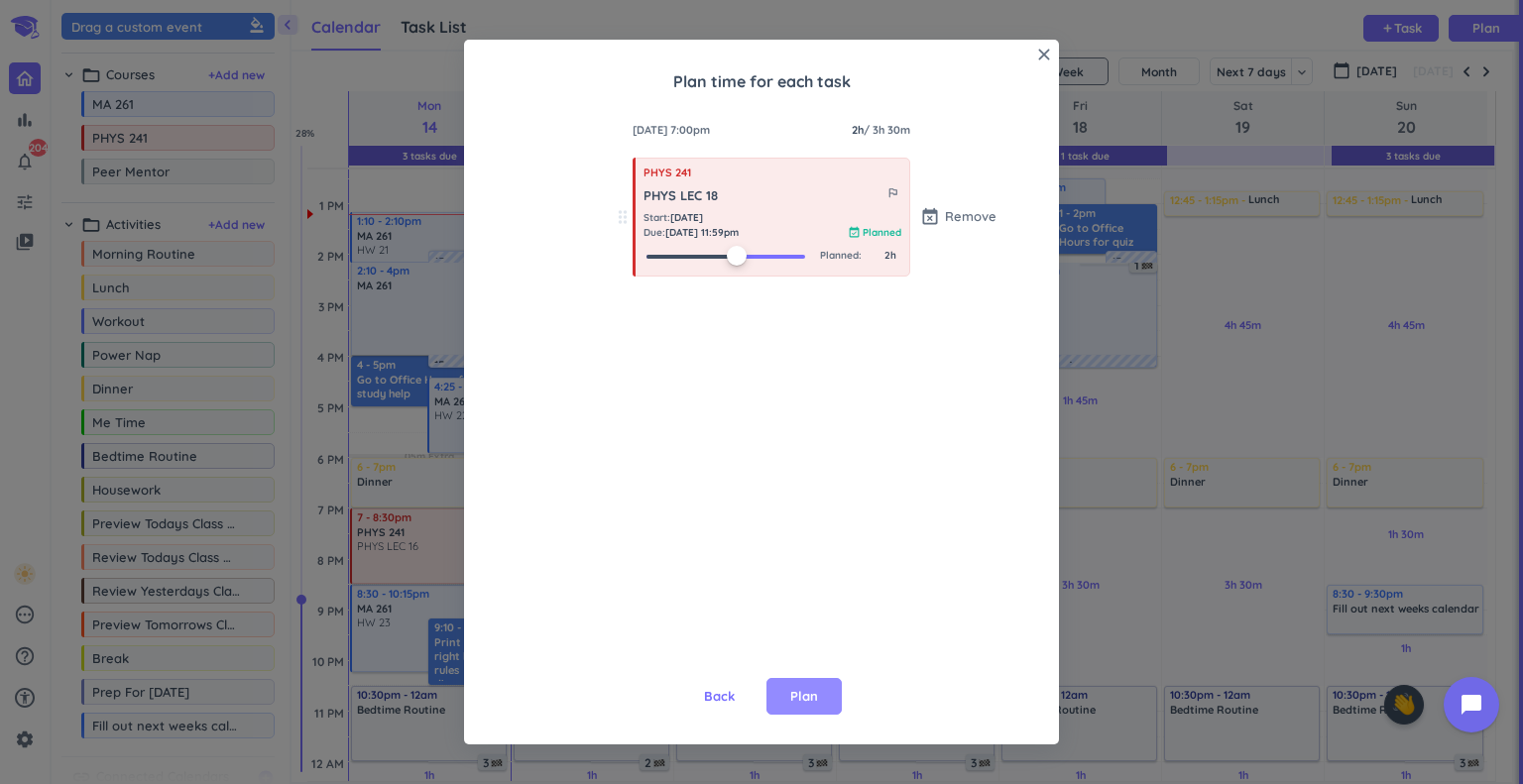 click on "Plan" at bounding box center [804, 697] 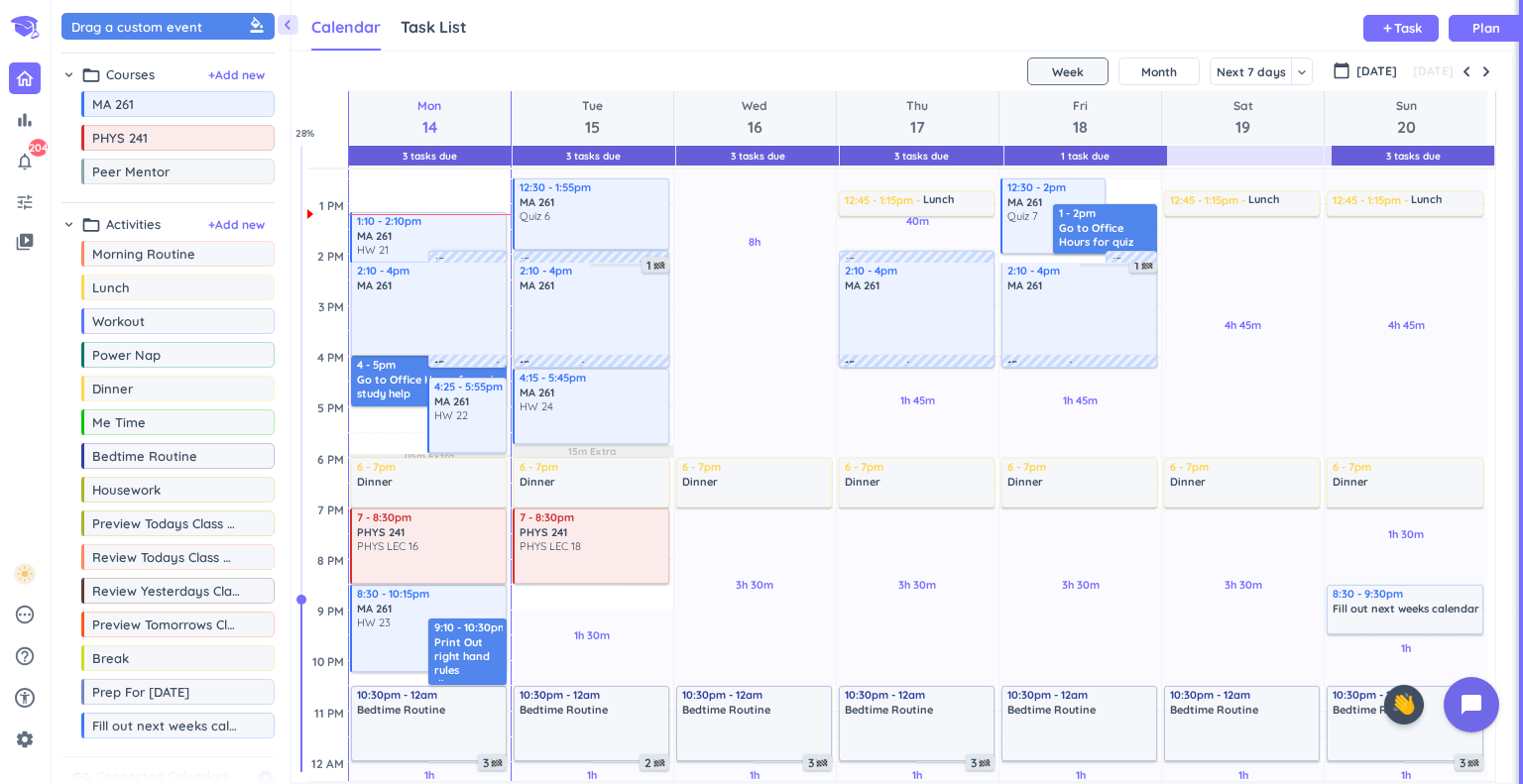 drag, startPoint x: 597, startPoint y: 610, endPoint x: 625, endPoint y: 587, distance: 36.23534 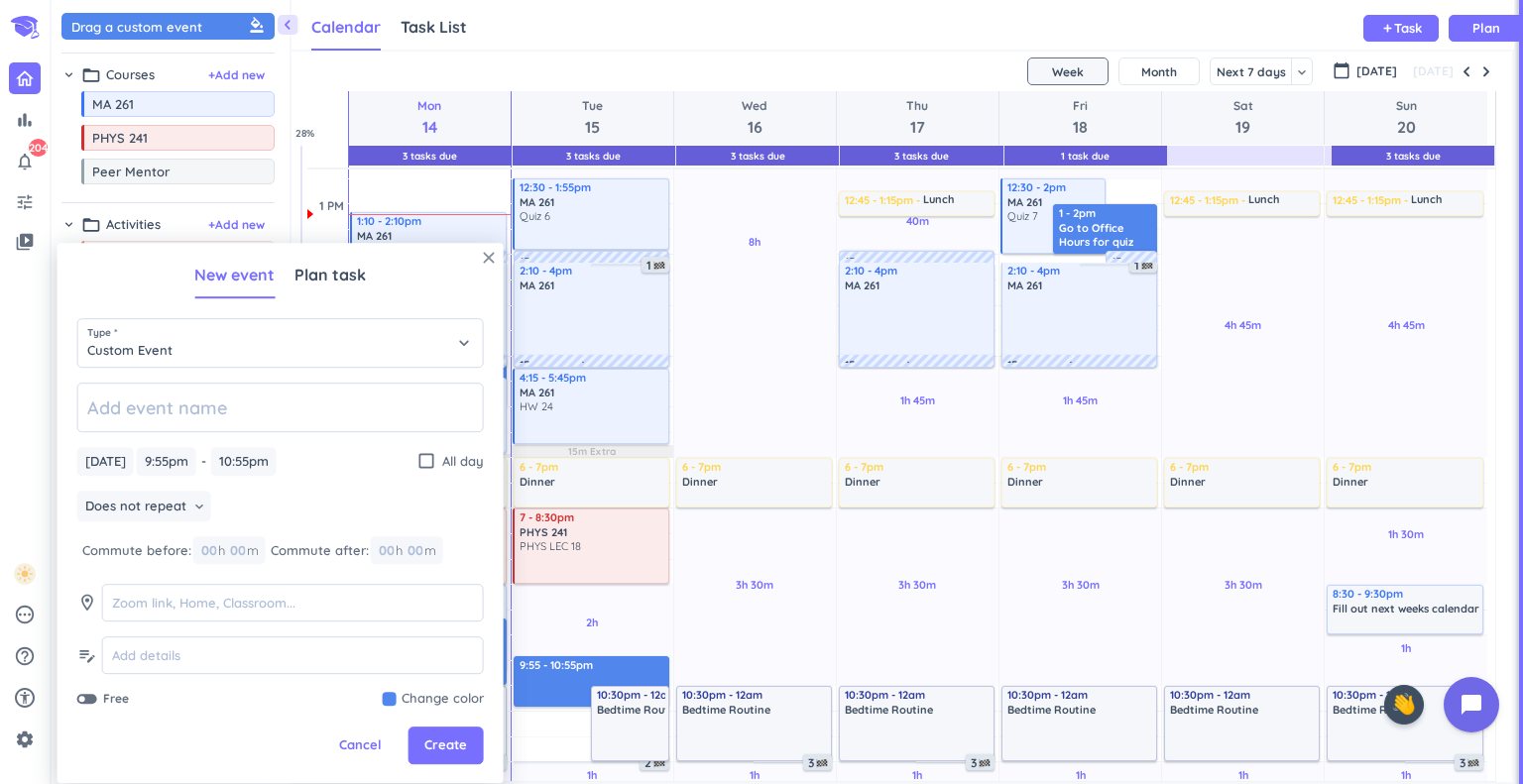 click on "close" at bounding box center (489, 258) 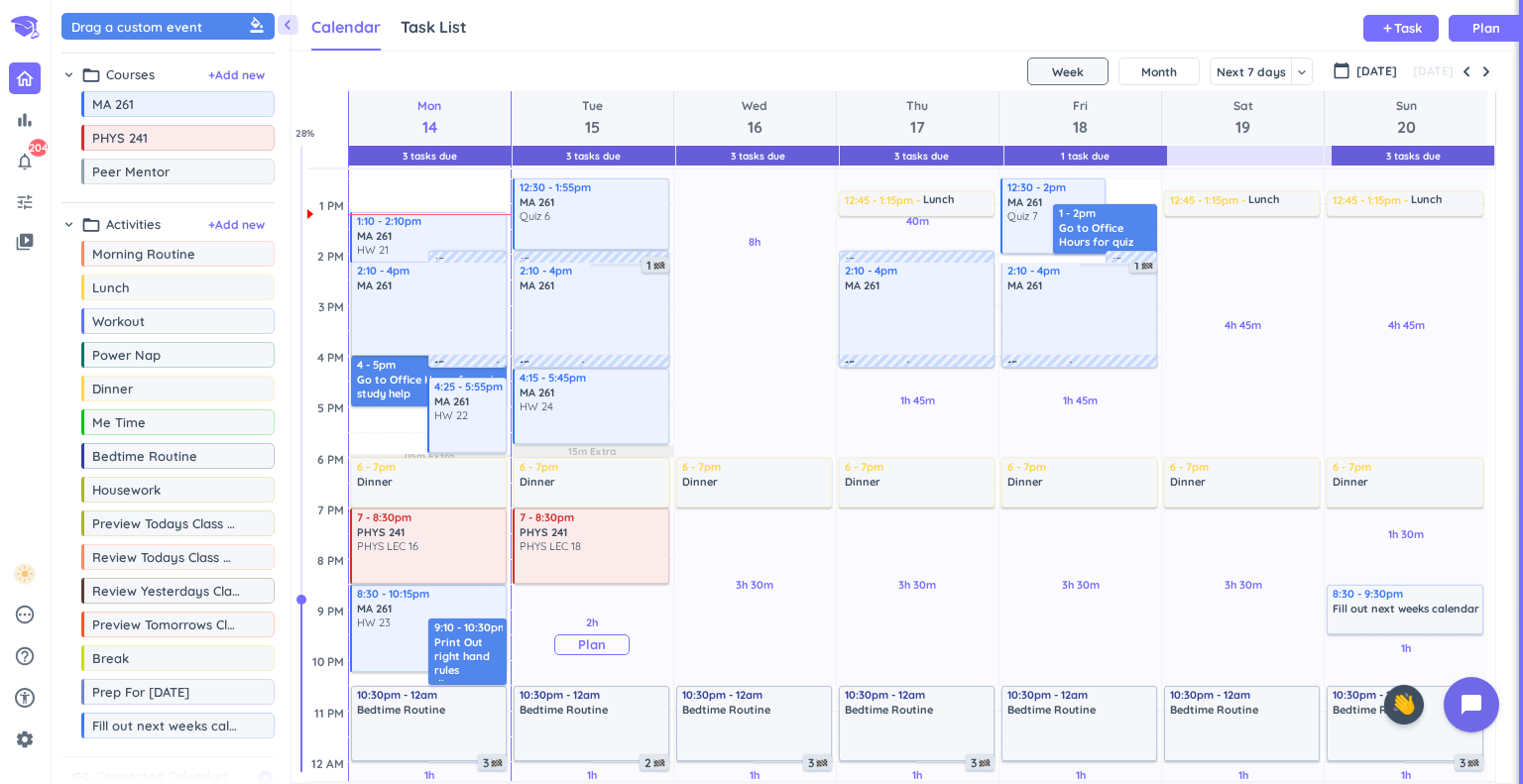 click on "Plan" at bounding box center (592, 644) 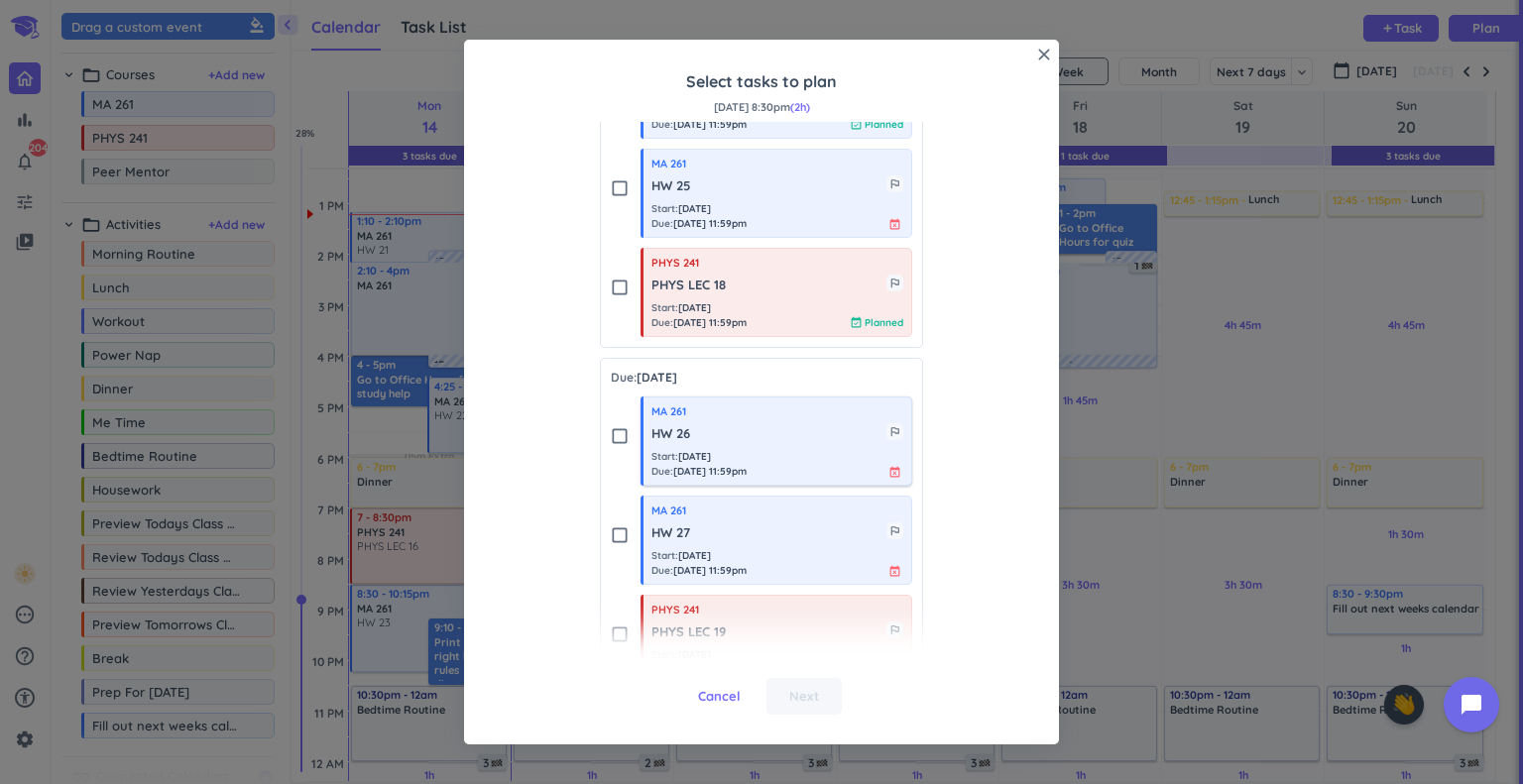 scroll, scrollTop: 984, scrollLeft: 0, axis: vertical 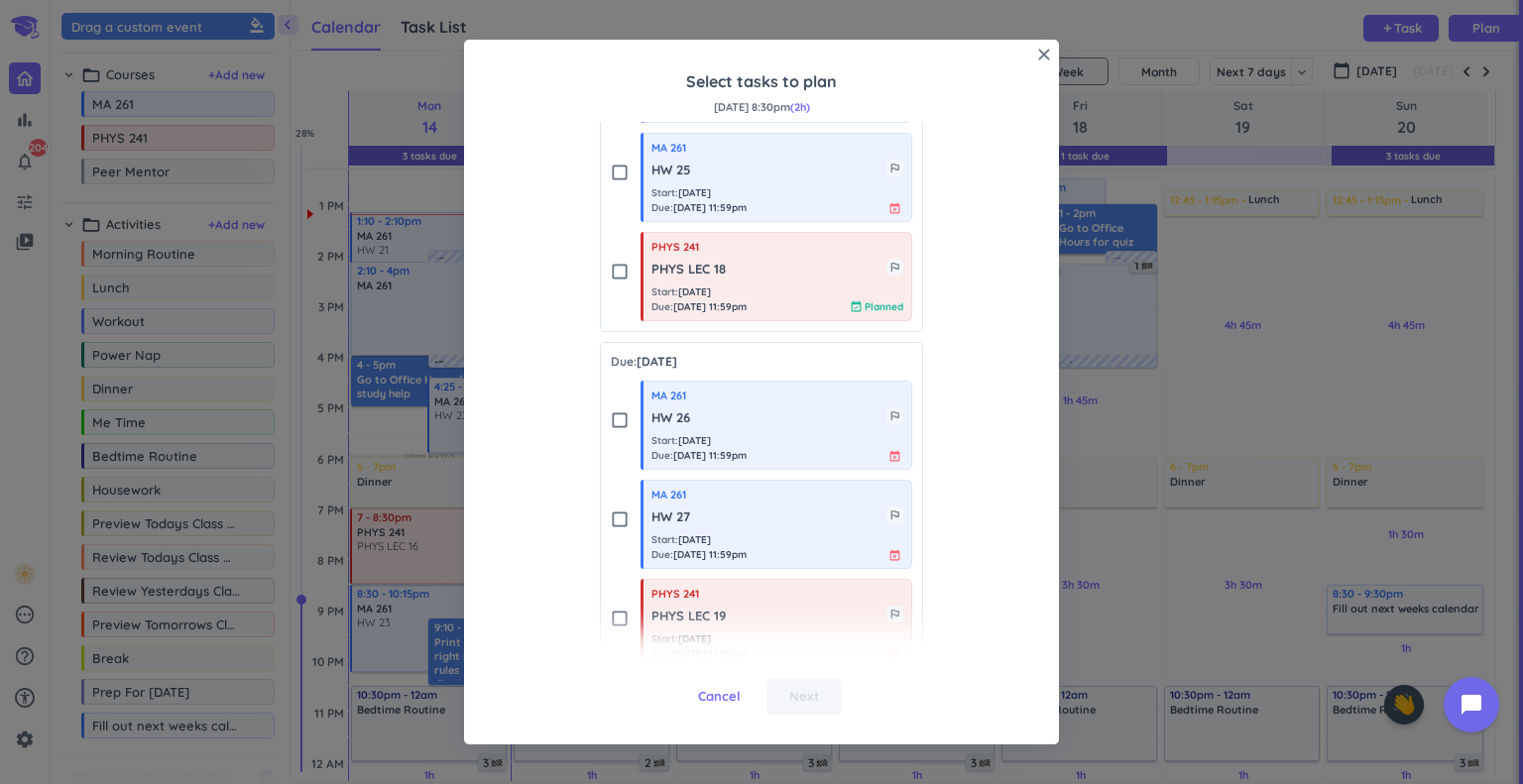 click on "close" at bounding box center [1044, 55] 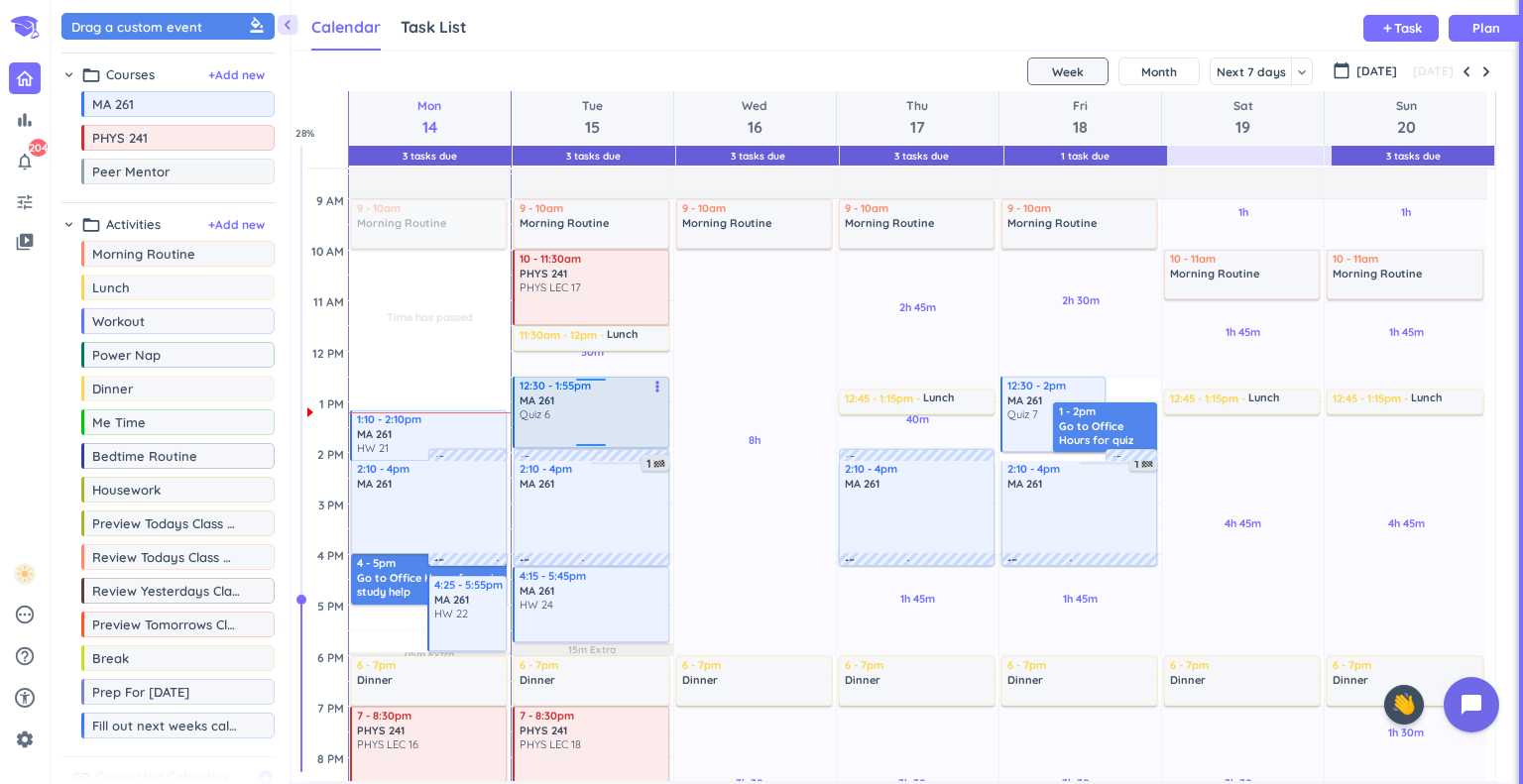scroll, scrollTop: 422, scrollLeft: 0, axis: vertical 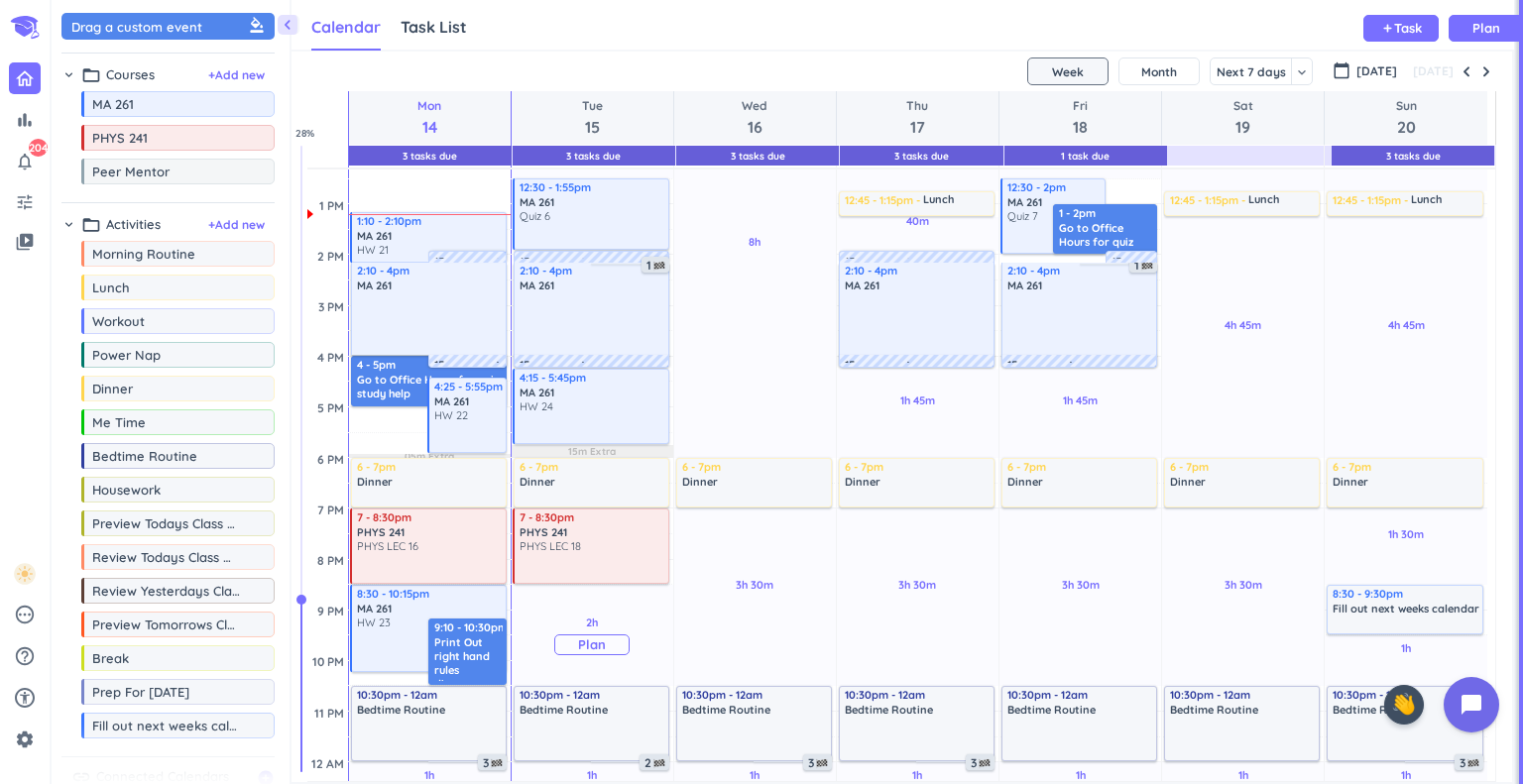 click on "Plan" at bounding box center (592, 644) 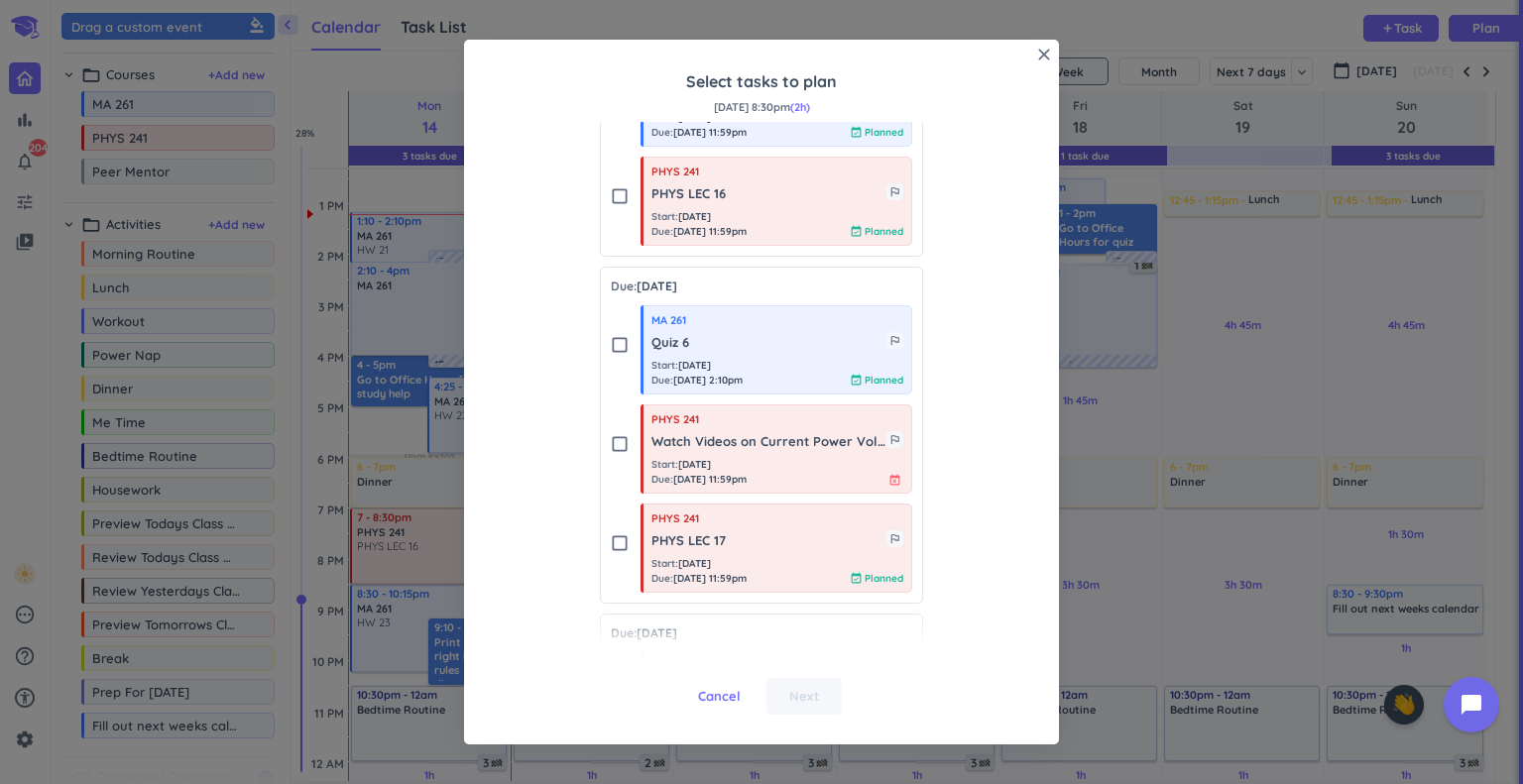 scroll, scrollTop: 663, scrollLeft: 0, axis: vertical 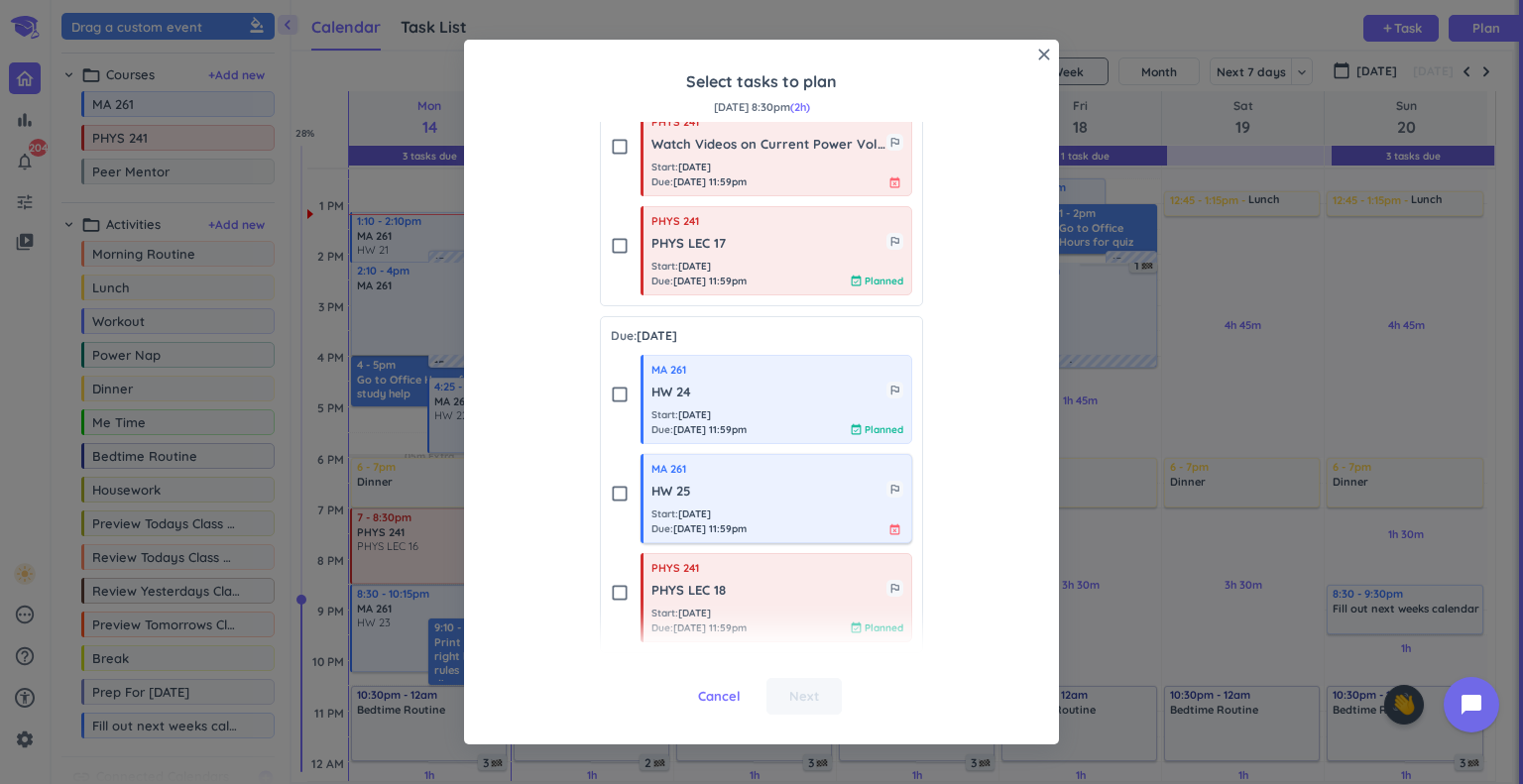 click on "Start :  [DATE] Due :  [DATE] 11:59pm event_busy" at bounding box center (777, 521) 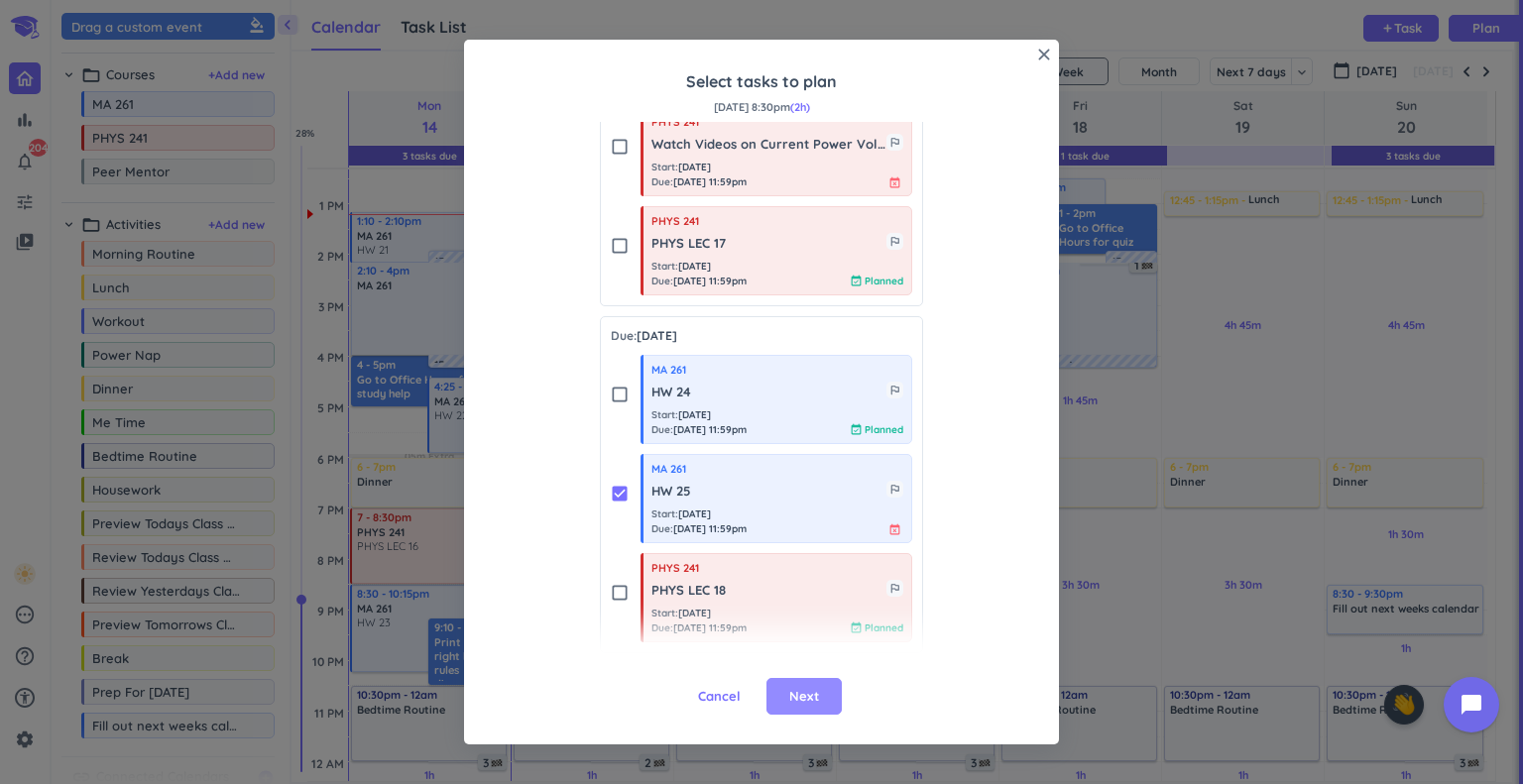 click on "Next" at bounding box center [804, 697] 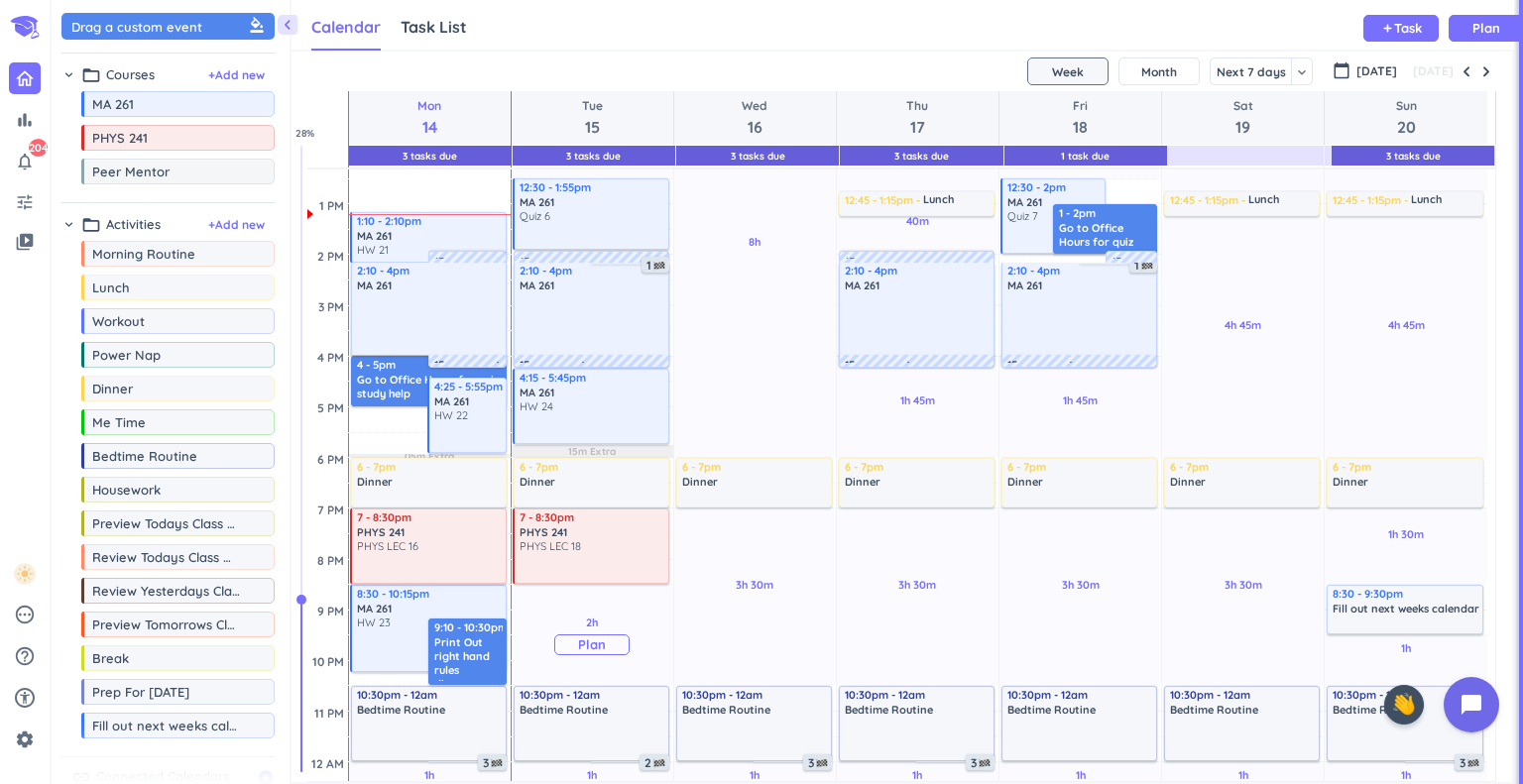 click on "Plan" at bounding box center (592, 644) 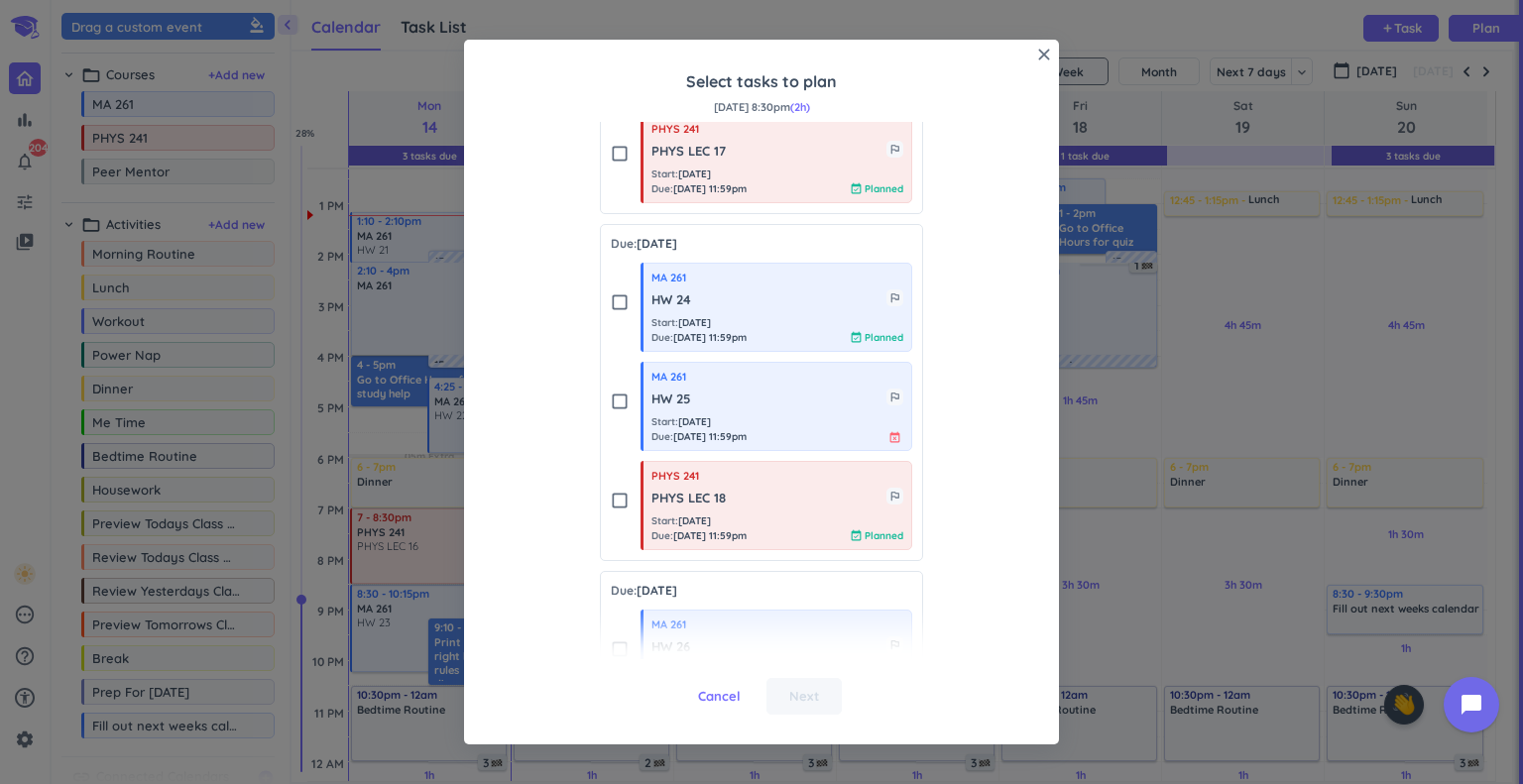 scroll, scrollTop: 687, scrollLeft: 0, axis: vertical 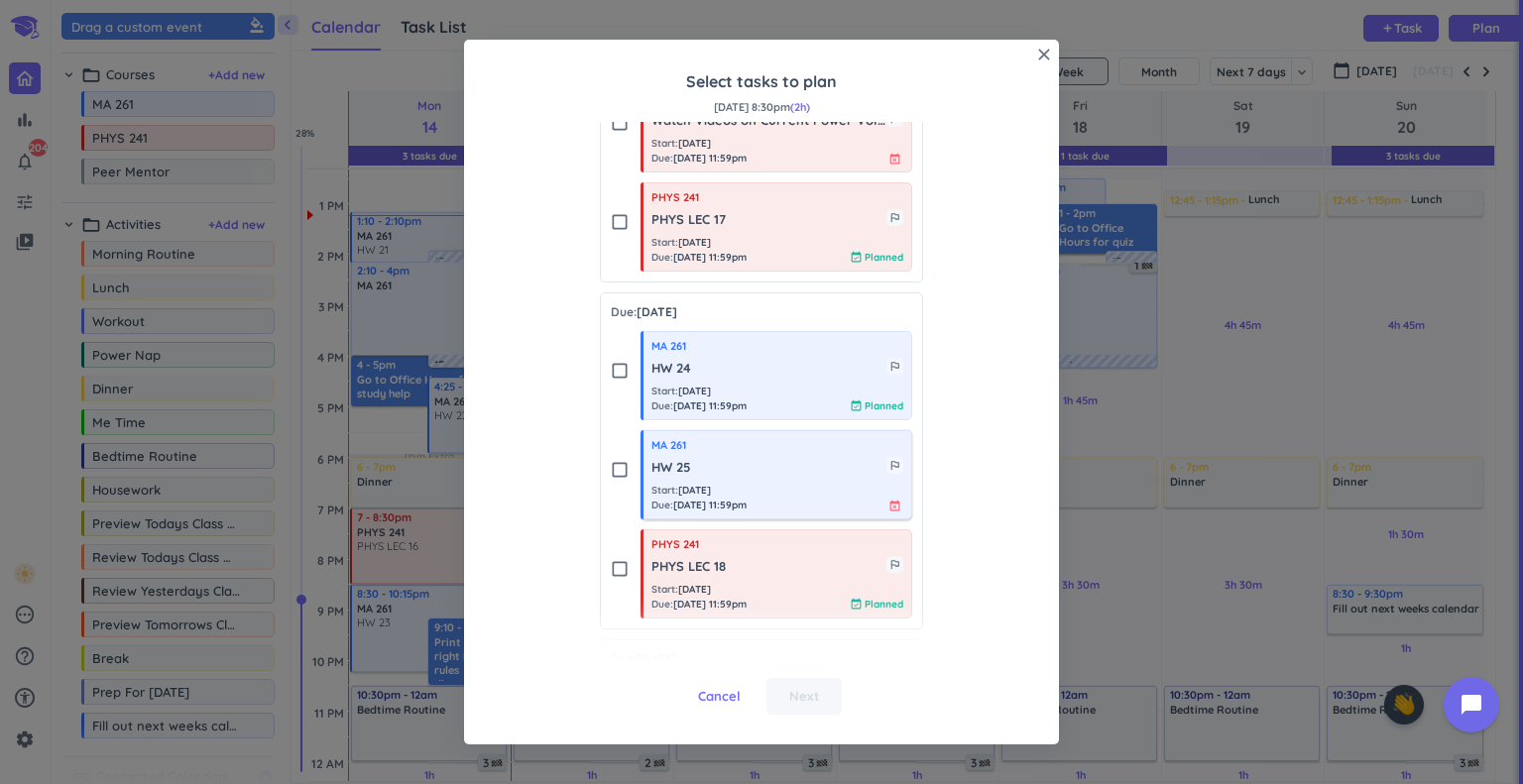 click on "Start :  [DATE]" at bounding box center [699, 490] 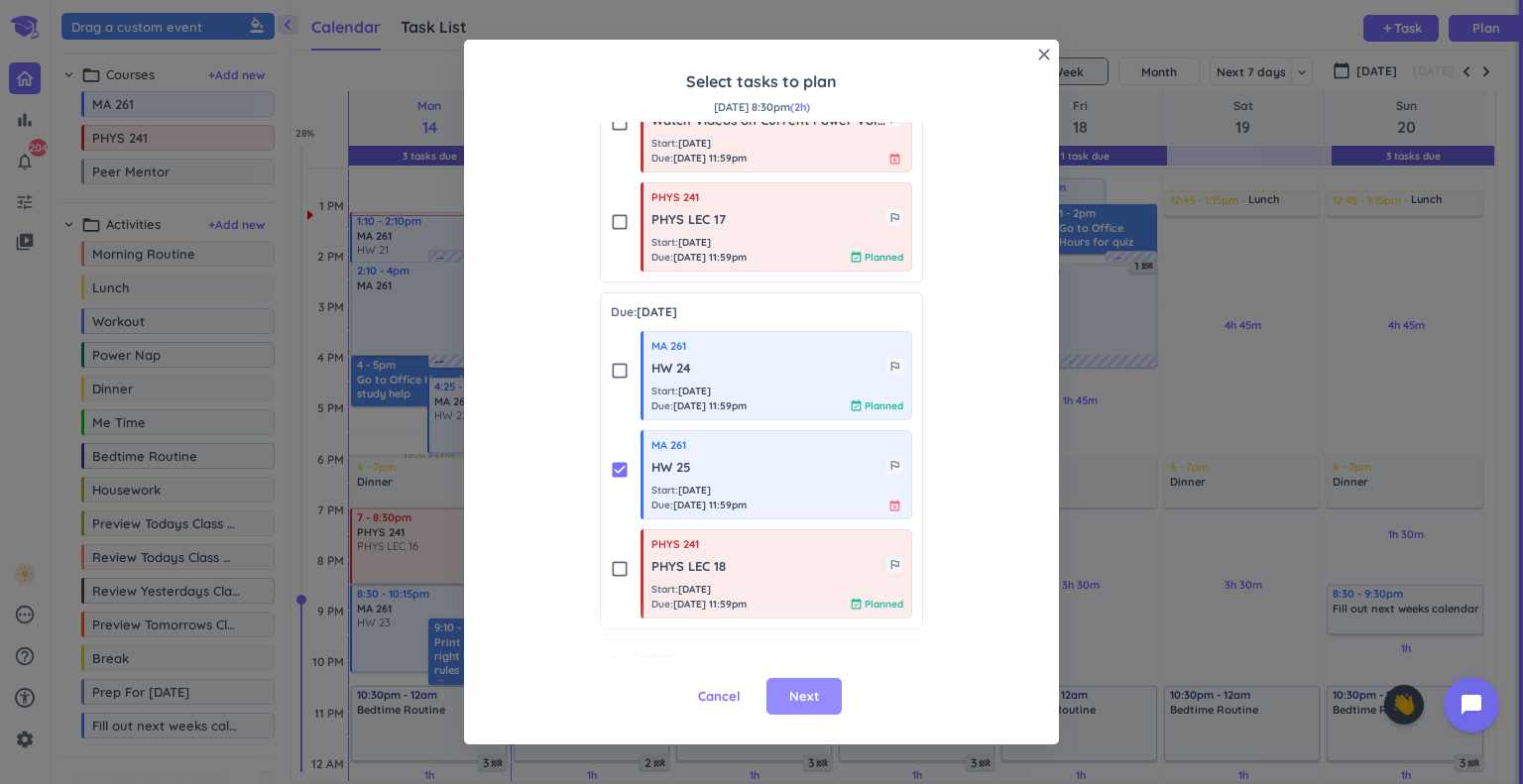 click on "Next" at bounding box center (804, 697) 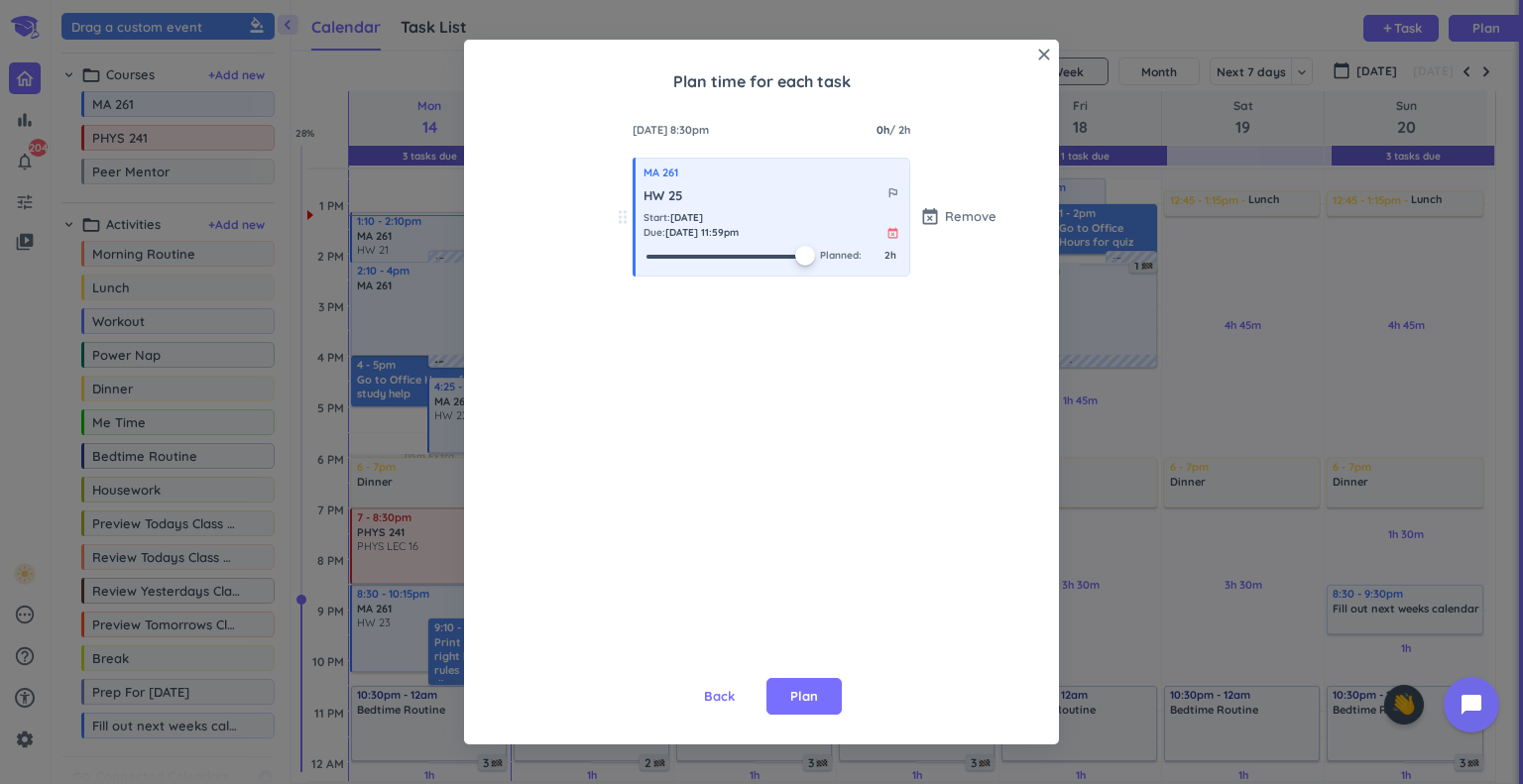 drag, startPoint x: 641, startPoint y: 254, endPoint x: 1054, endPoint y: 349, distance: 423.7853 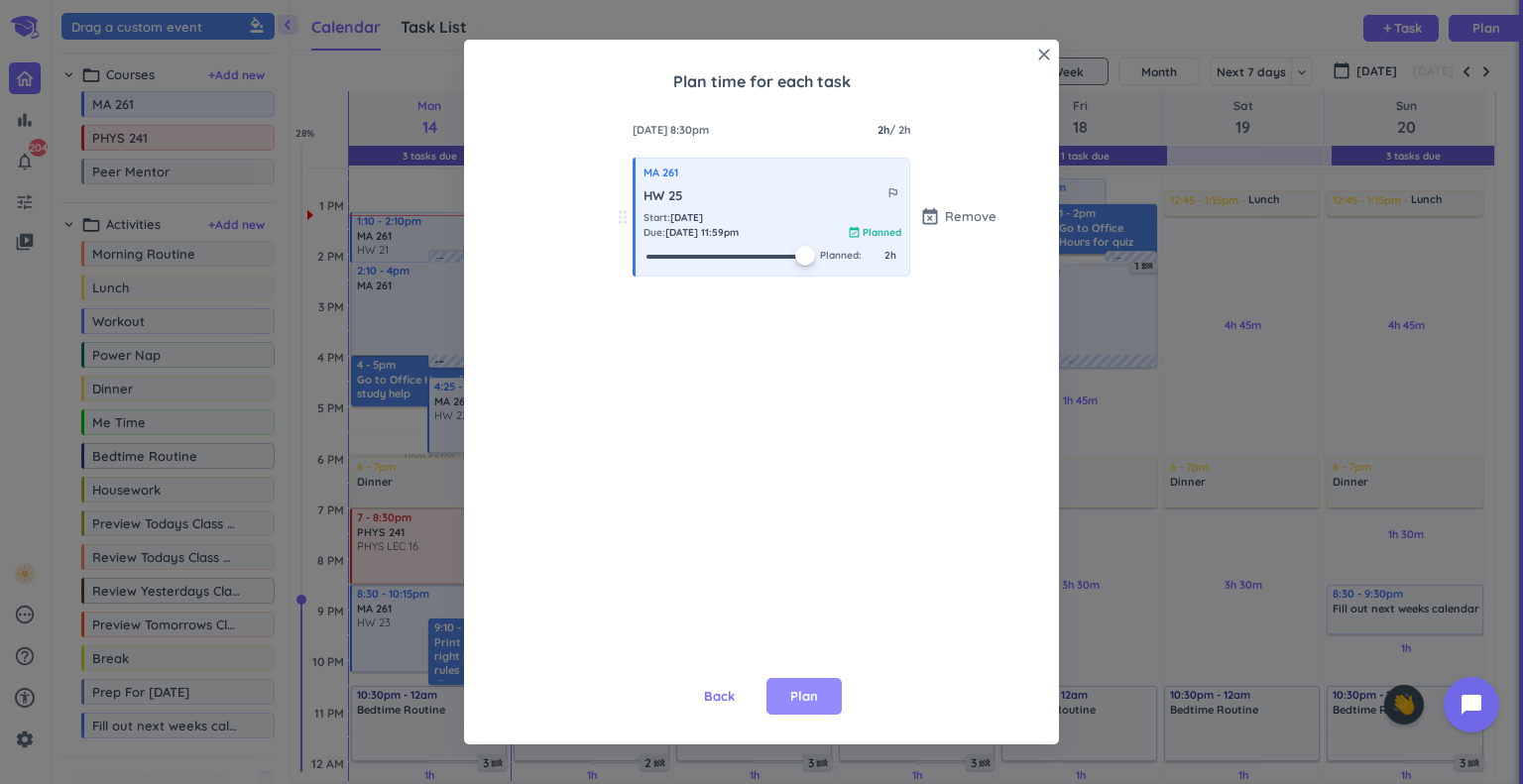 click on "Plan" at bounding box center [804, 697] 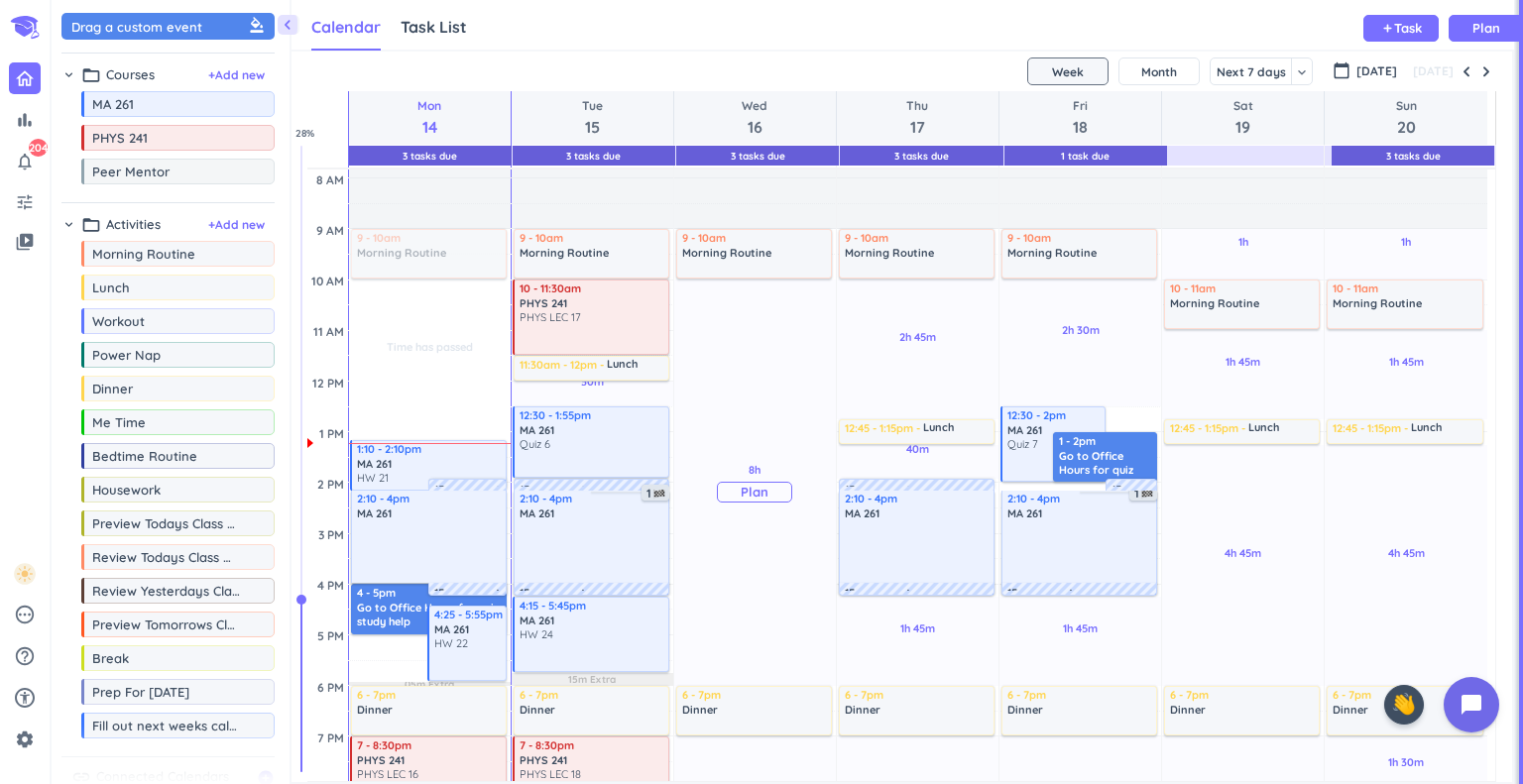 scroll, scrollTop: 308, scrollLeft: 0, axis: vertical 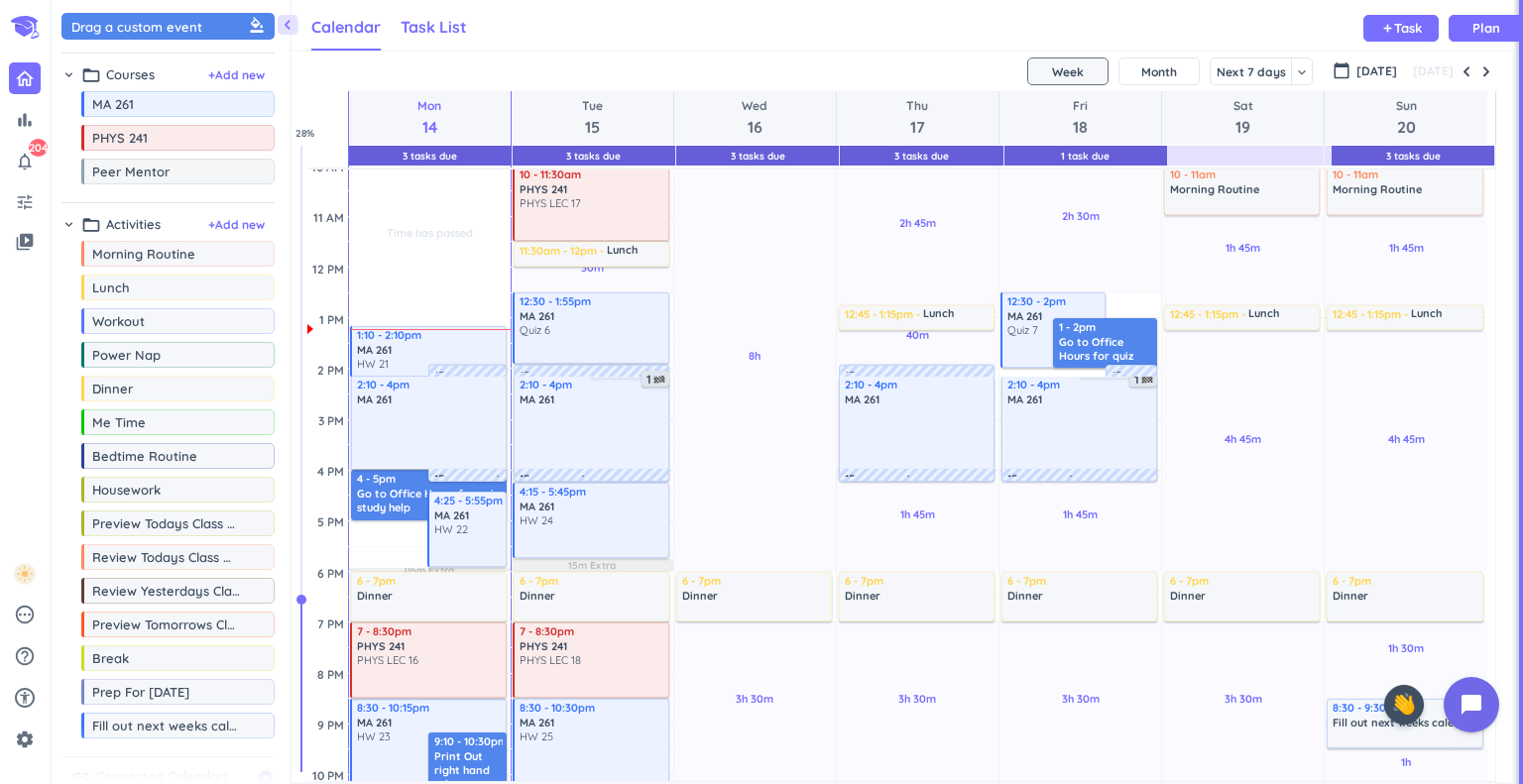 click on "Task List" at bounding box center (433, 27) 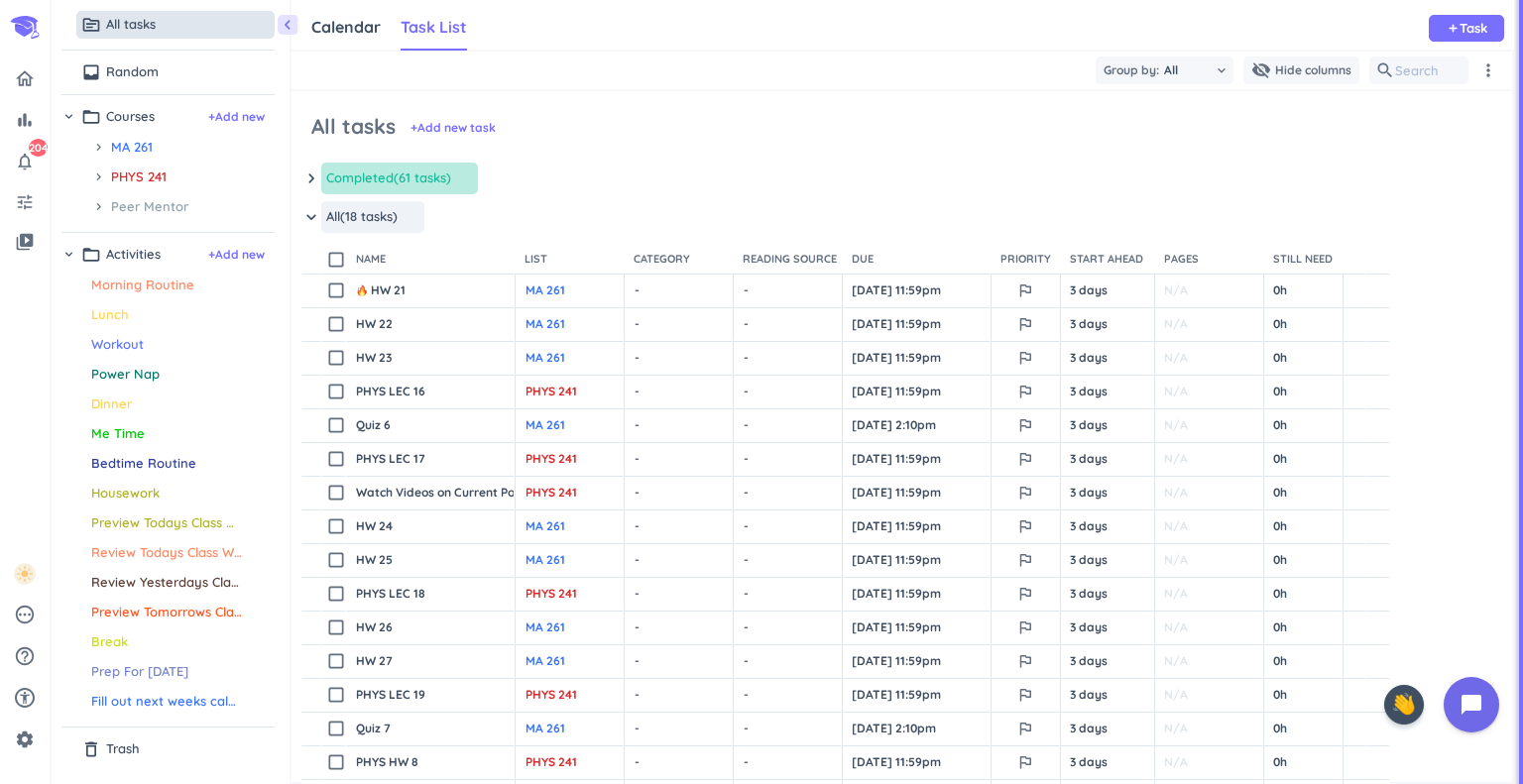 scroll, scrollTop: 9, scrollLeft: 8, axis: both 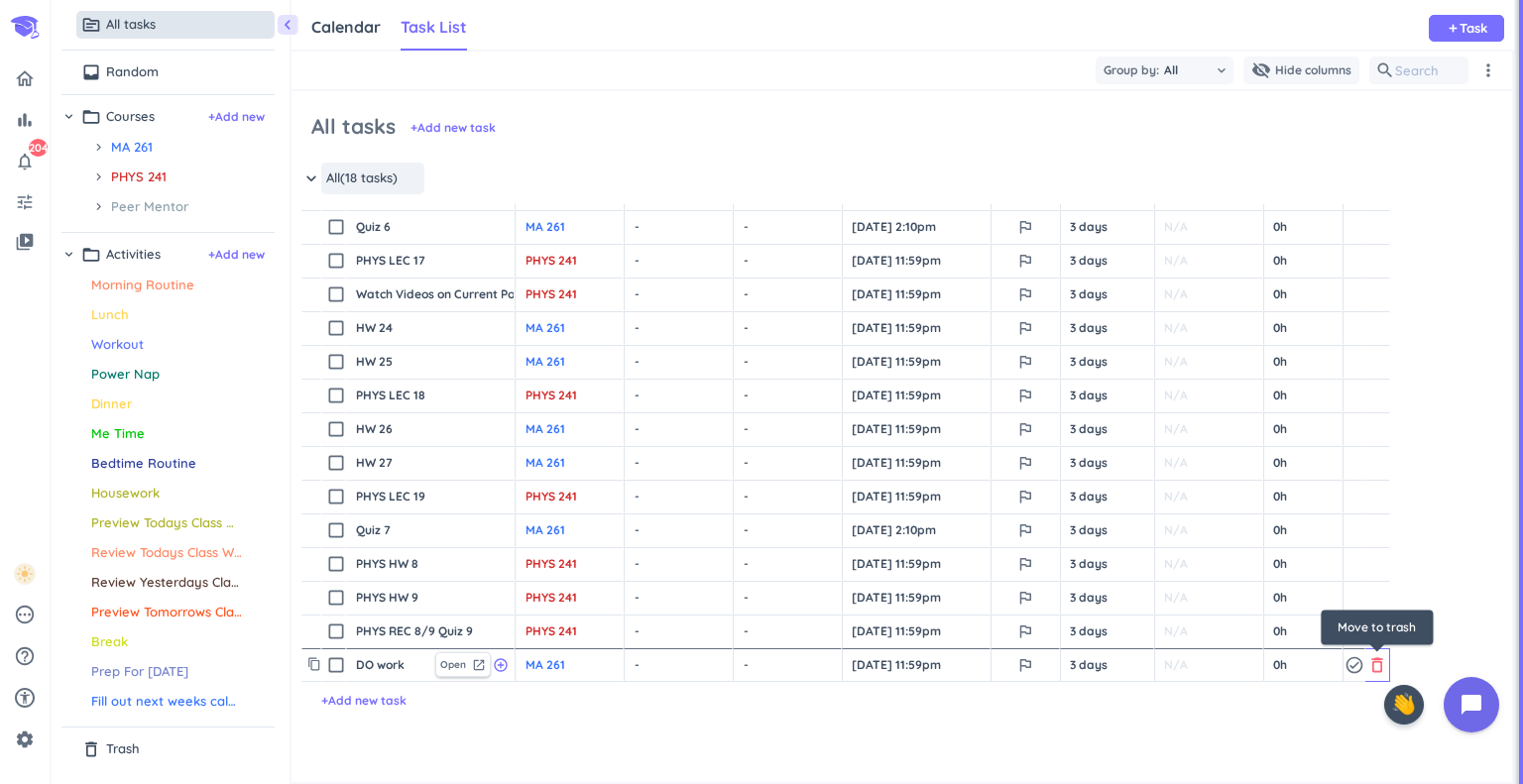 click on "delete_outline" at bounding box center [1377, 665] 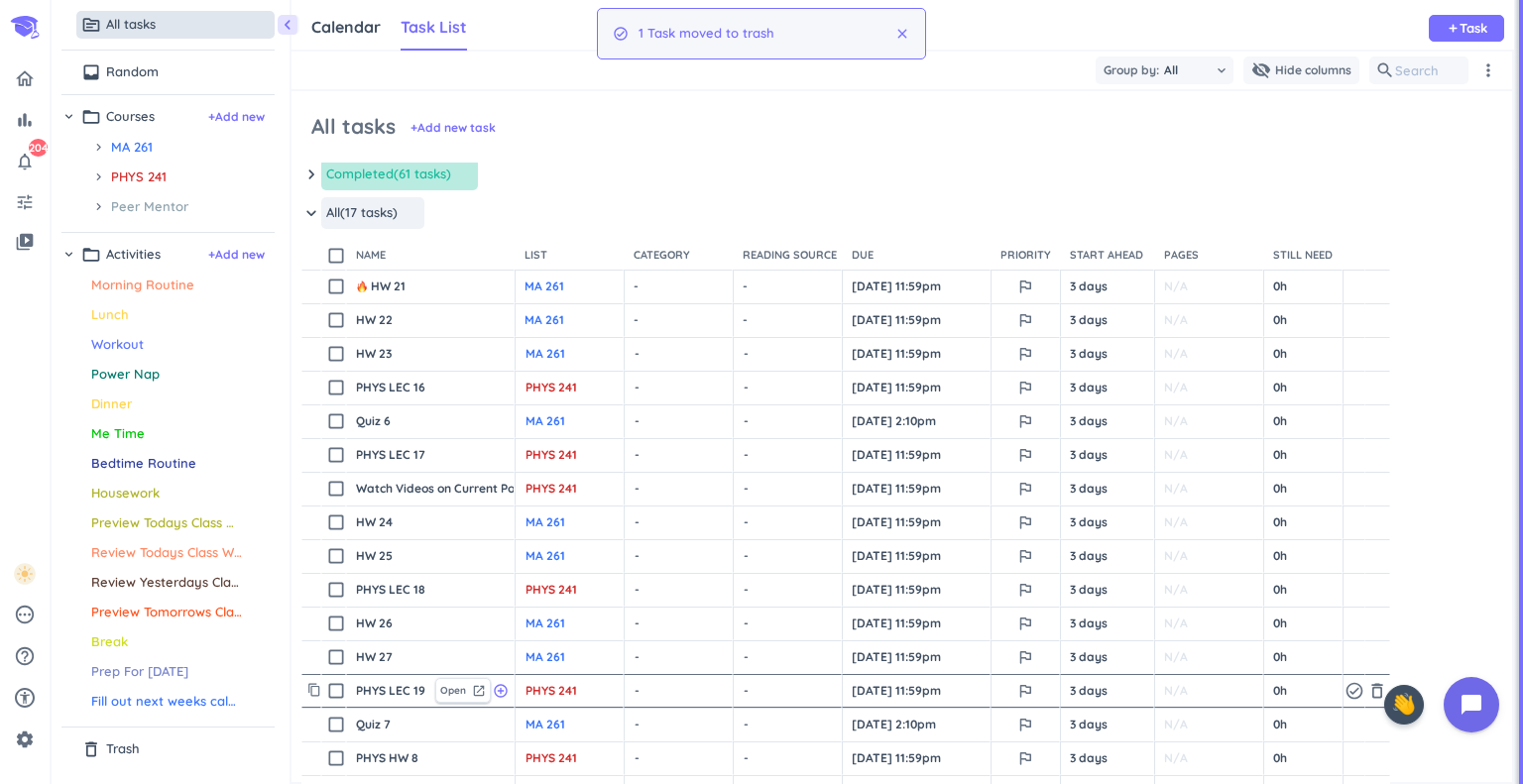 scroll, scrollTop: 0, scrollLeft: 0, axis: both 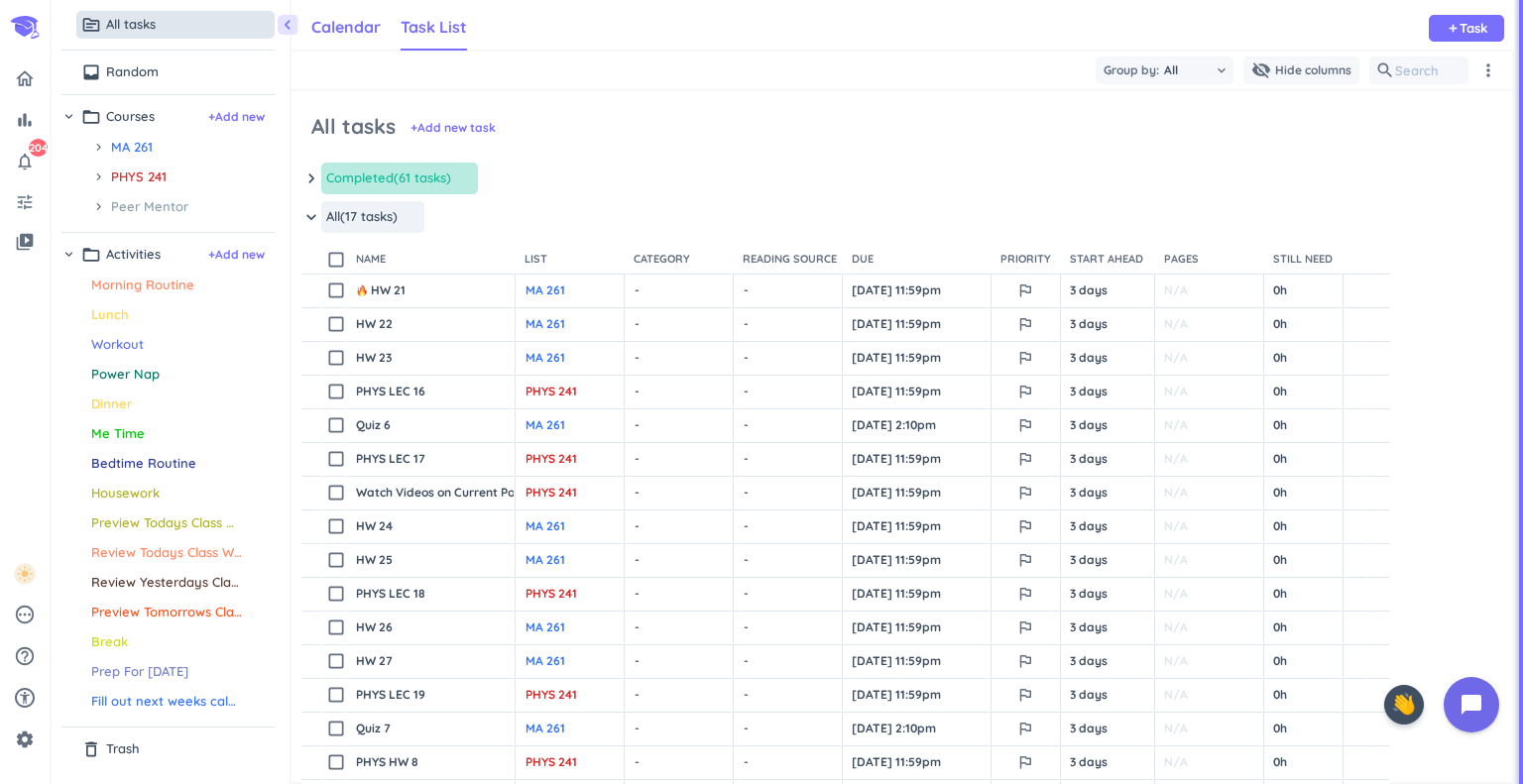 click on "Calendar" at bounding box center (346, 28) 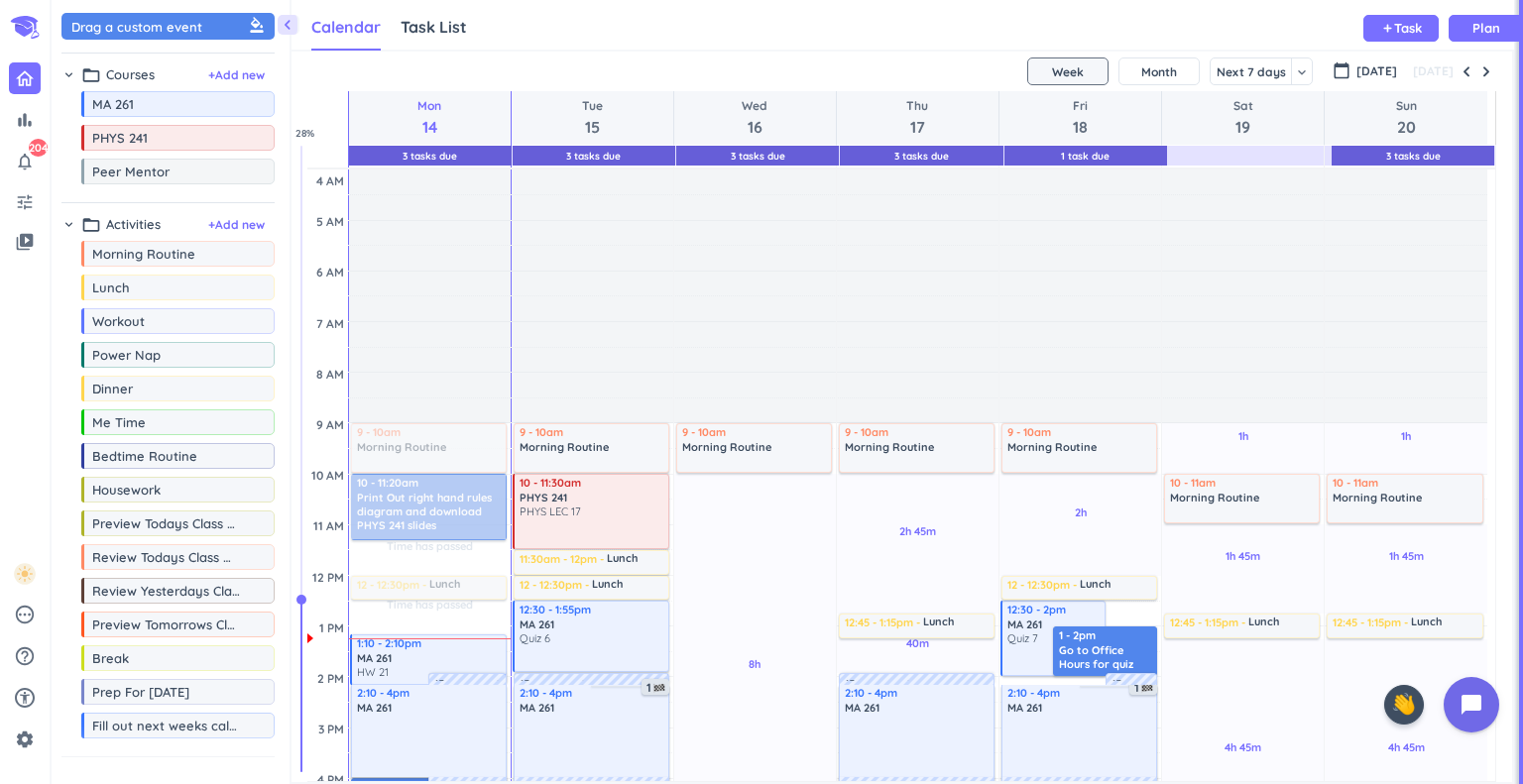 scroll, scrollTop: 9, scrollLeft: 8, axis: both 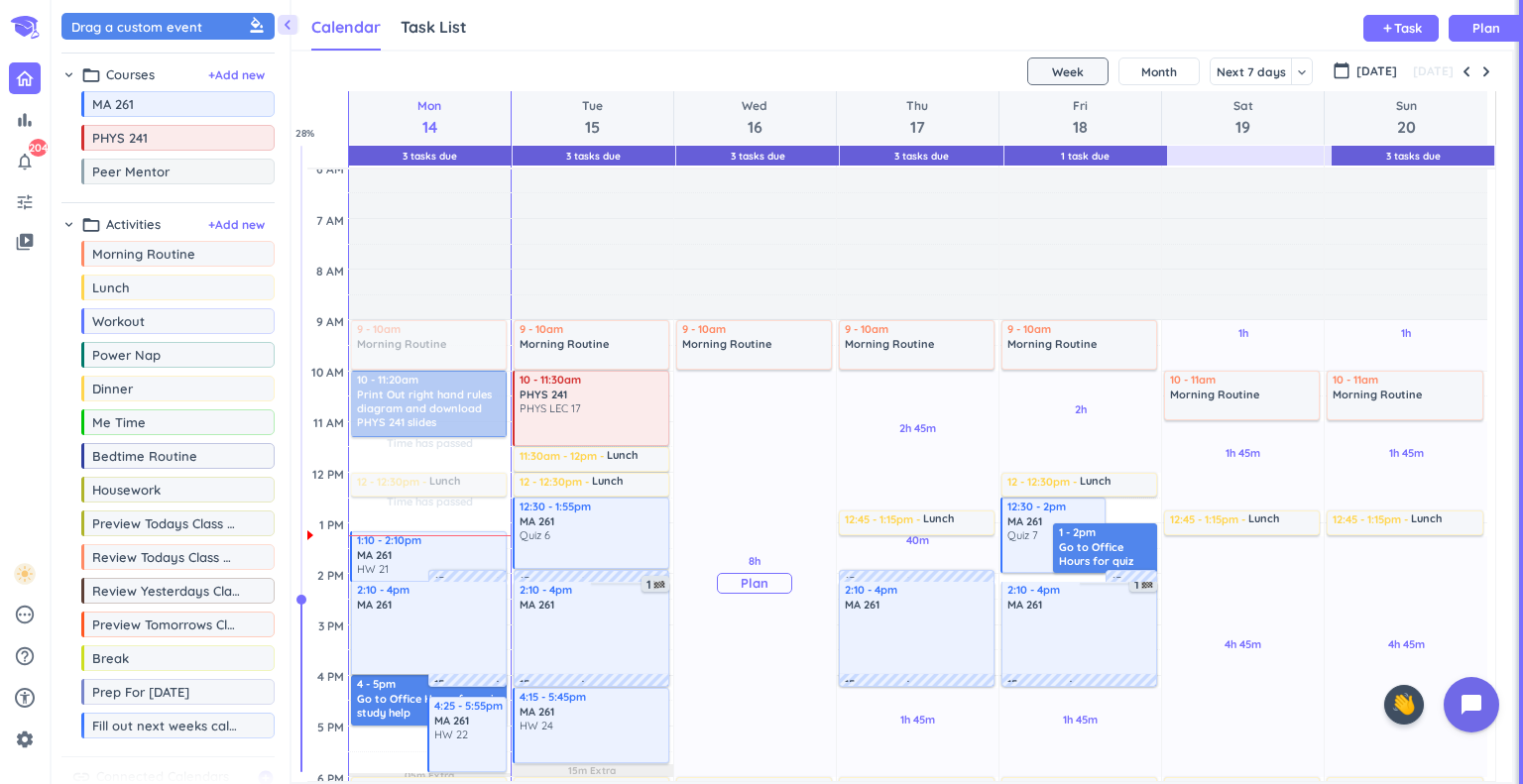 click on "Plan" at bounding box center (755, 583) 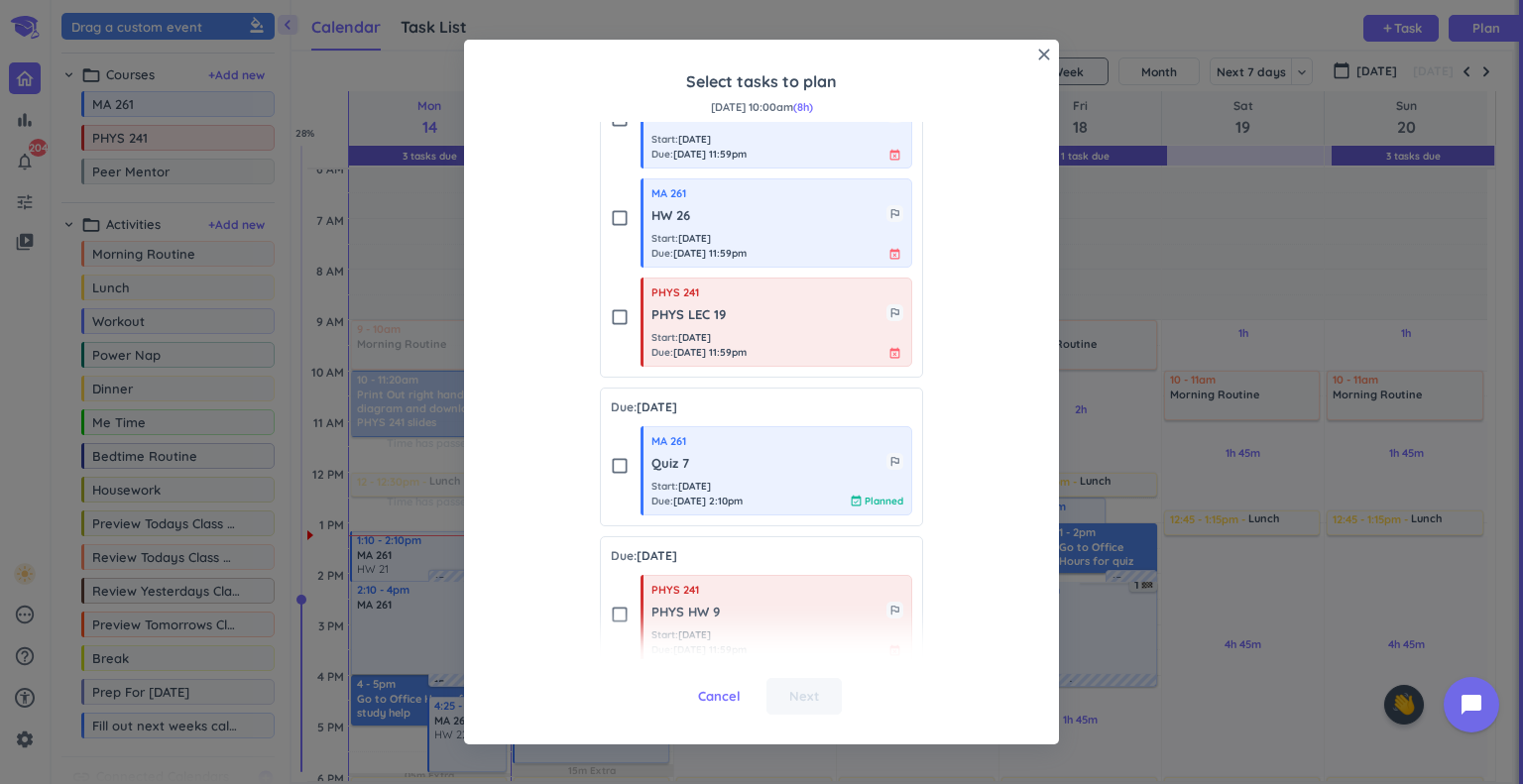 scroll, scrollTop: 1288, scrollLeft: 0, axis: vertical 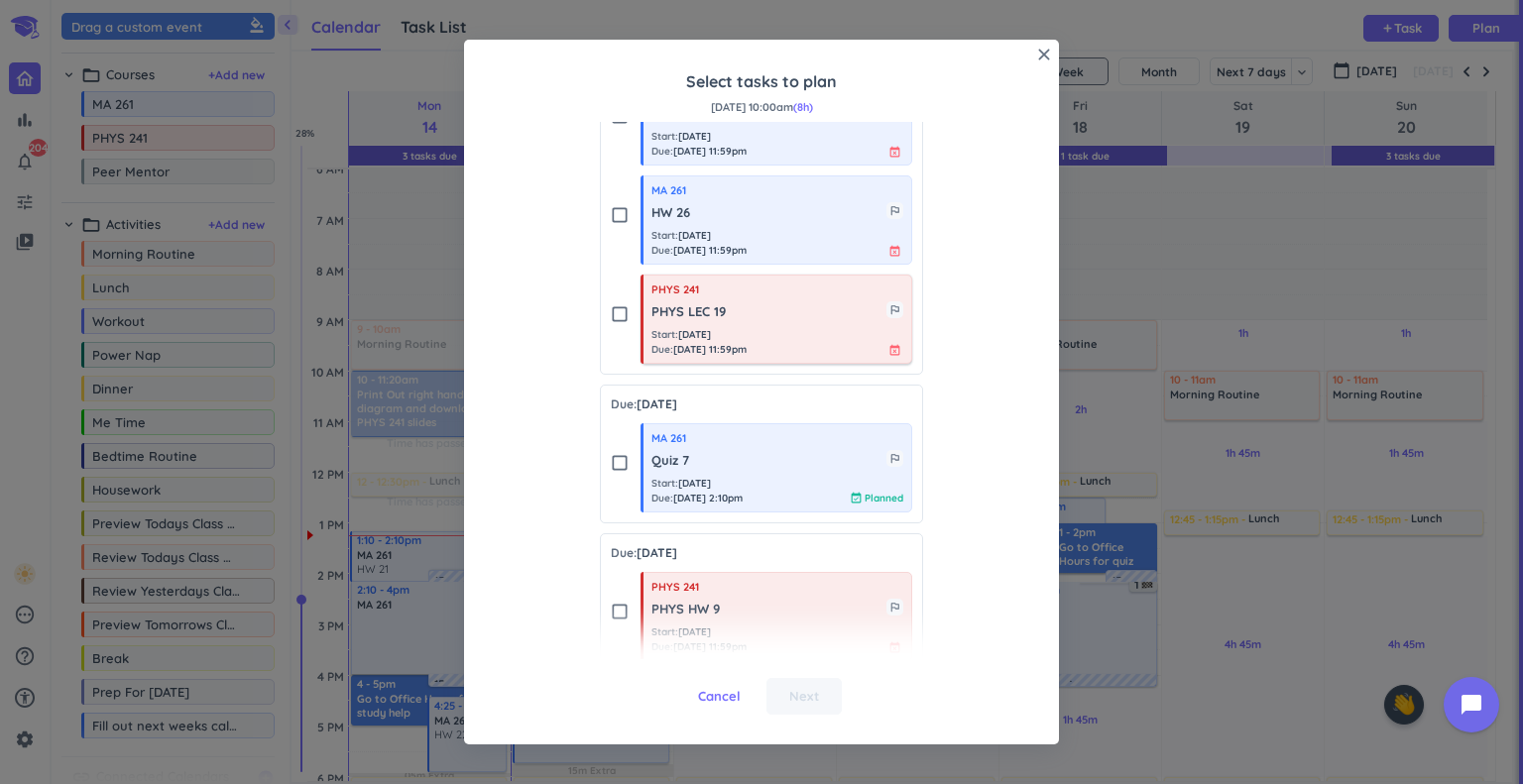 click on "PHYS 241 PHYS LEC 19 outlined_flag Start :  [DATE] Due :  [DATE] 11:59pm event_busy" at bounding box center [776, 319] 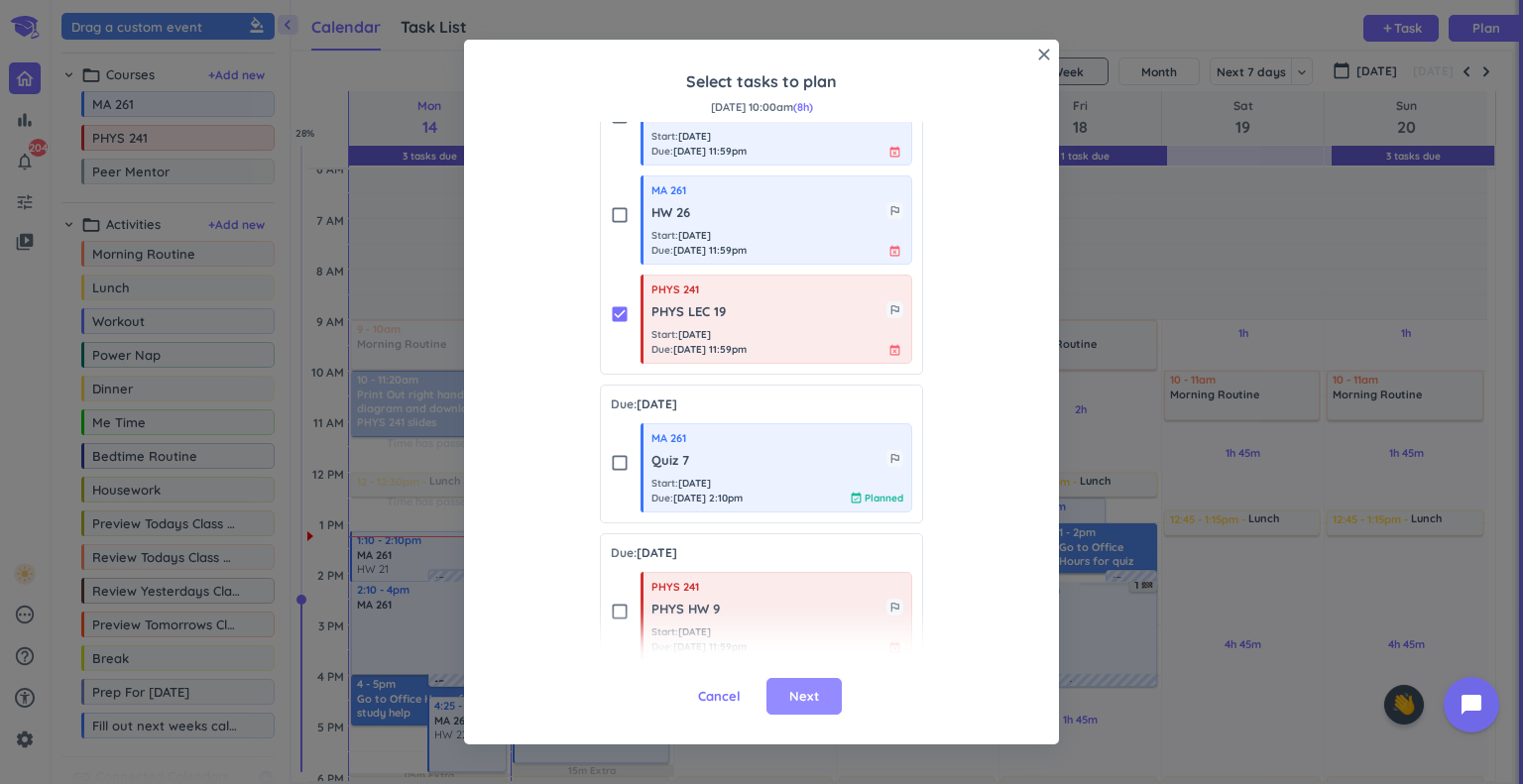 click on "Next" at bounding box center [804, 697] 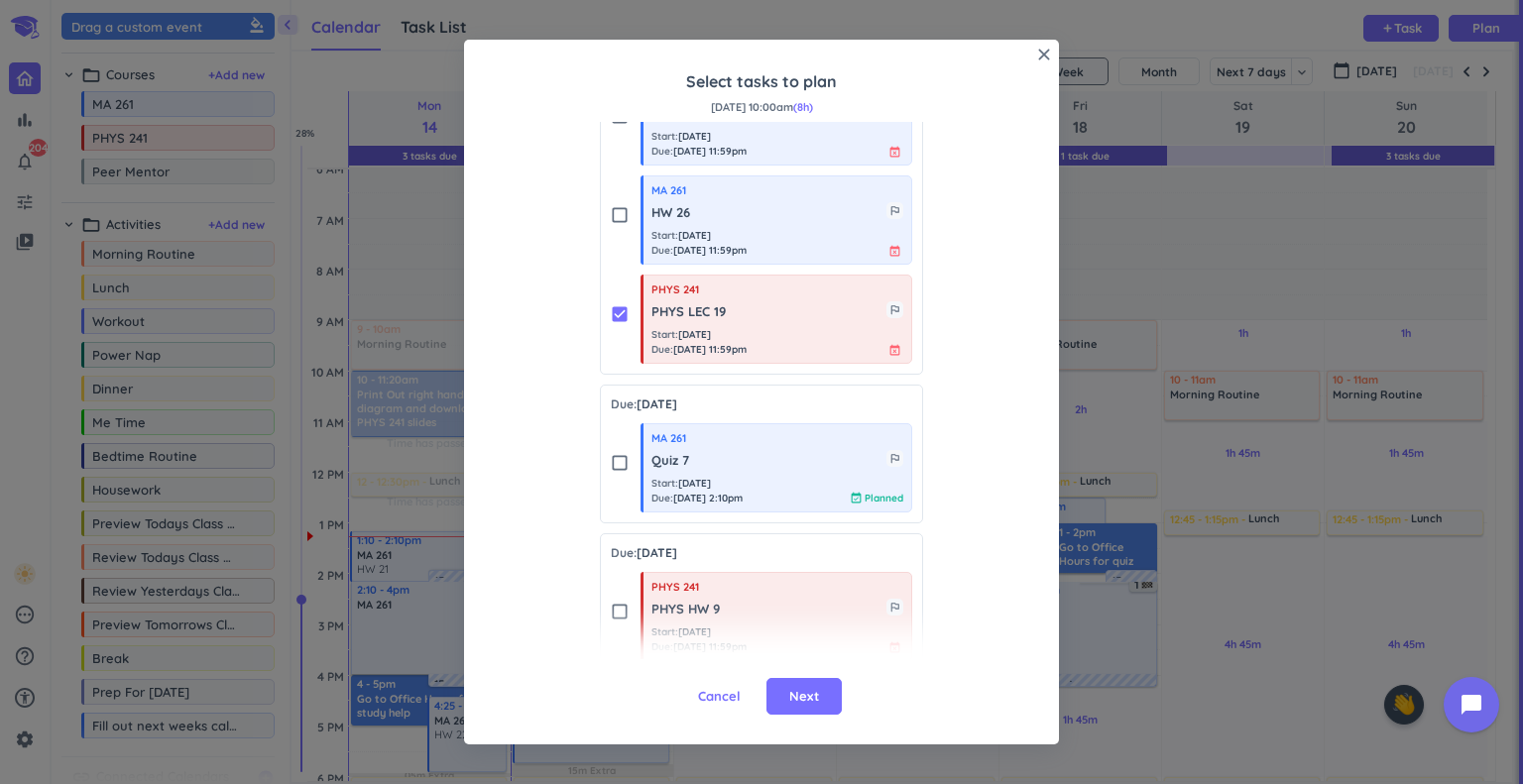 scroll, scrollTop: 0, scrollLeft: 0, axis: both 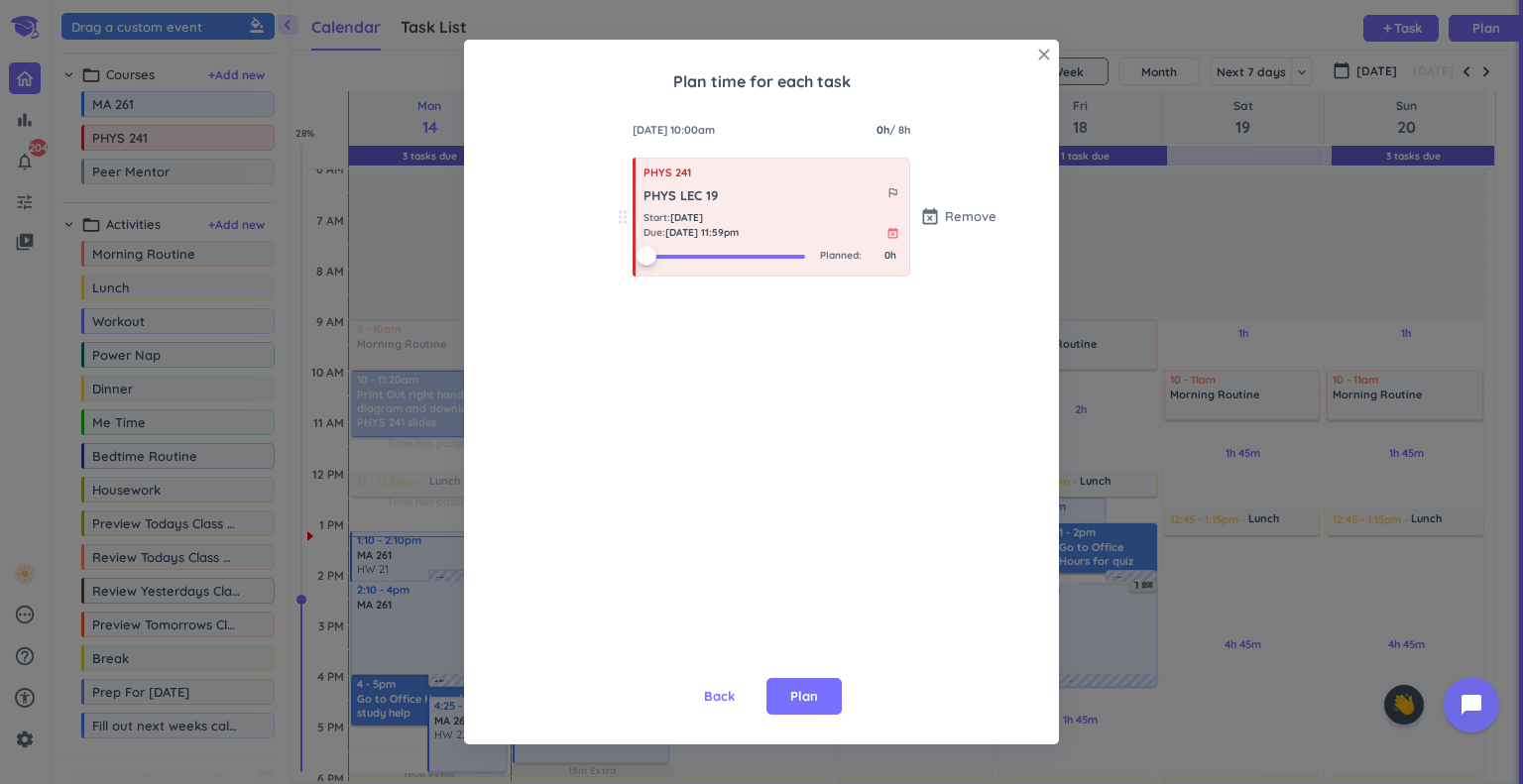 click on "close" at bounding box center (1044, 55) 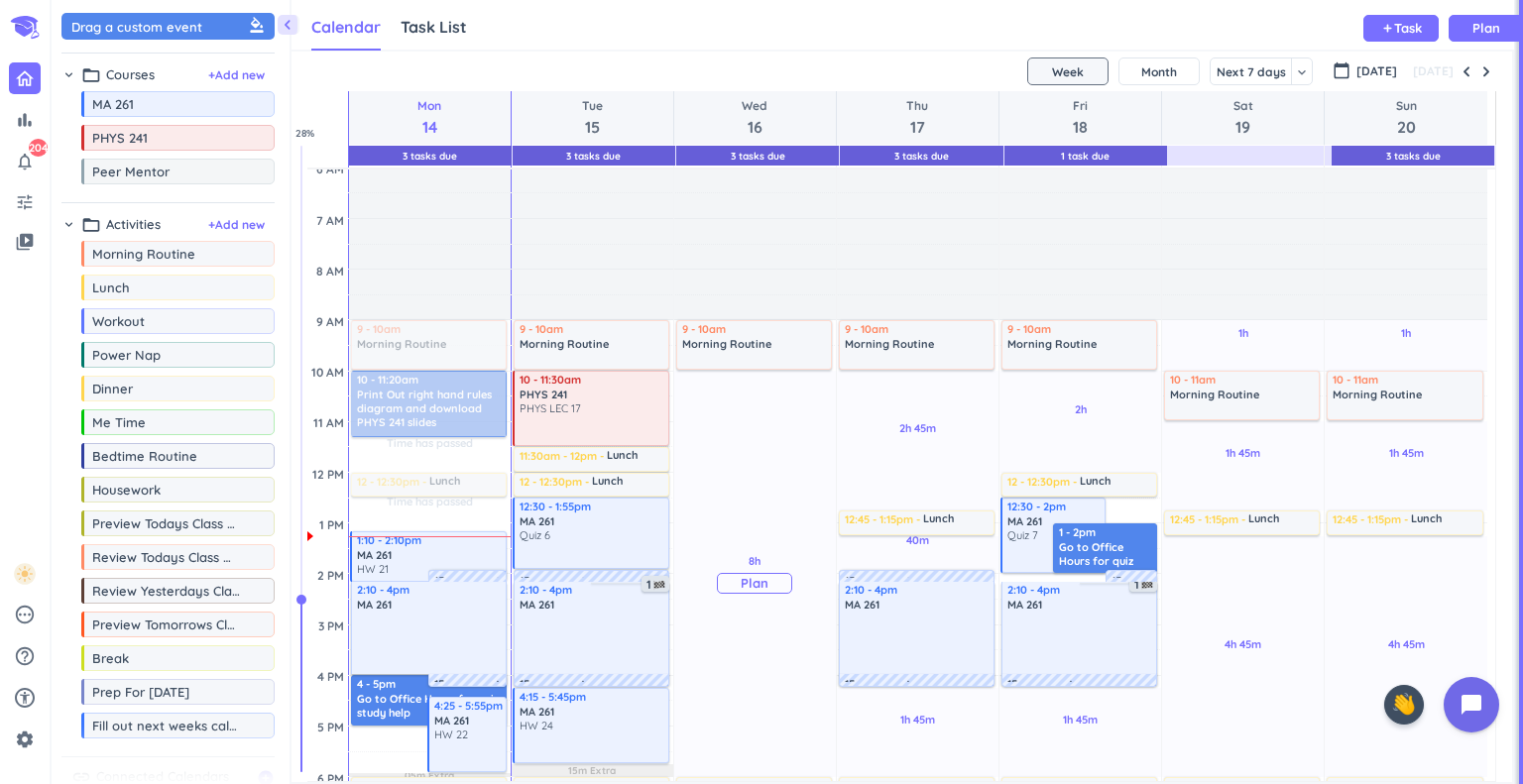 click on "Plan" at bounding box center (755, 583) 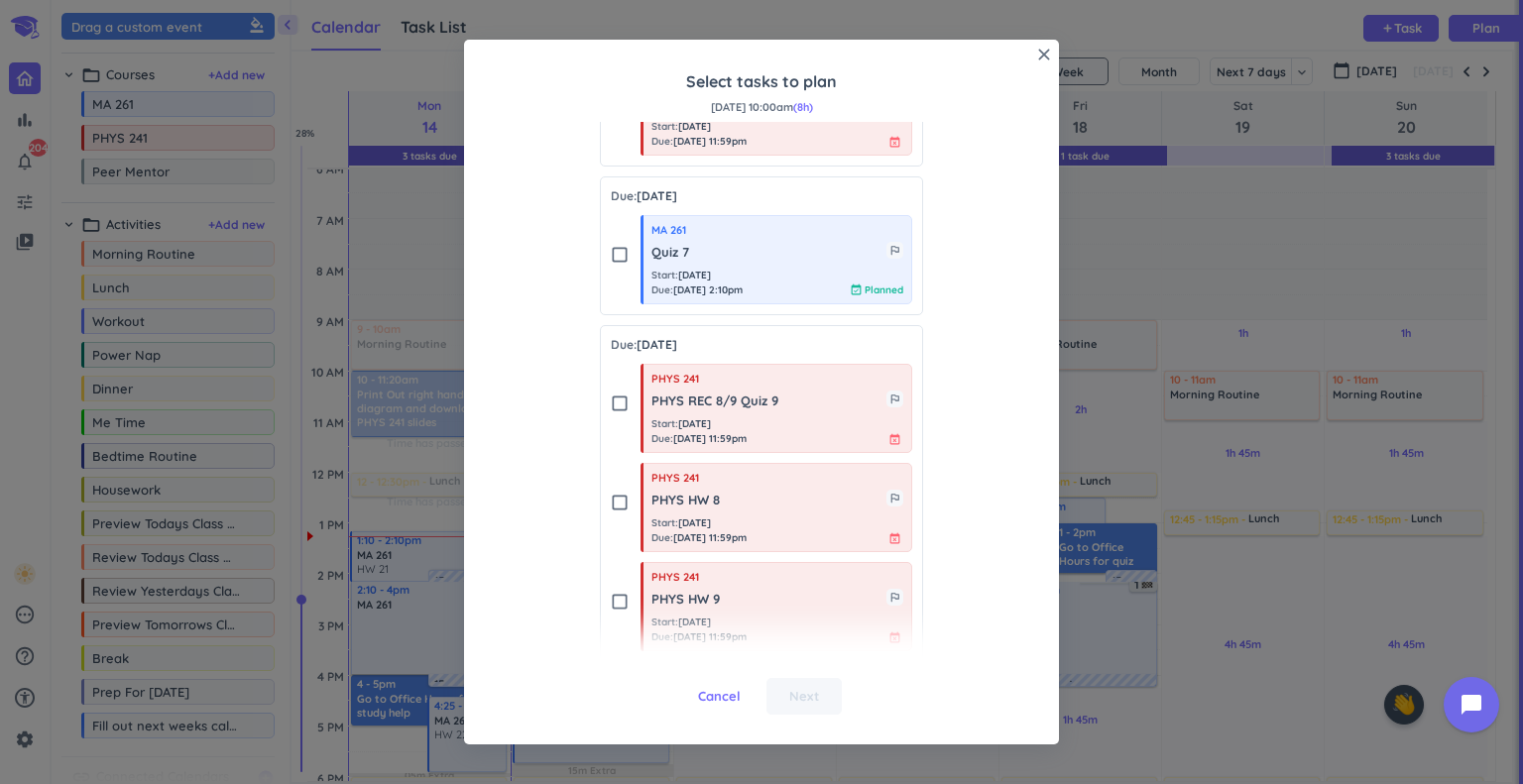 scroll, scrollTop: 1507, scrollLeft: 0, axis: vertical 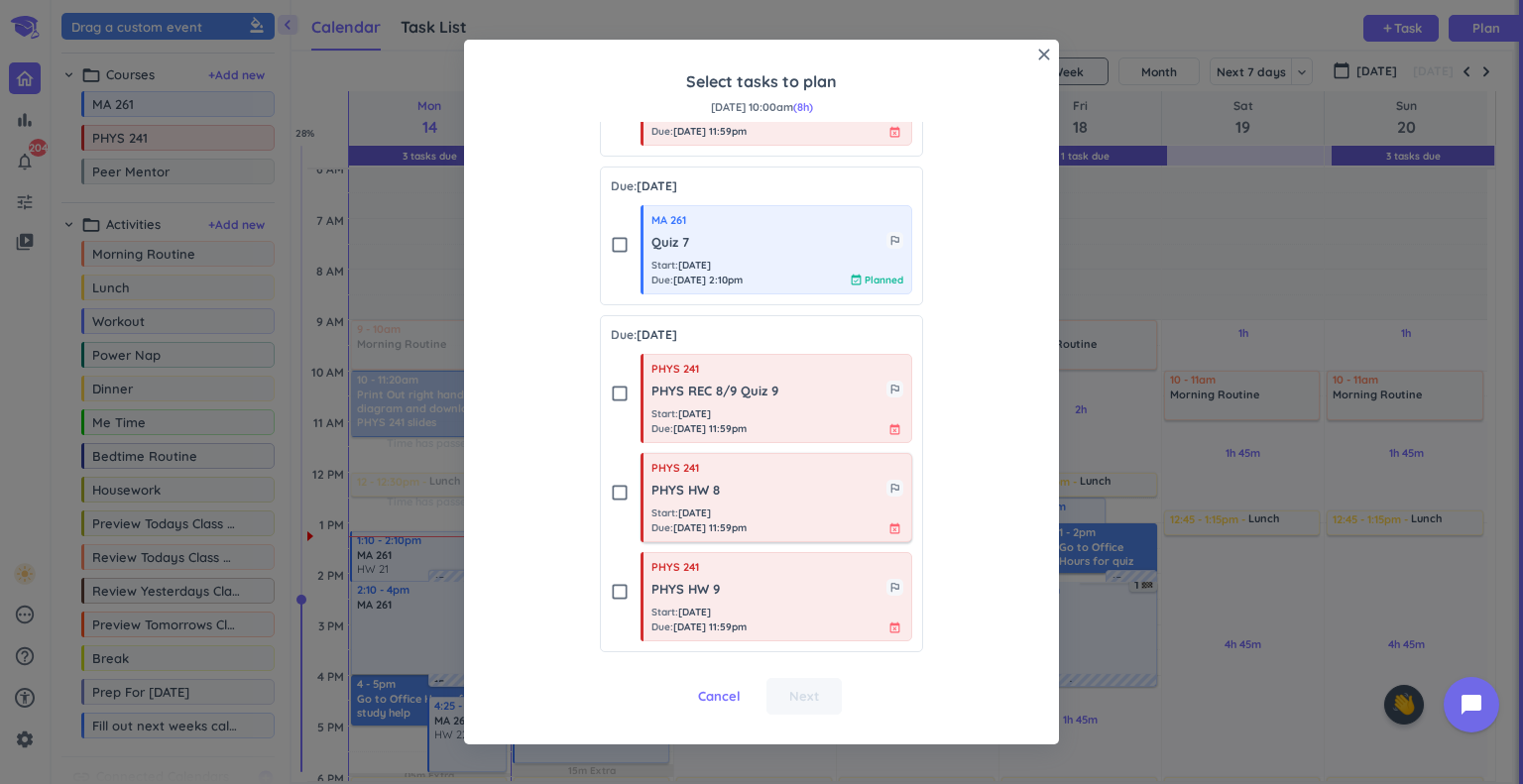 click on "PHYS HW 8" at bounding box center [768, 491] 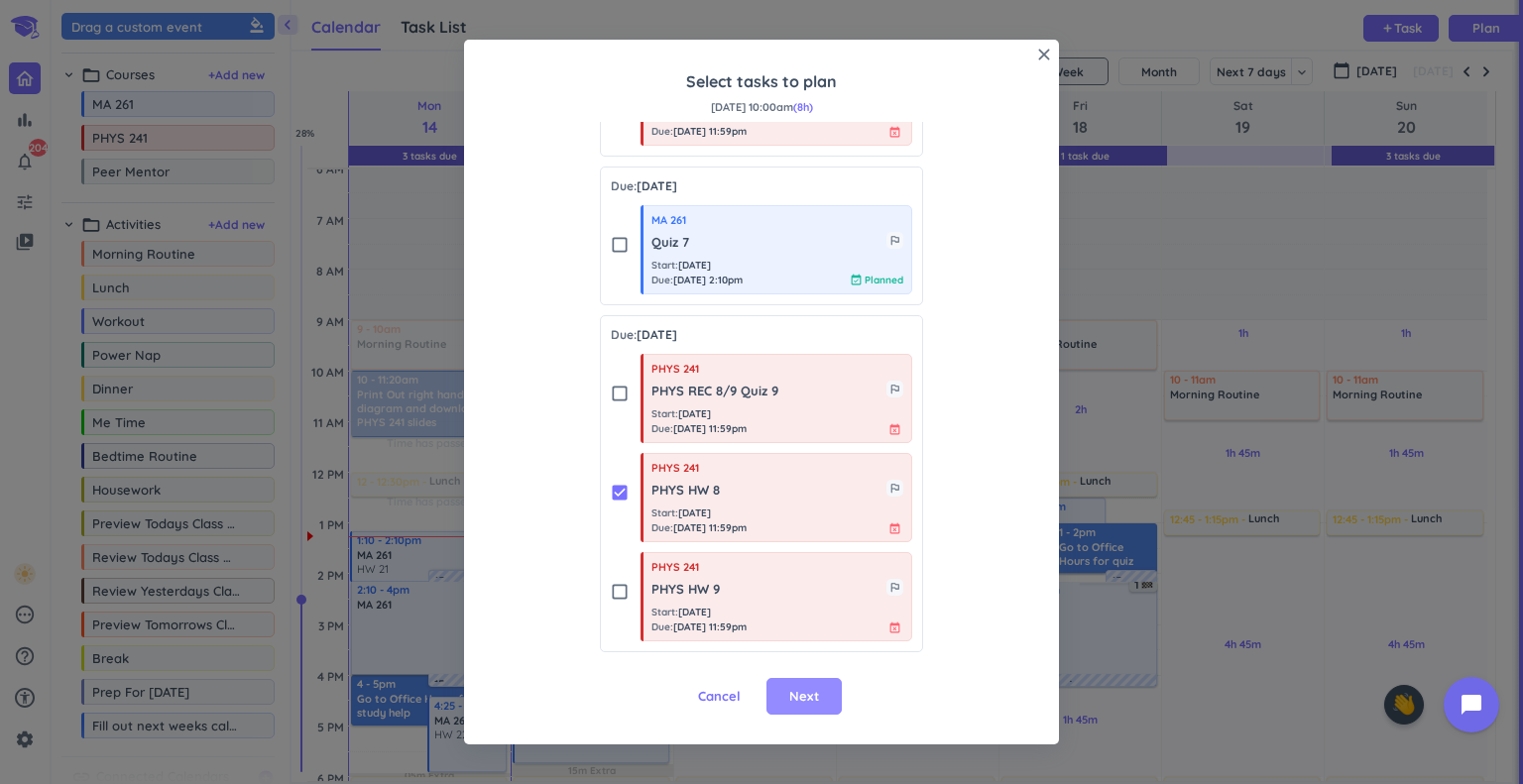 click on "Next" at bounding box center [804, 697] 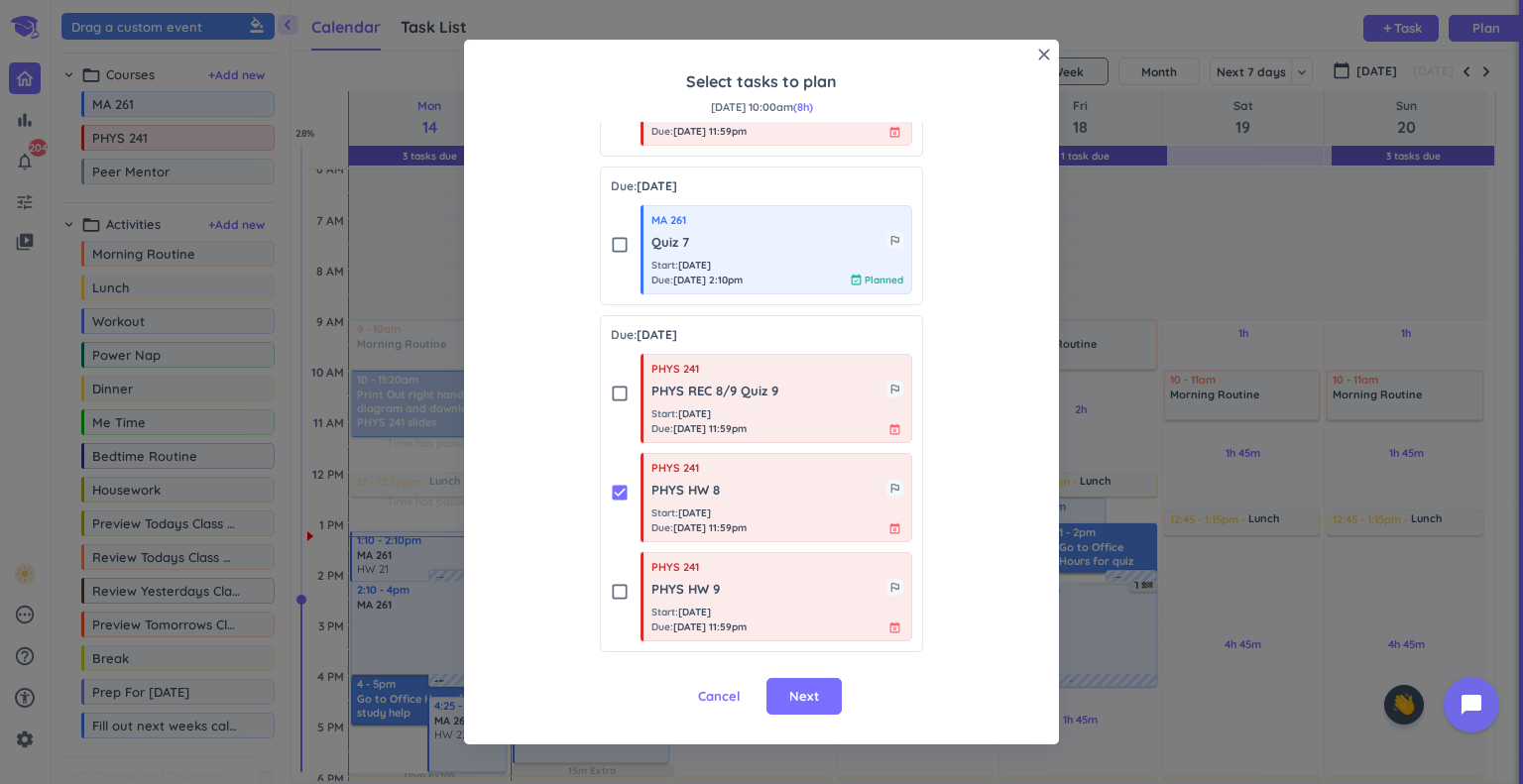 scroll, scrollTop: 0, scrollLeft: 0, axis: both 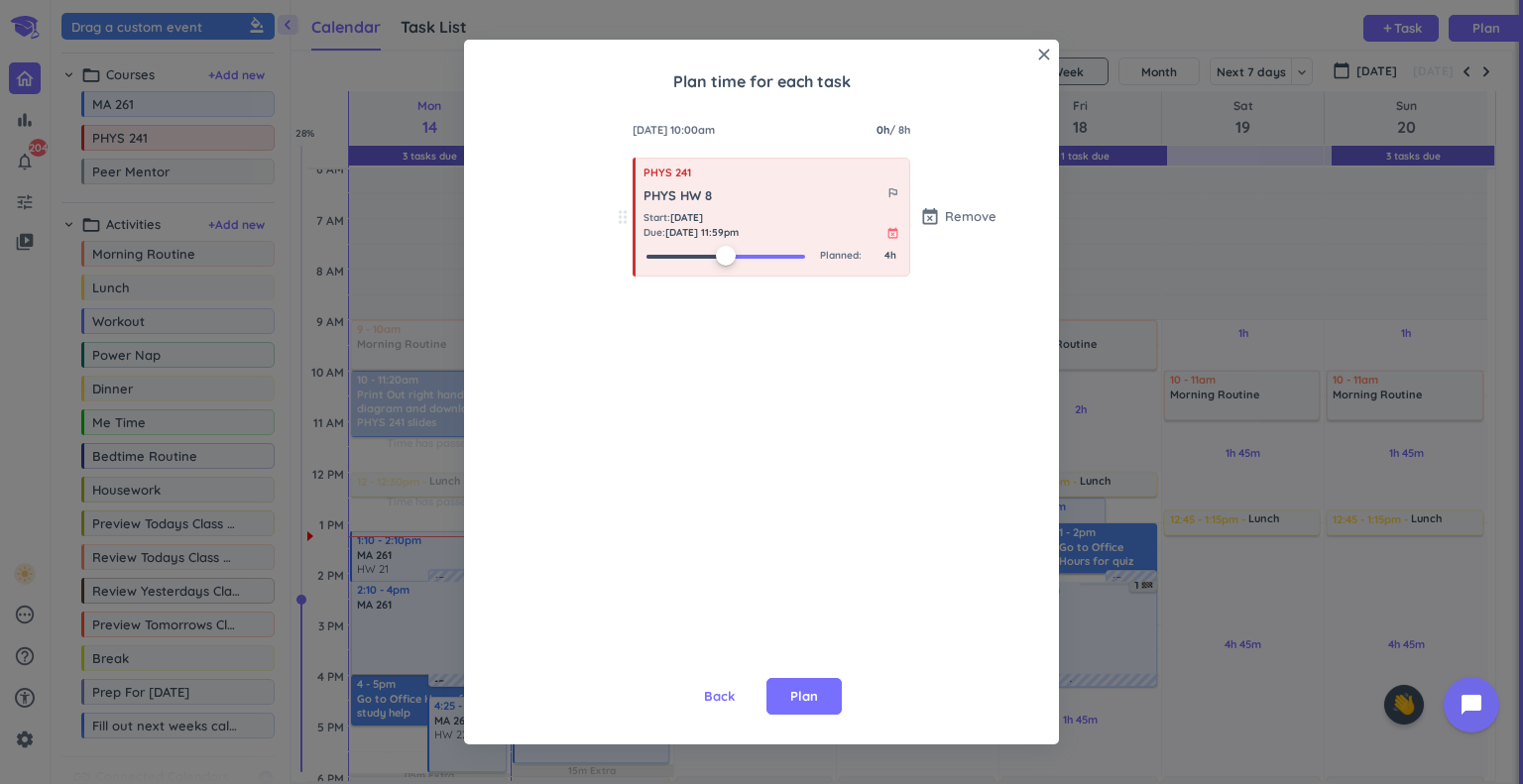 drag, startPoint x: 643, startPoint y: 254, endPoint x: 720, endPoint y: 358, distance: 129.40247 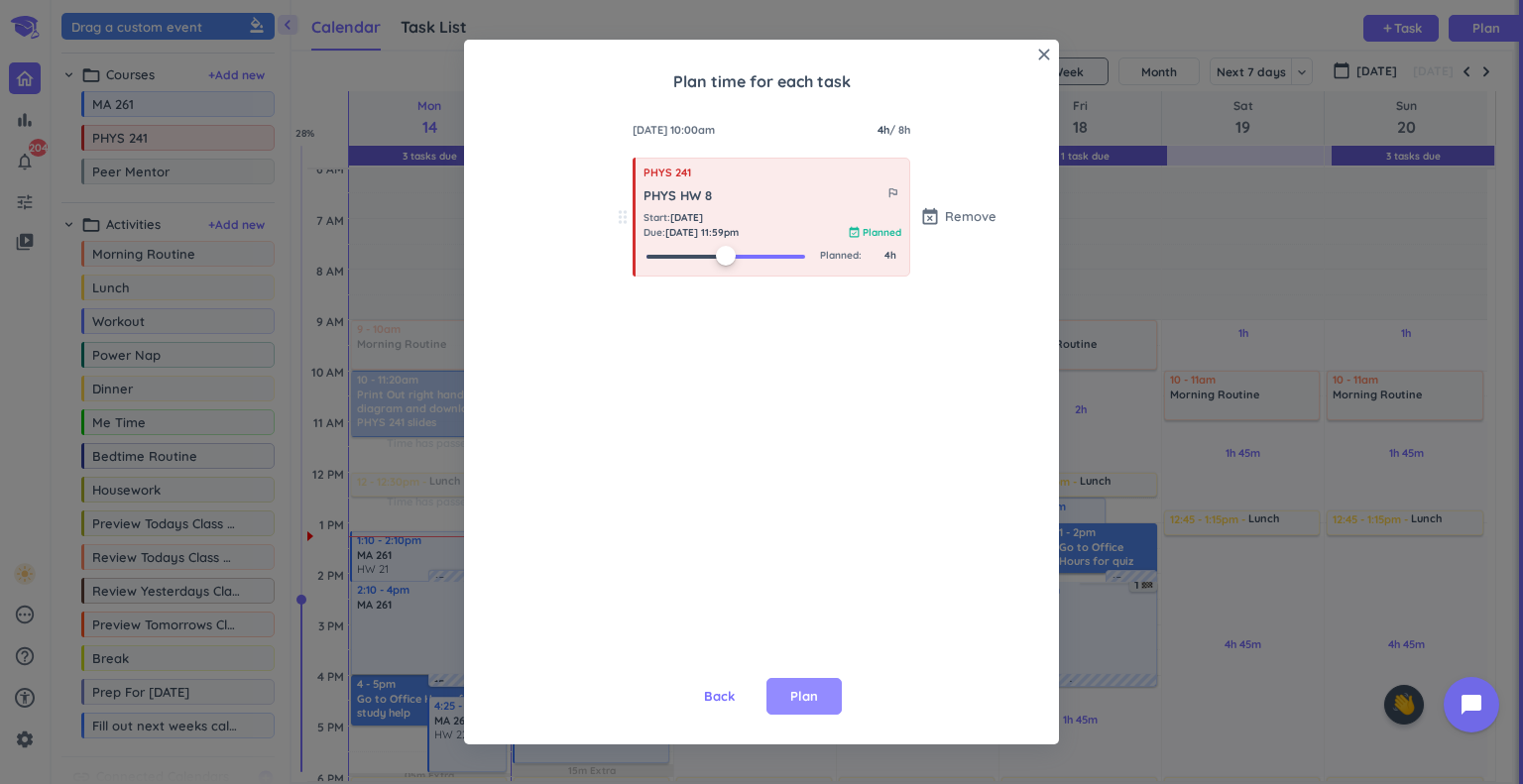 click on "Plan" at bounding box center [804, 697] 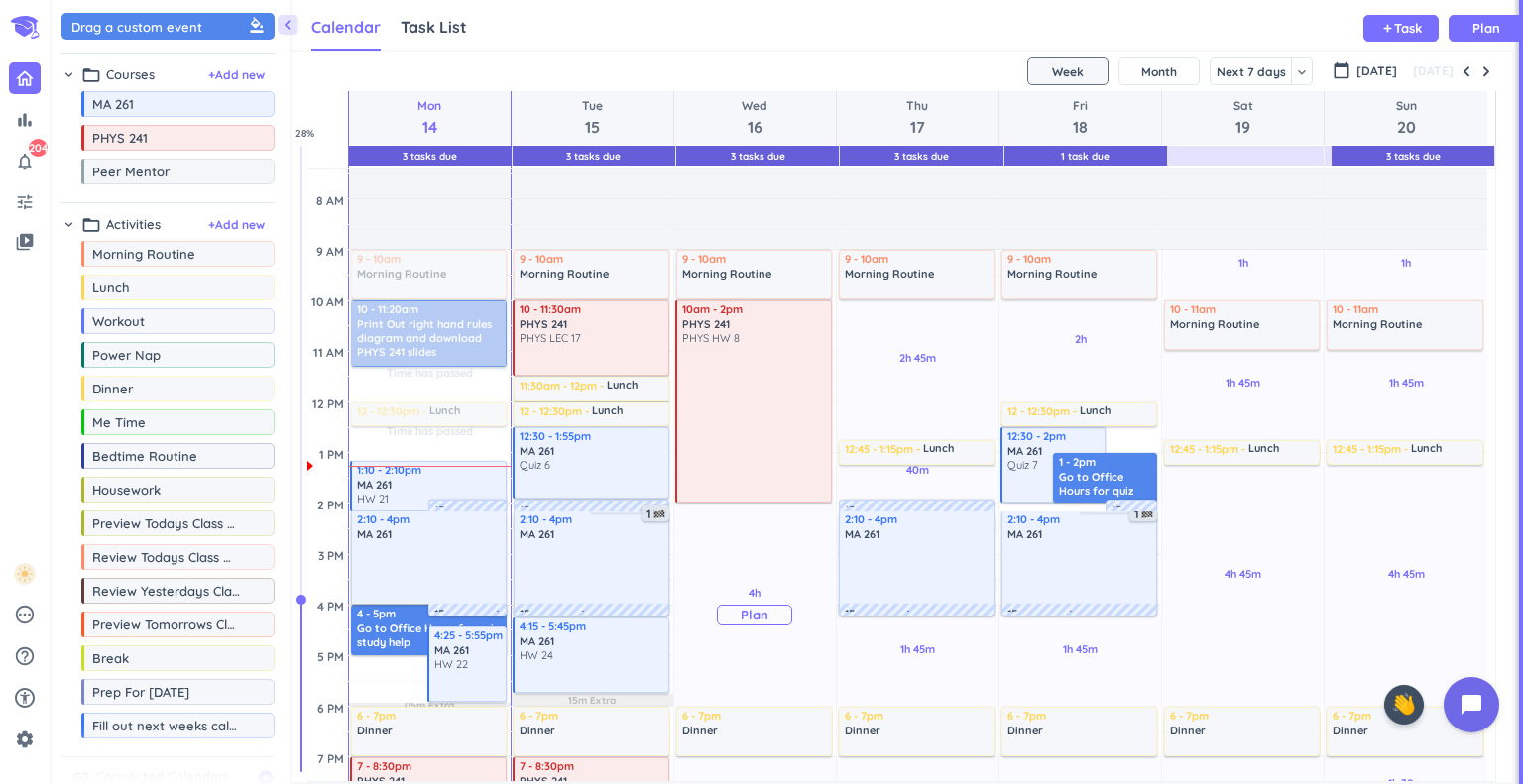 scroll, scrollTop: 202, scrollLeft: 0, axis: vertical 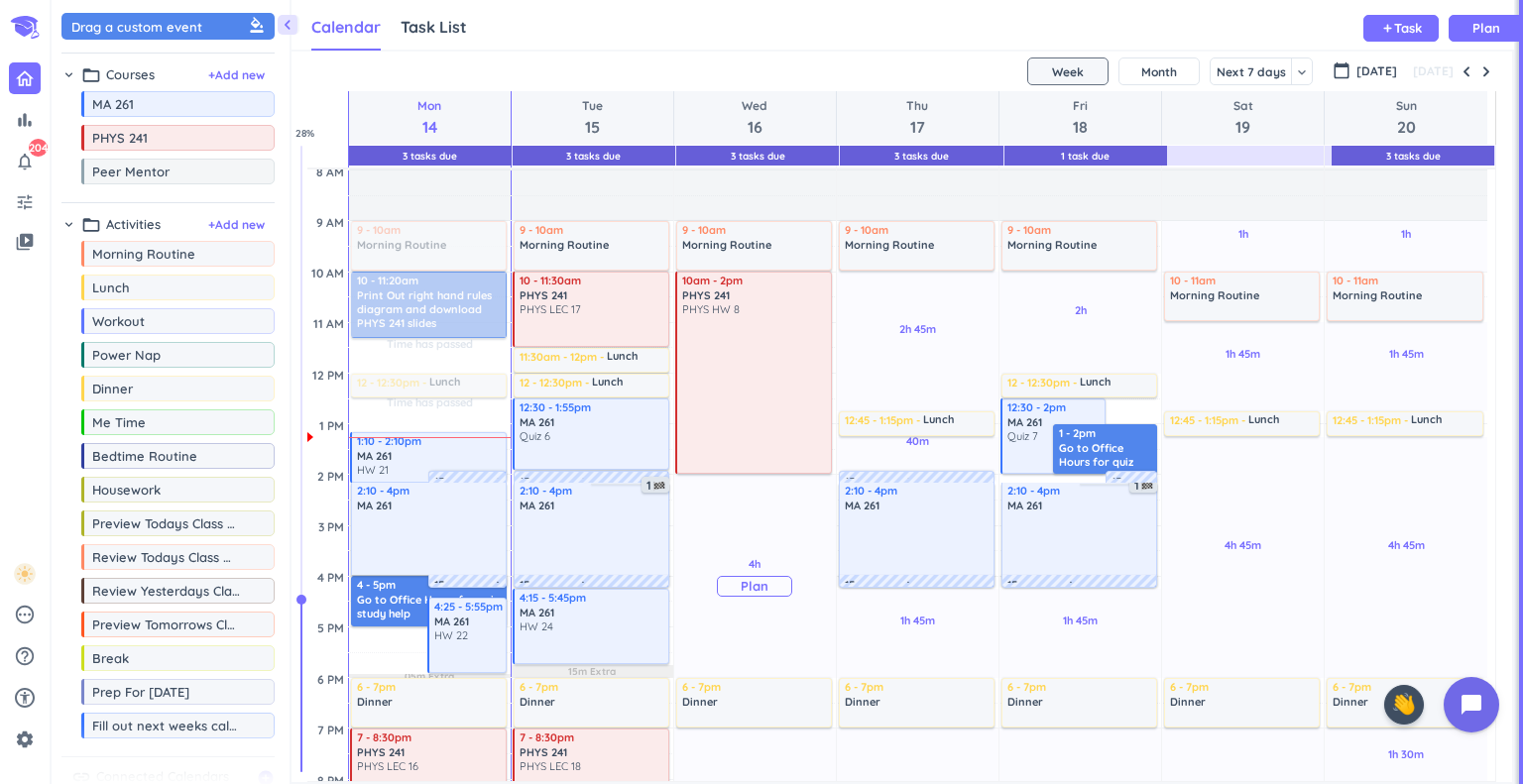 click on "Plan" at bounding box center (755, 586) 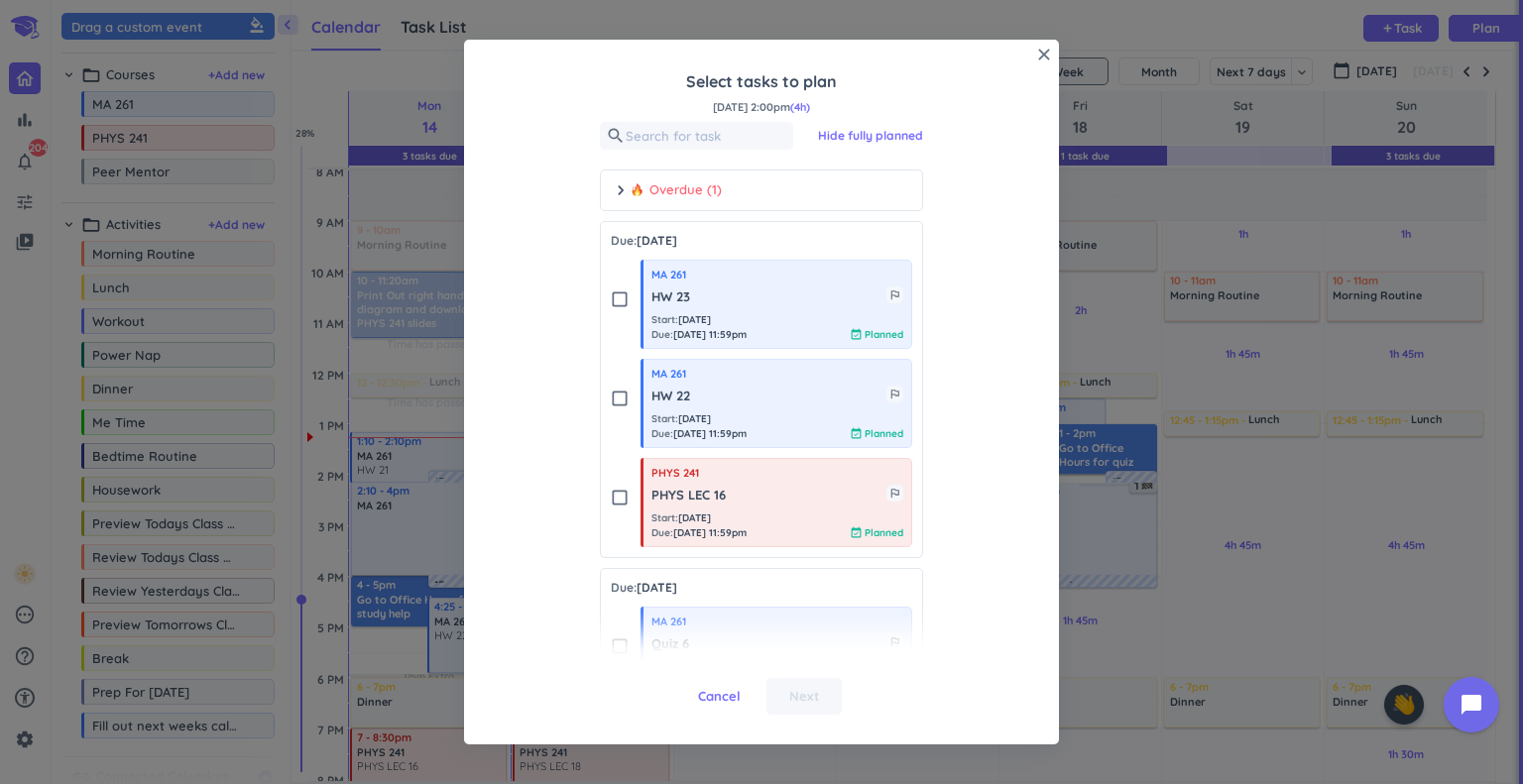 scroll, scrollTop: 20, scrollLeft: 0, axis: vertical 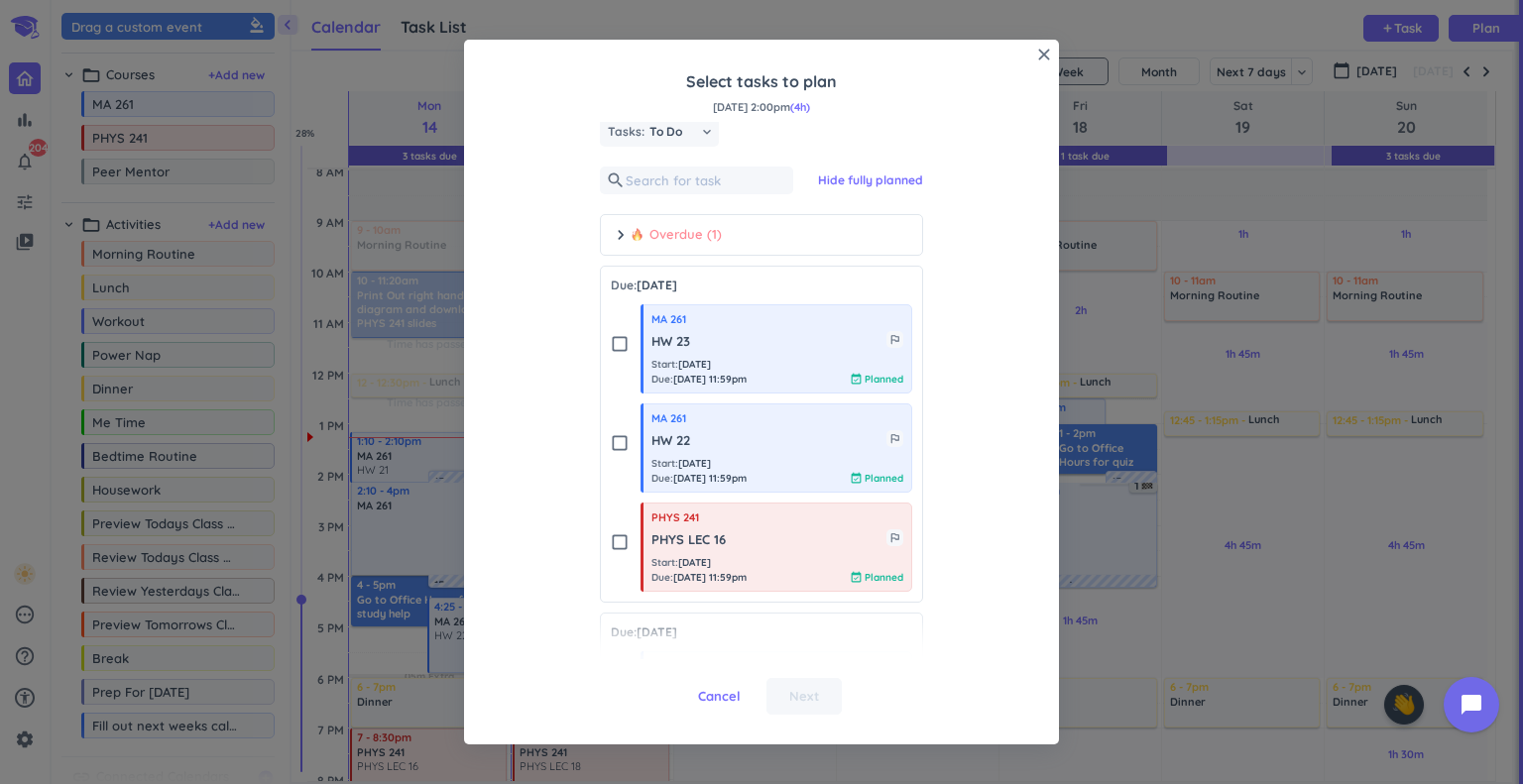 click on "chevron_right Overdue (1)" at bounding box center [762, 235] 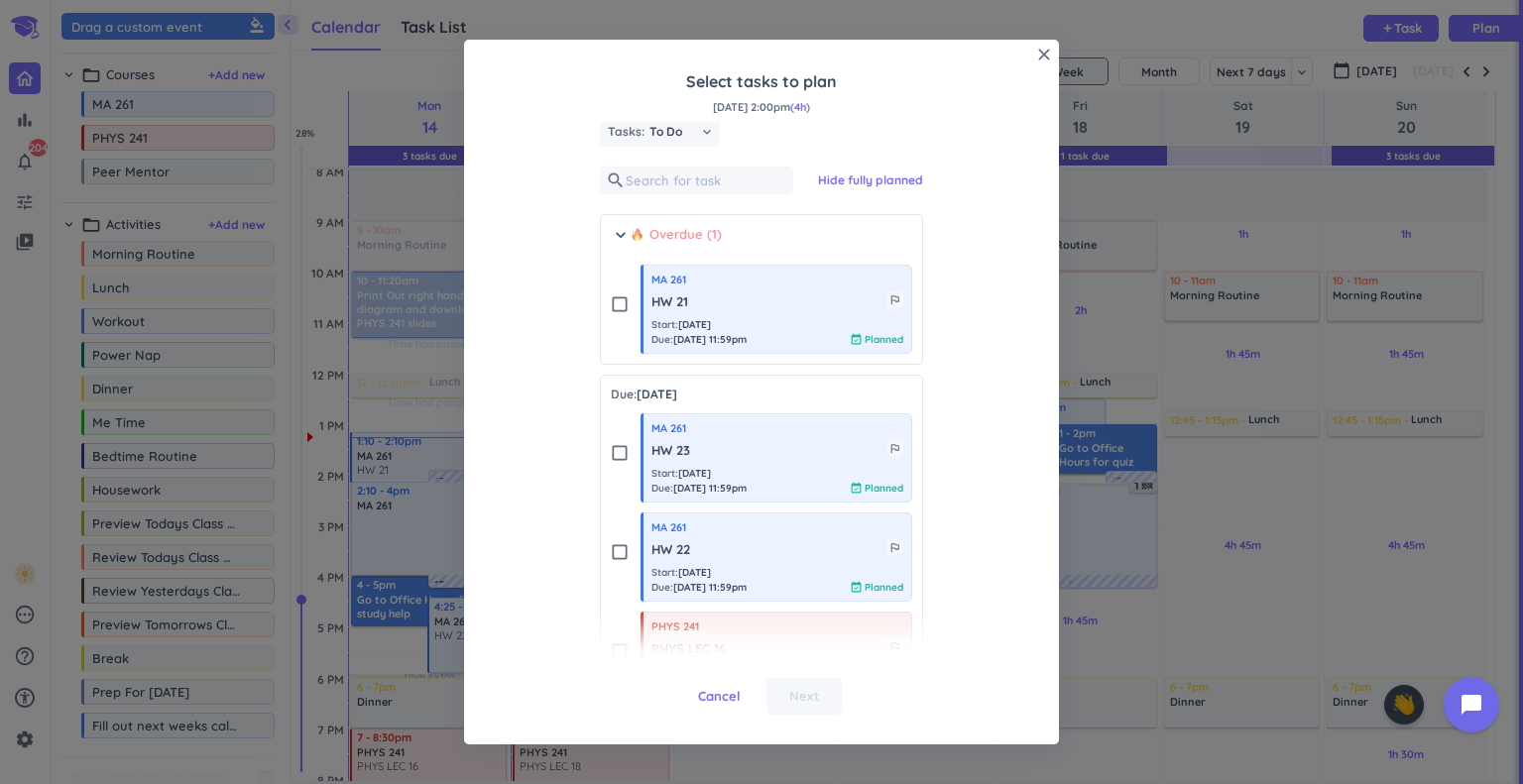 click on "chevron_right Overdue (1)" at bounding box center [762, 240] 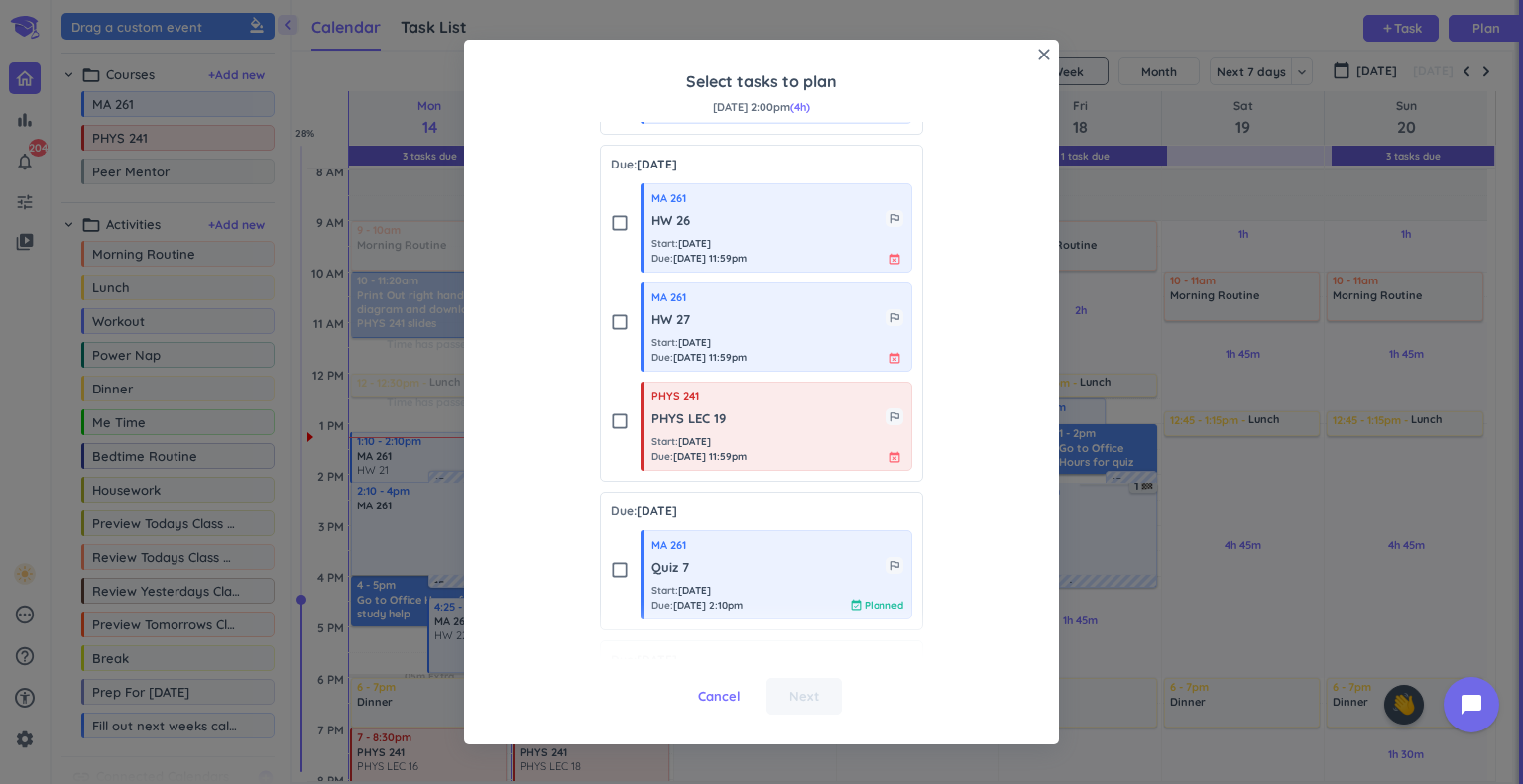scroll, scrollTop: 1209, scrollLeft: 0, axis: vertical 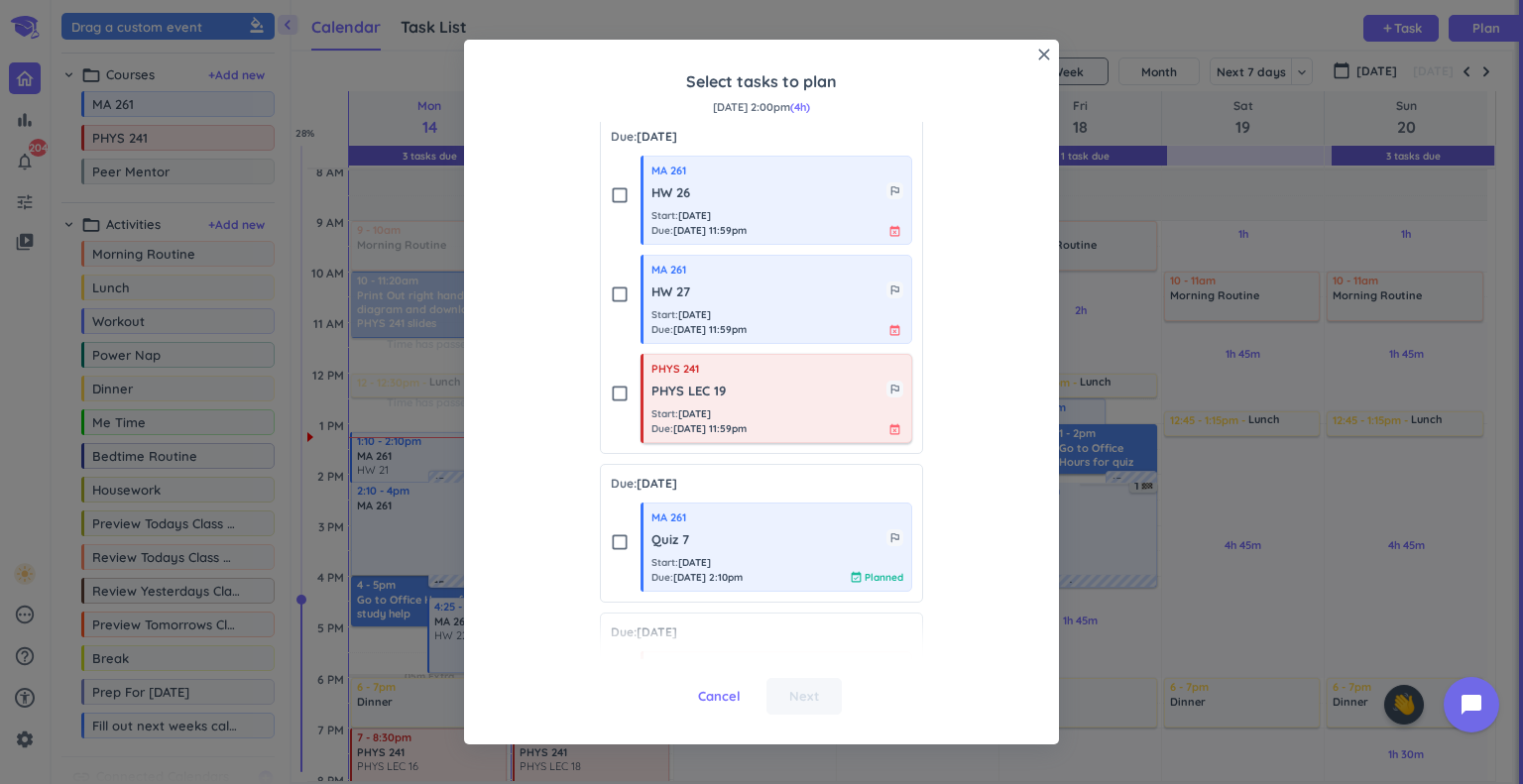 click on "PHYS 241 PHYS LEC 19 outlined_flag Start :  [DATE] Due :  [DATE] 11:59pm event_busy" at bounding box center (776, 398) 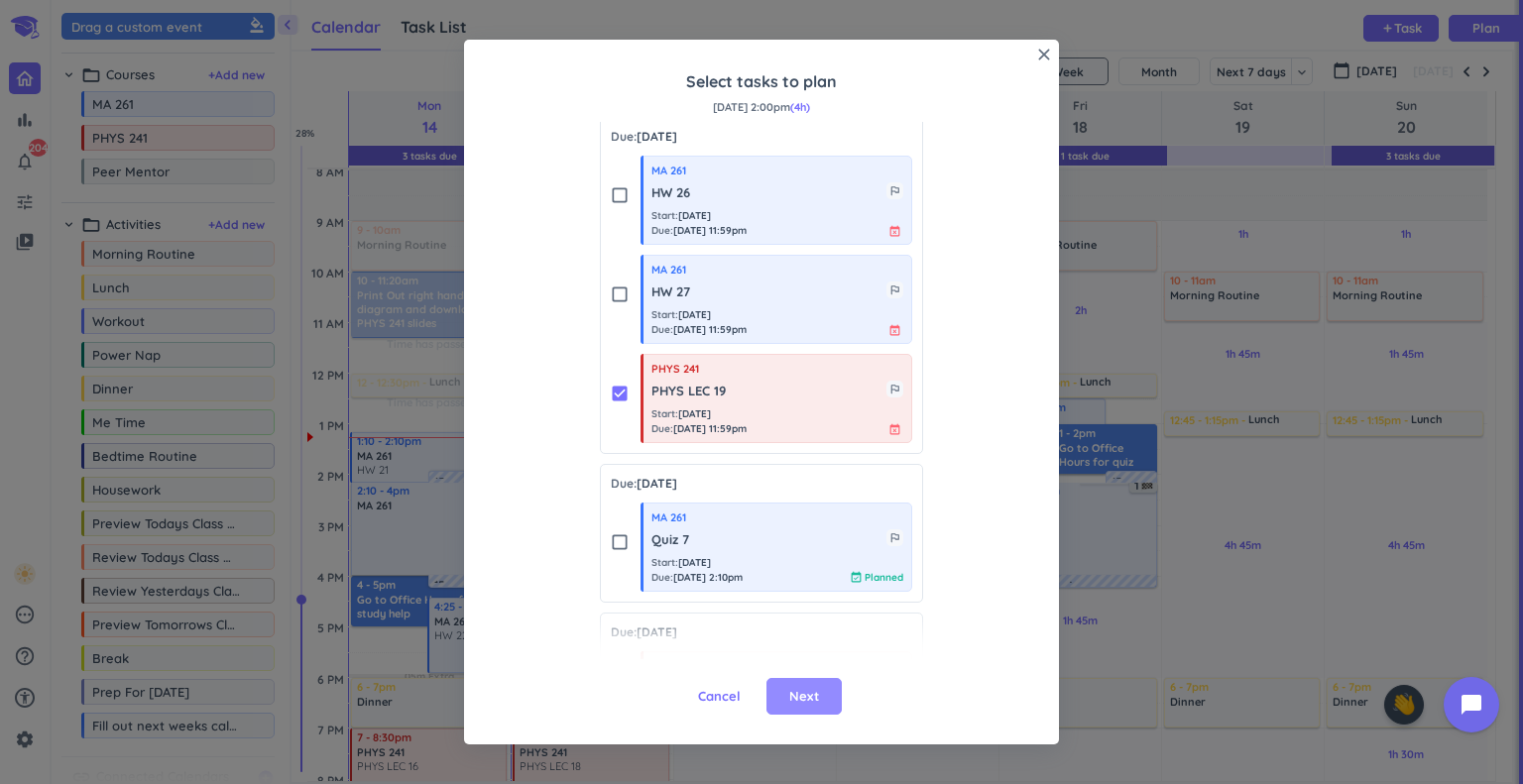 click on "Next" at bounding box center (804, 697) 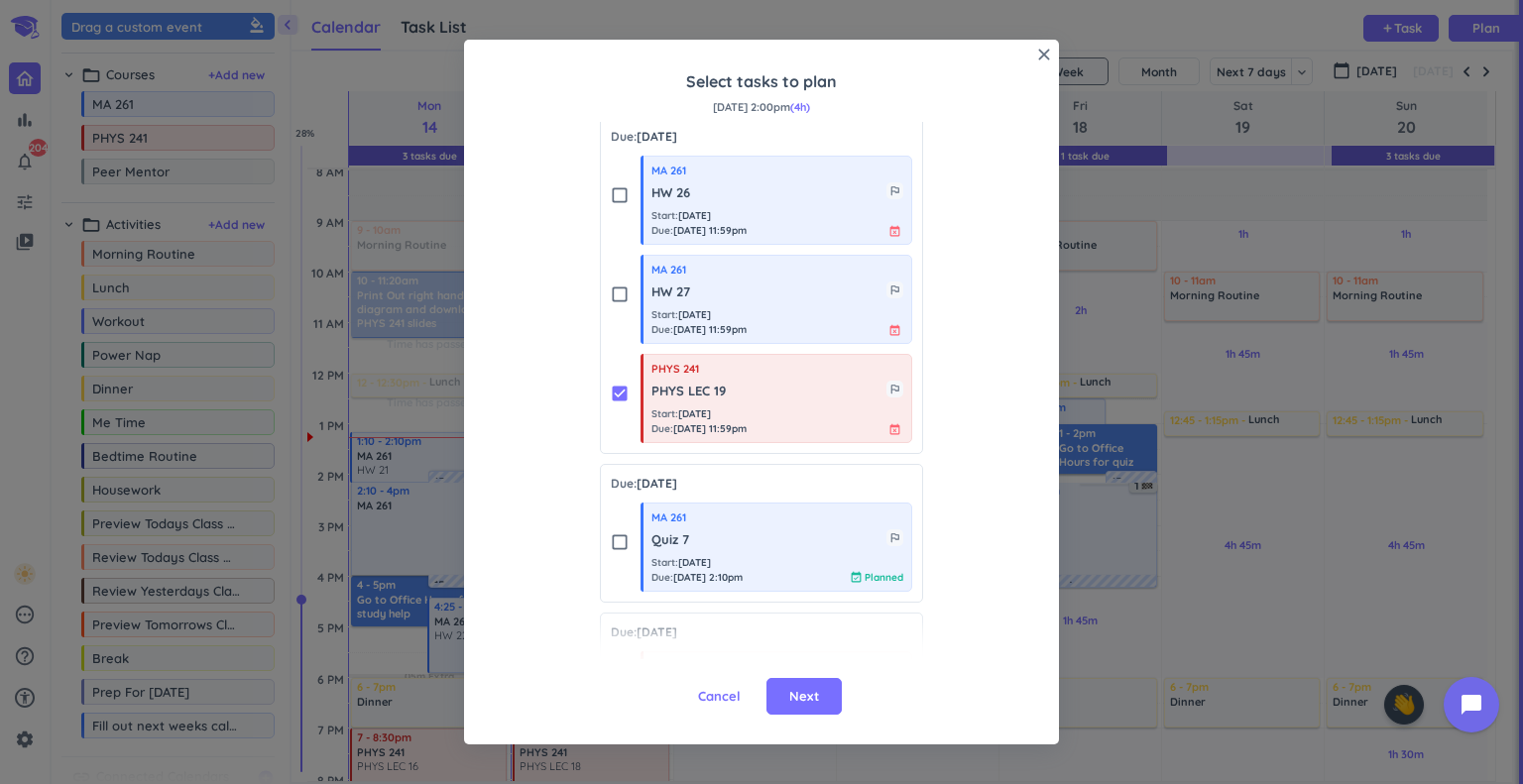 scroll, scrollTop: 0, scrollLeft: 0, axis: both 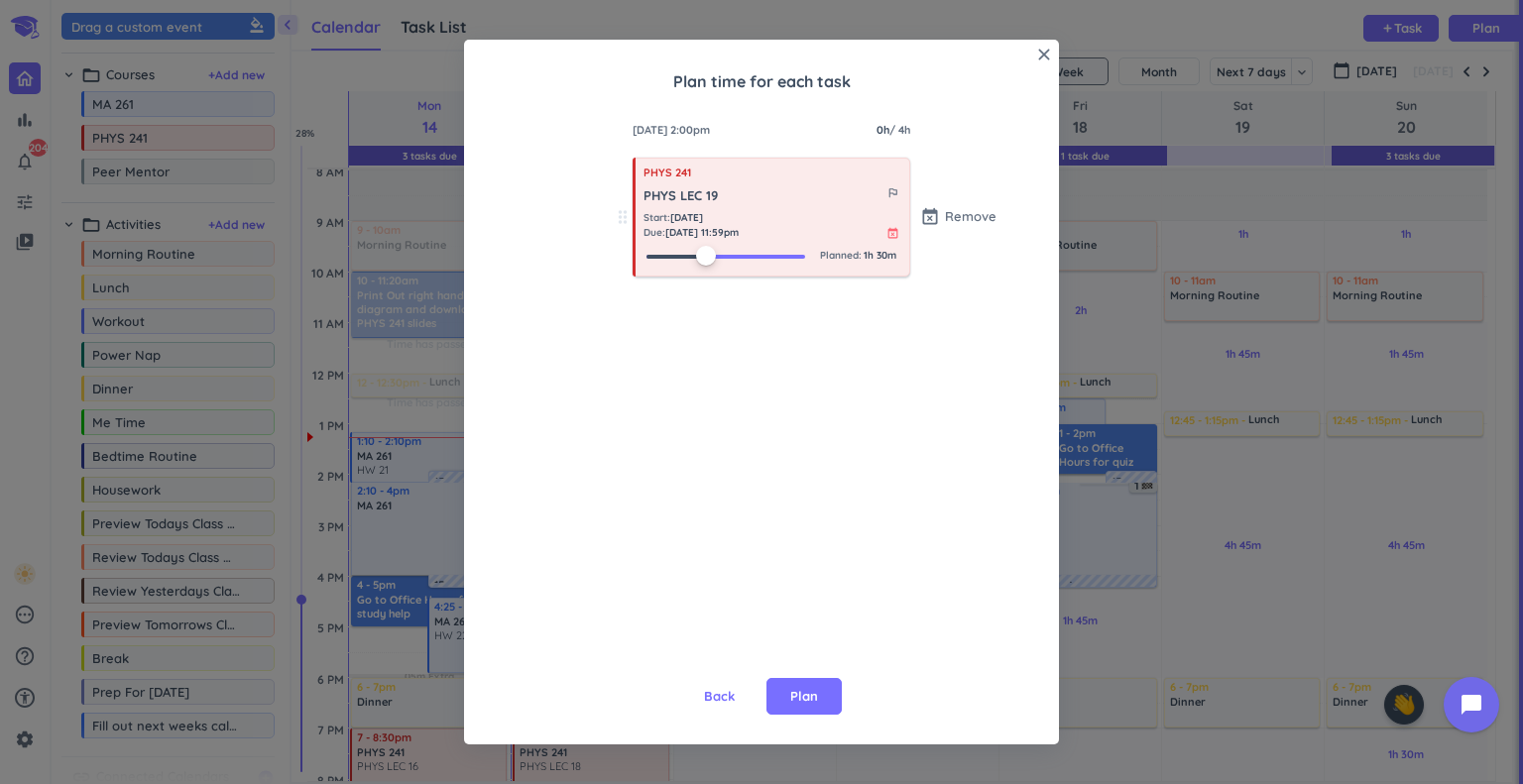 drag, startPoint x: 647, startPoint y: 263, endPoint x: 707, endPoint y: 274, distance: 61 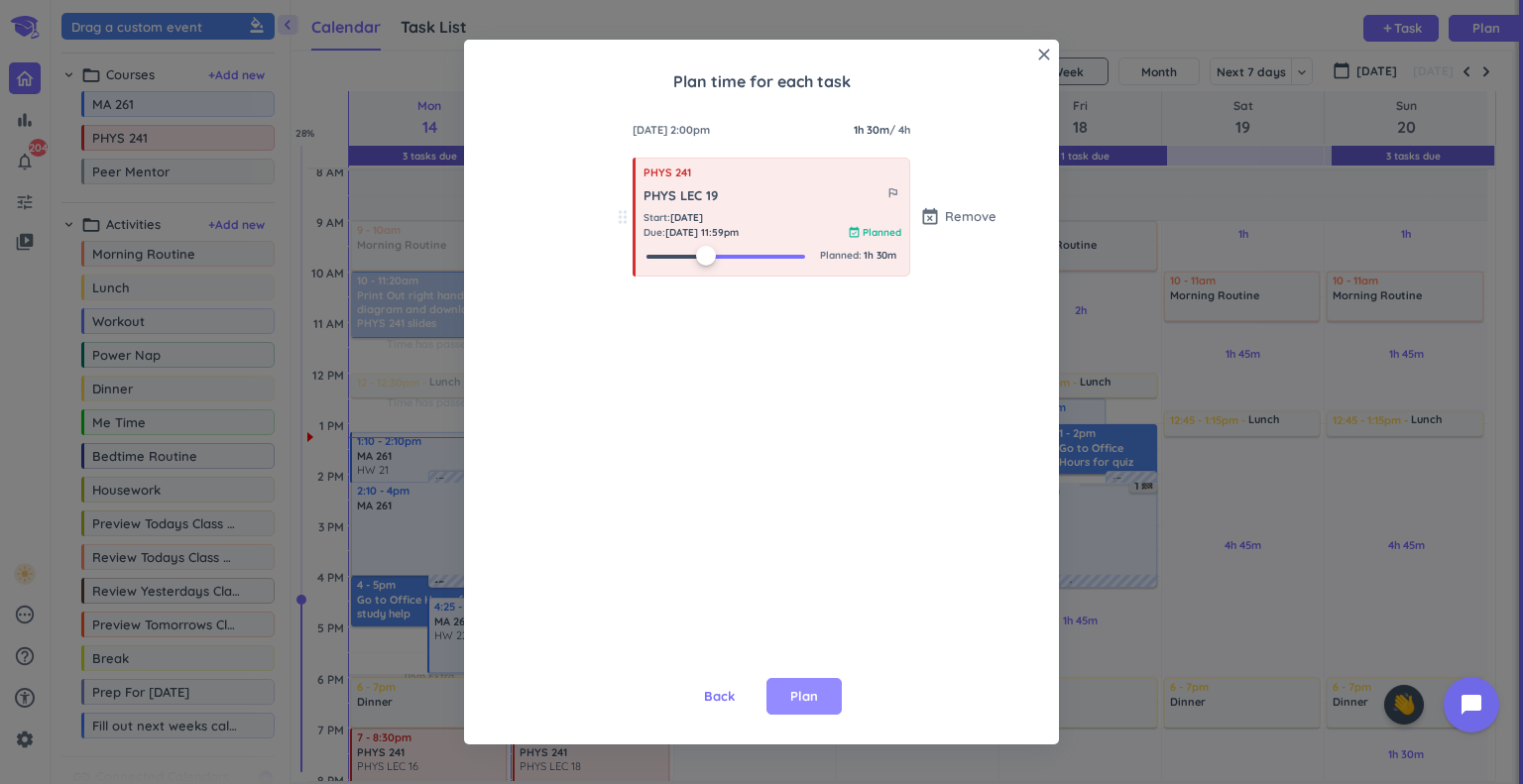 click on "Plan" at bounding box center [804, 697] 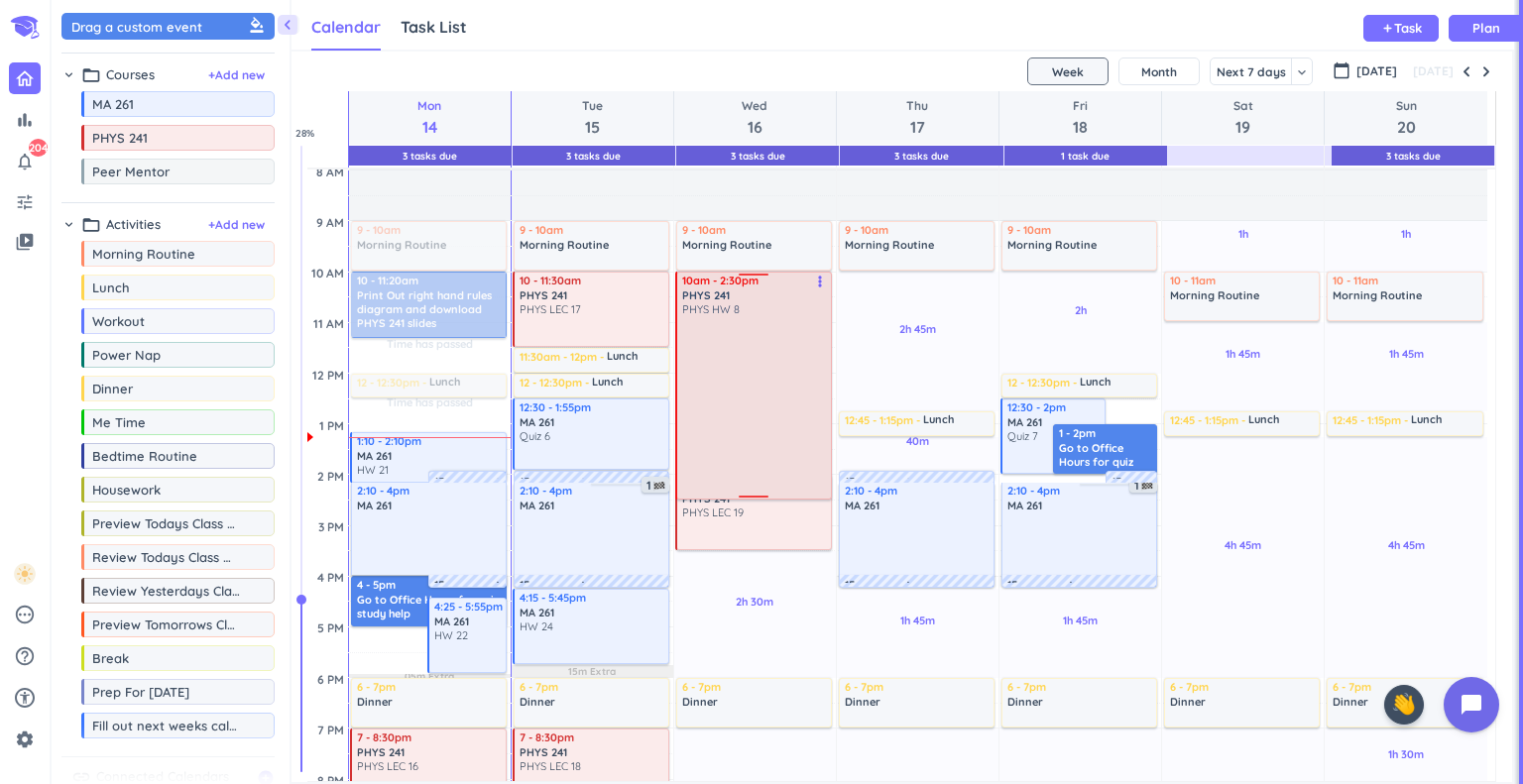 drag, startPoint x: 757, startPoint y: 471, endPoint x: 777, endPoint y: 497, distance: 32.80244 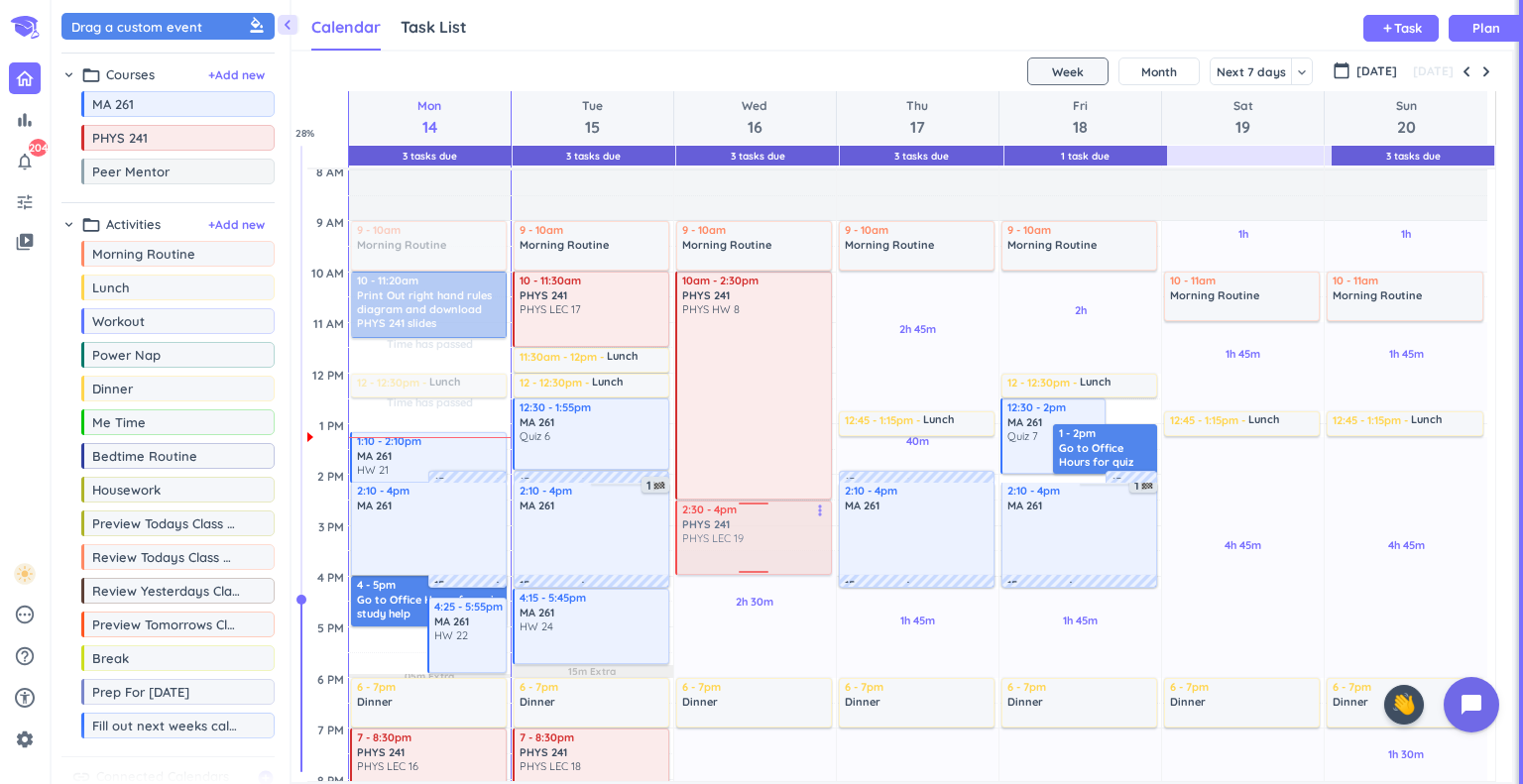 drag, startPoint x: 792, startPoint y: 508, endPoint x: 777, endPoint y: 530, distance: 26.627054 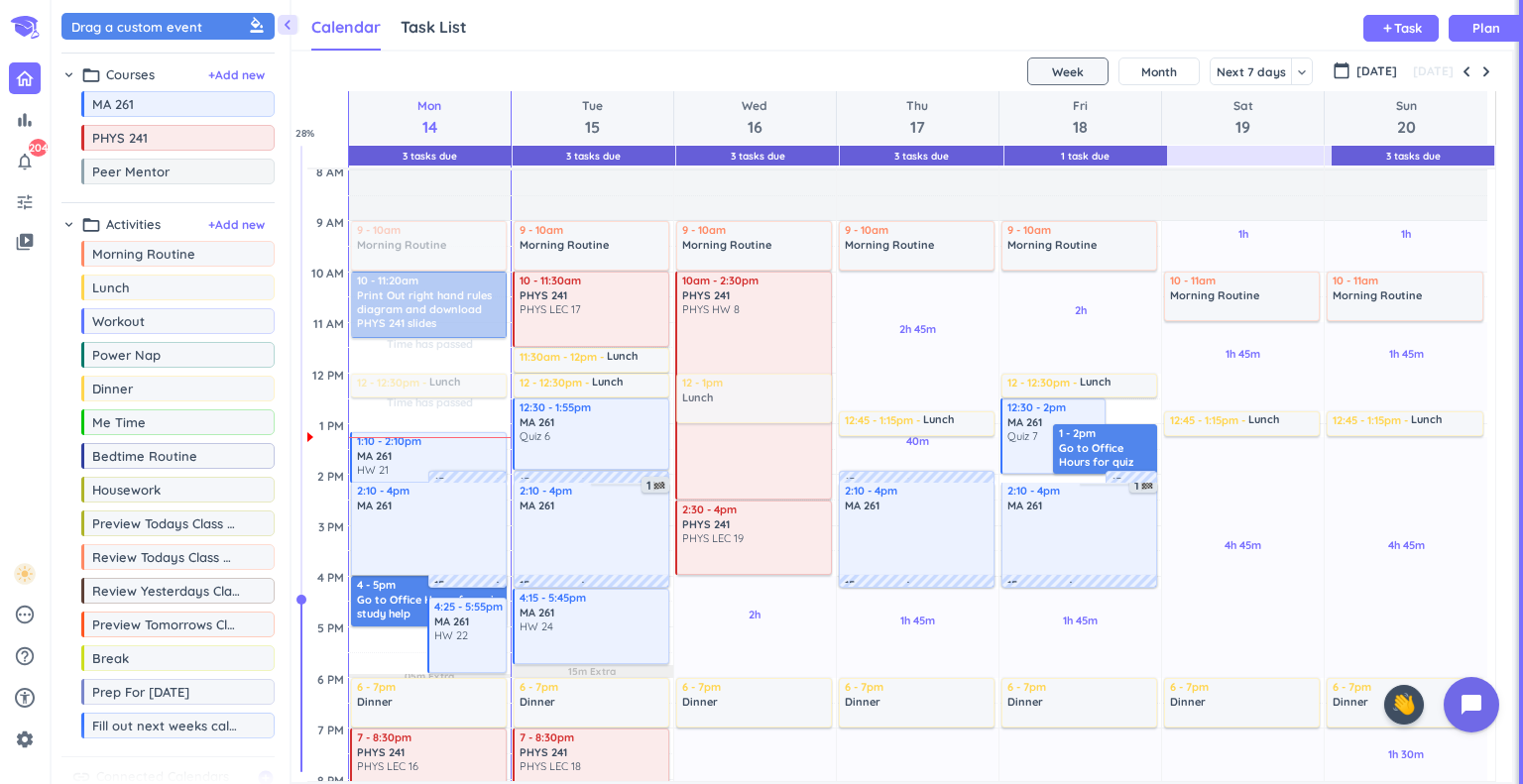 drag, startPoint x: 109, startPoint y: 292, endPoint x: 788, endPoint y: 374, distance: 683.93348 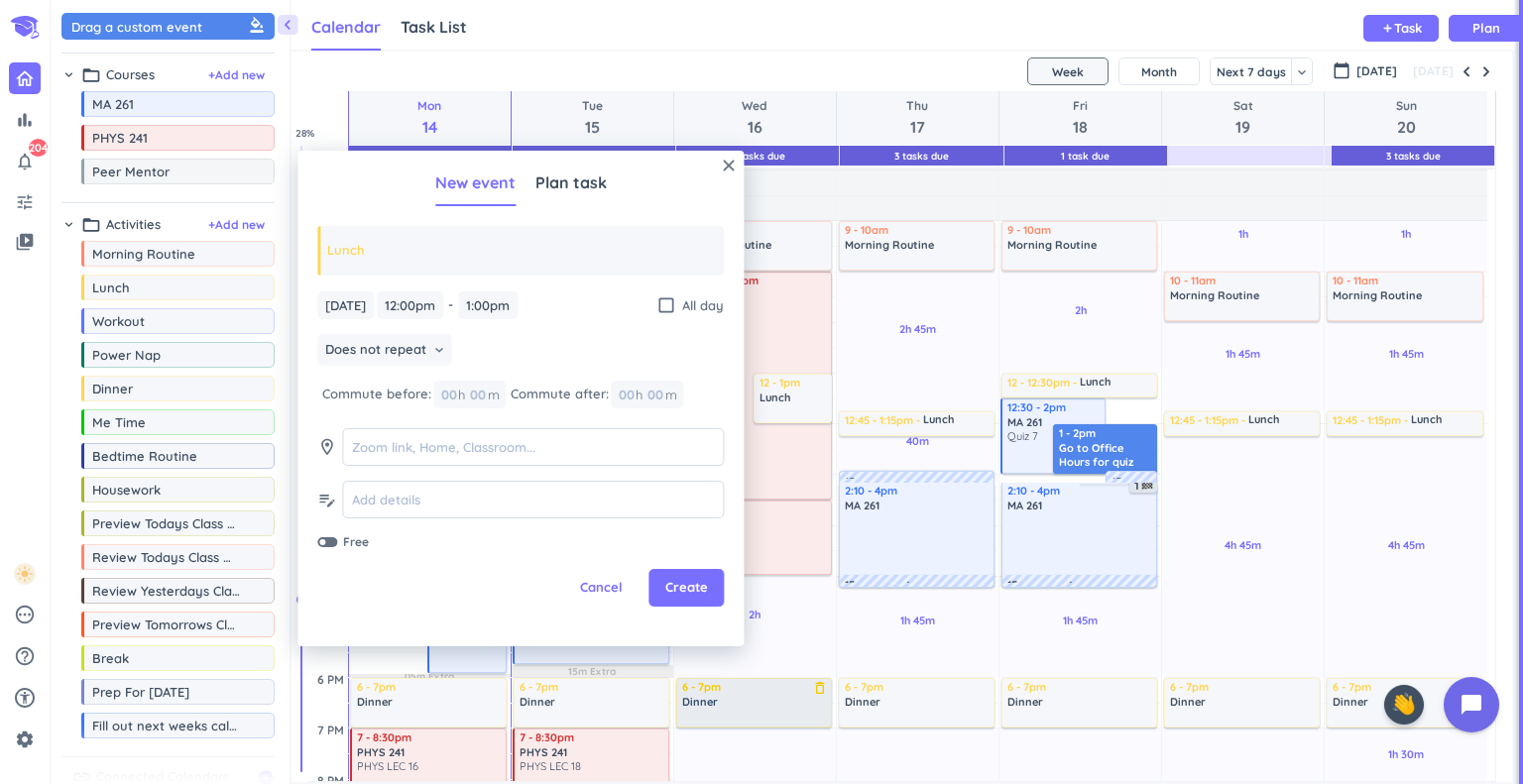 click on "Create" at bounding box center (686, 588) 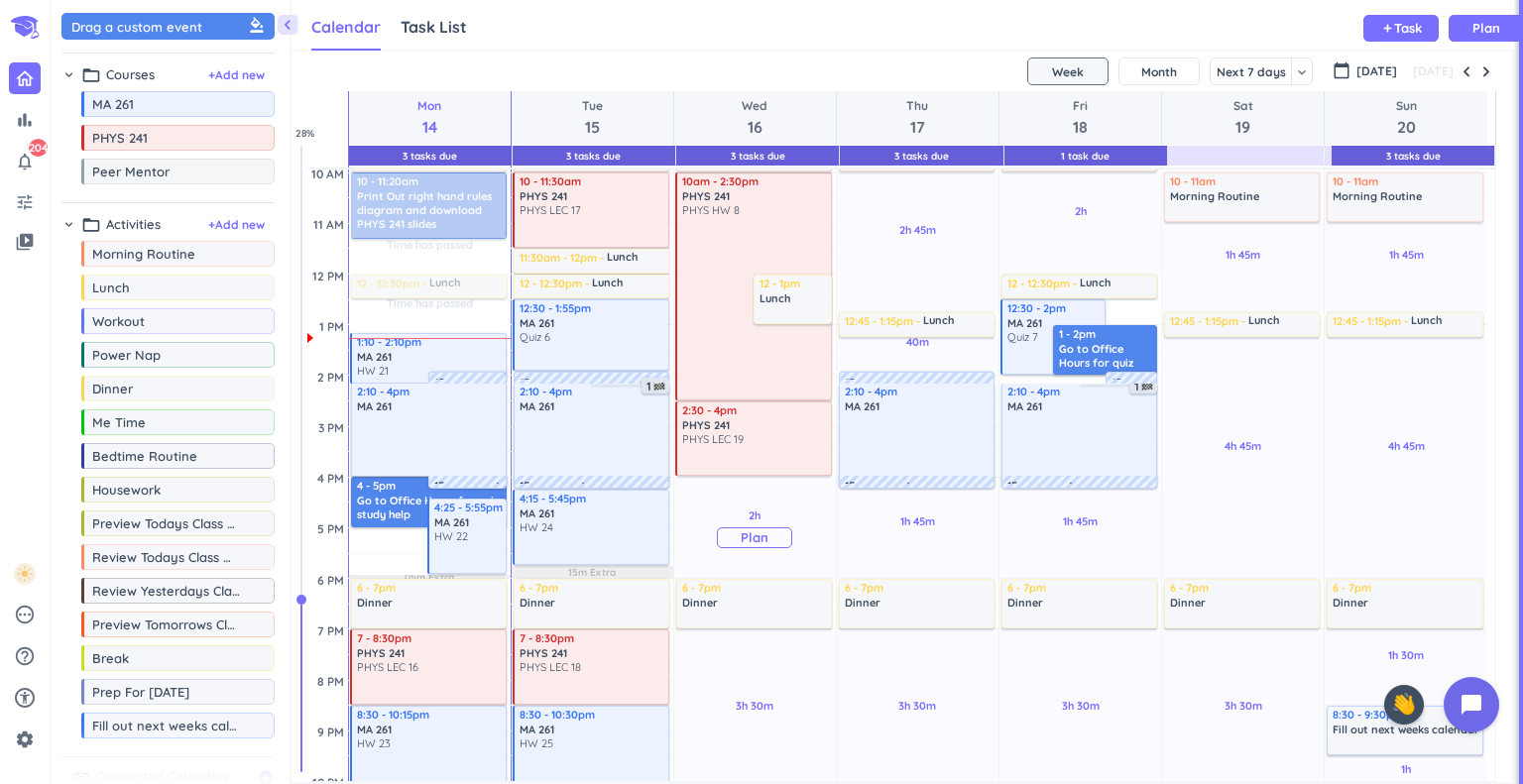 scroll, scrollTop: 400, scrollLeft: 0, axis: vertical 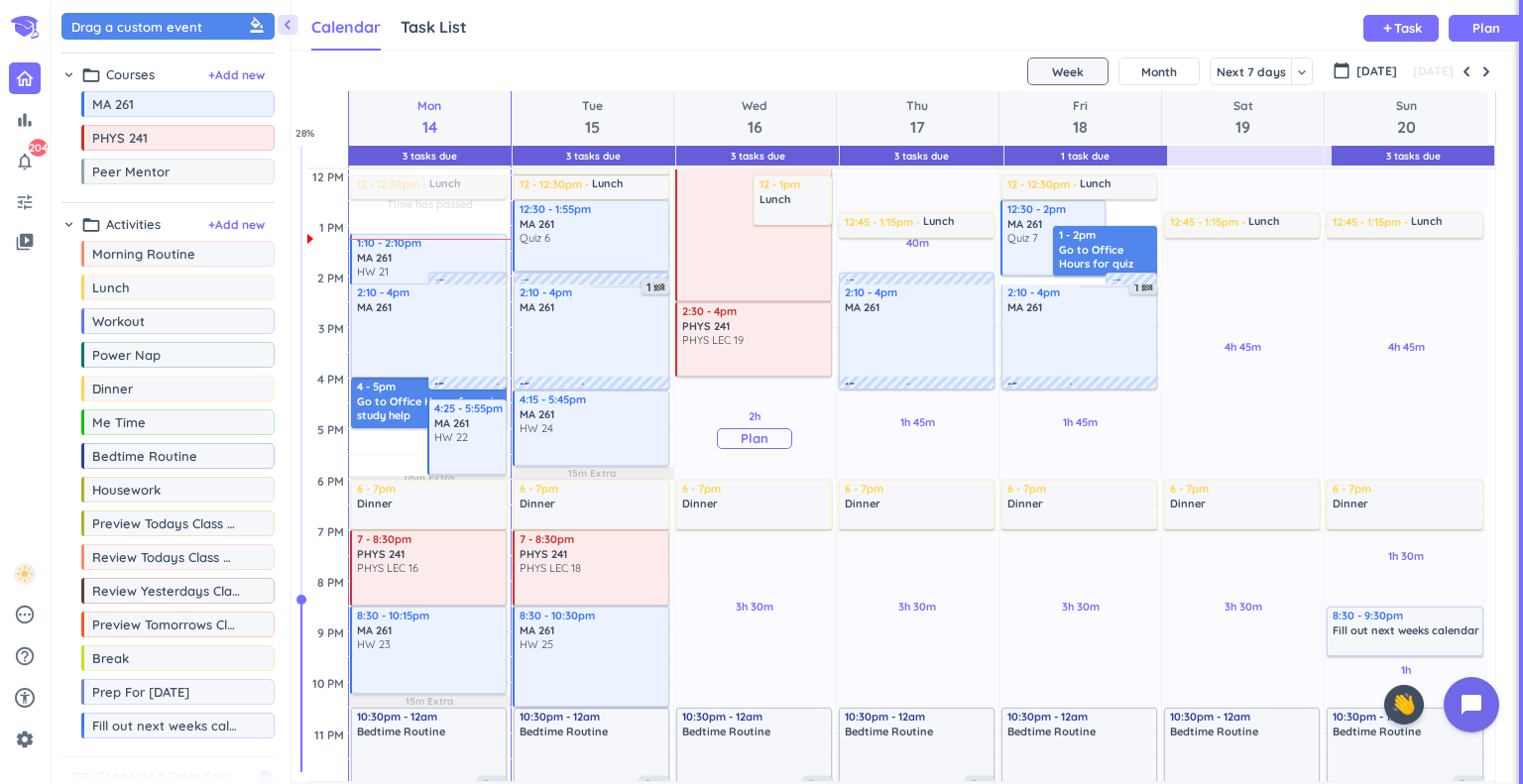 click on "Plan" at bounding box center [755, 438] 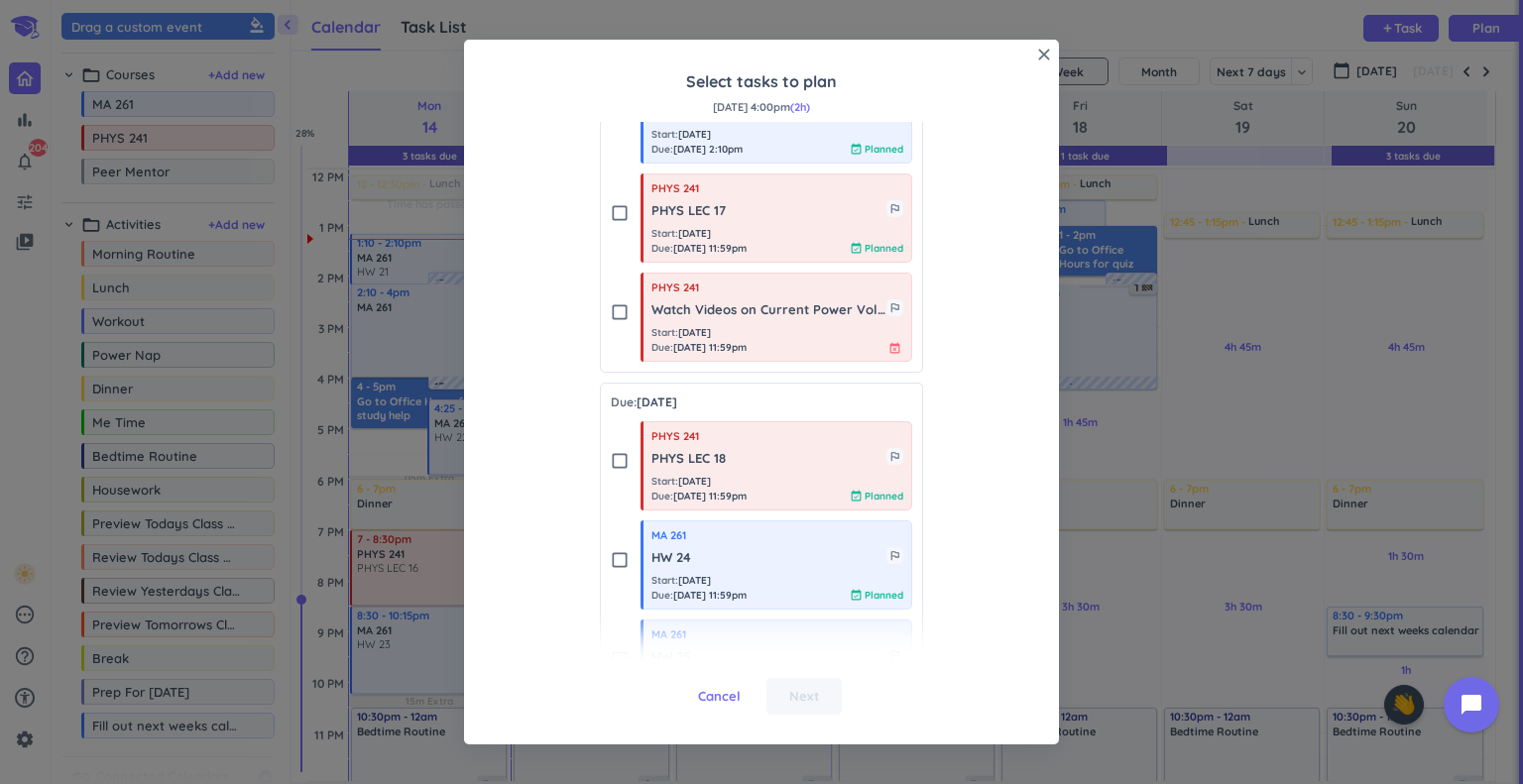 scroll, scrollTop: 496, scrollLeft: 0, axis: vertical 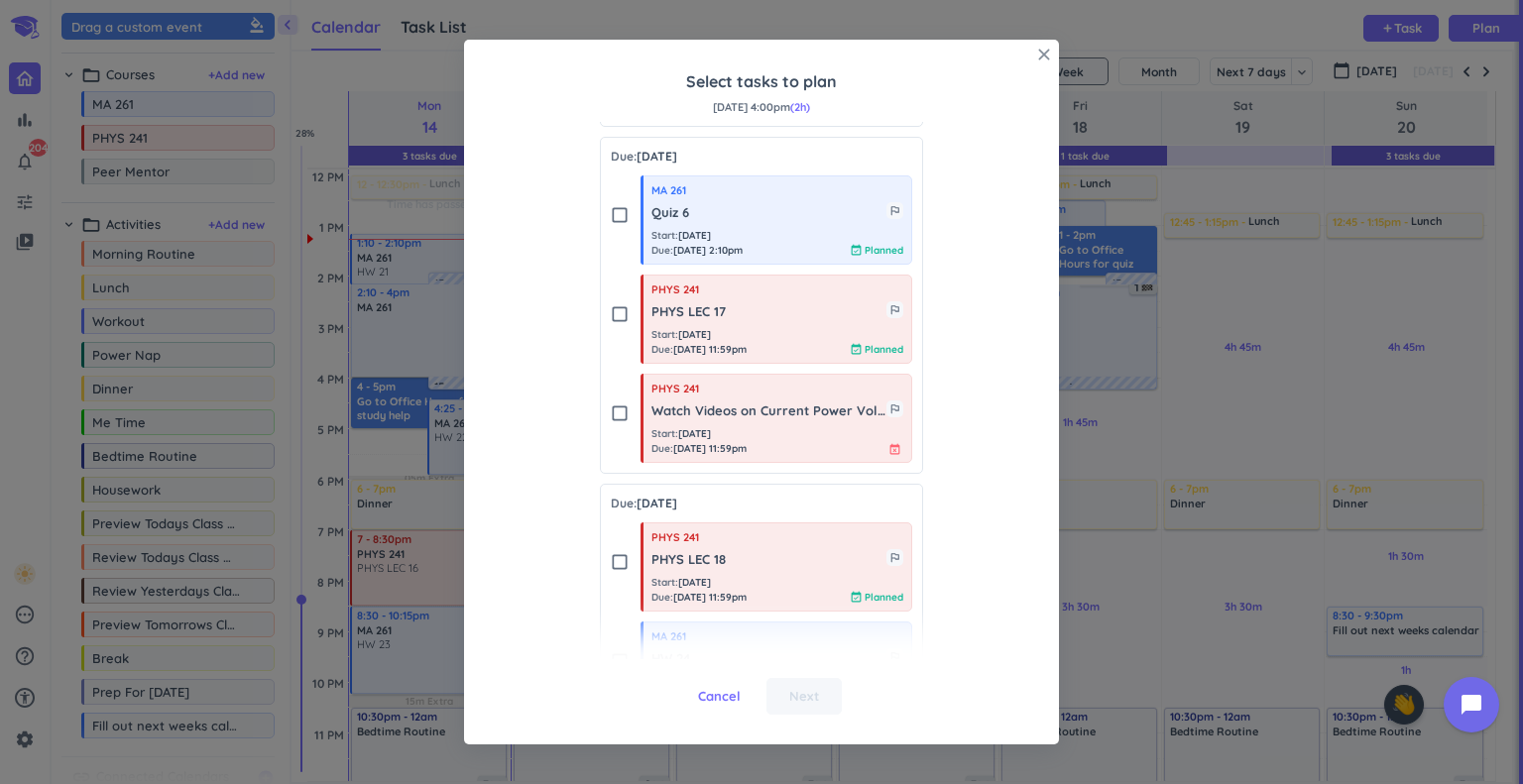 click on "close" at bounding box center [1044, 55] 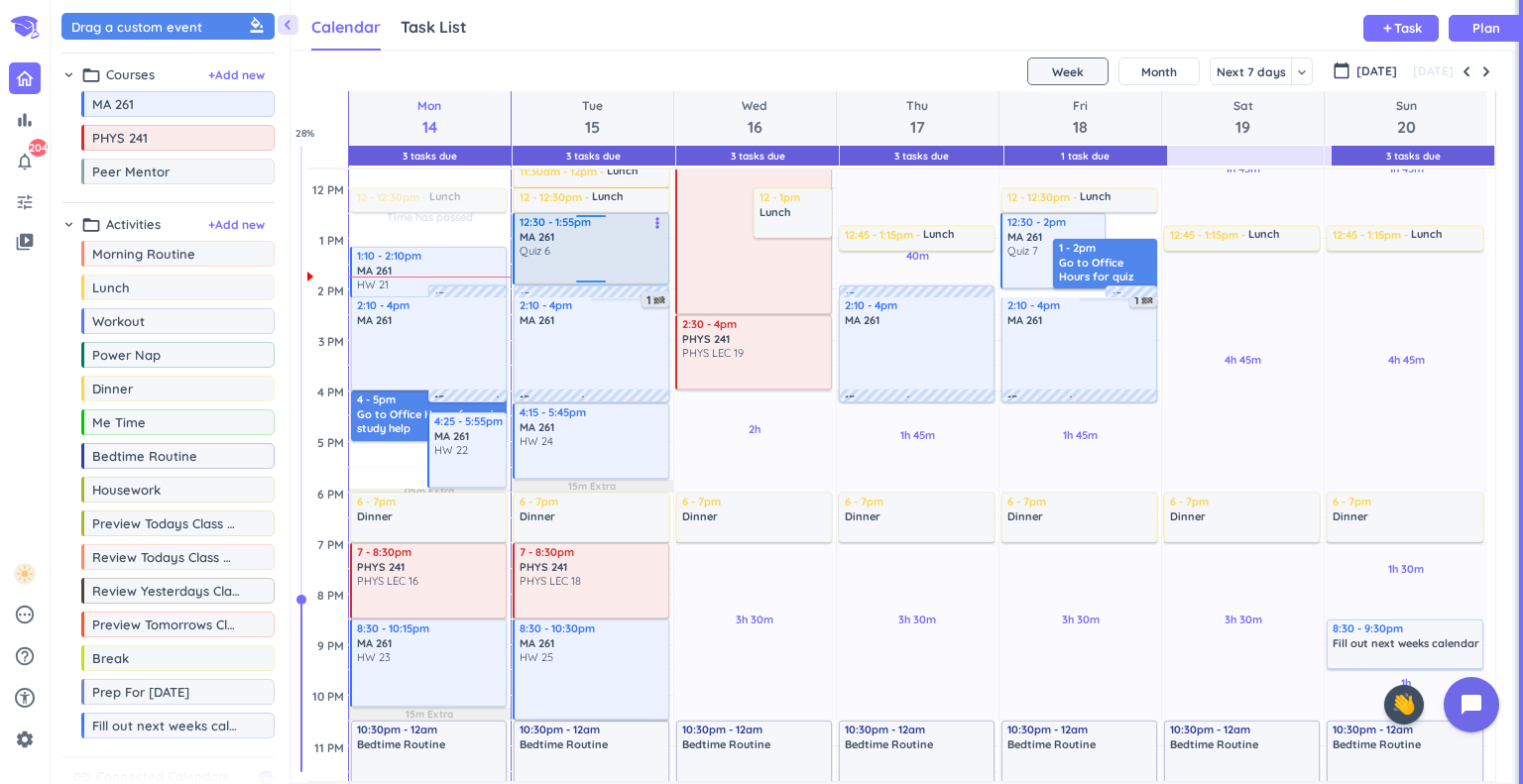 scroll, scrollTop: 389, scrollLeft: 0, axis: vertical 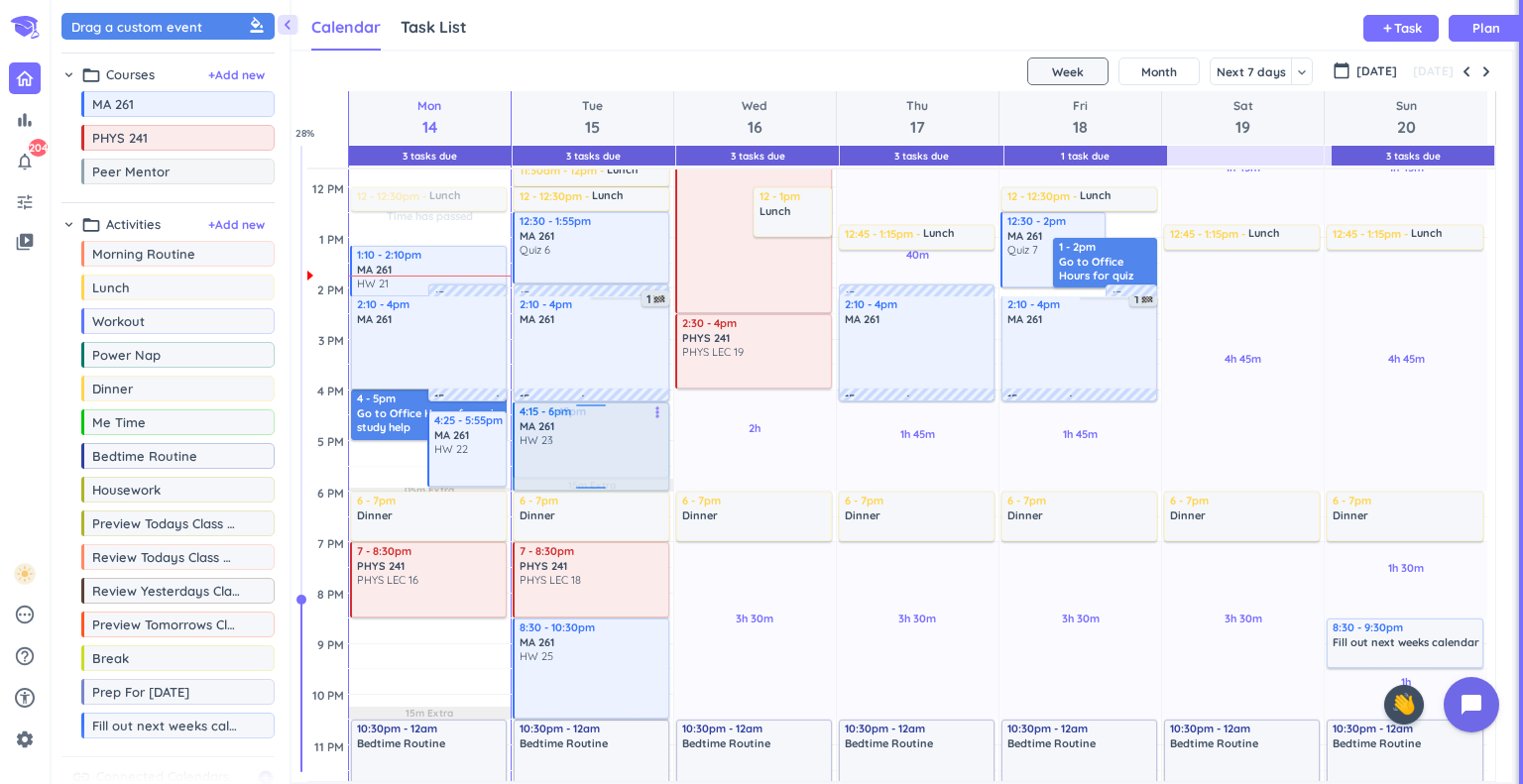 drag, startPoint x: 412, startPoint y: 665, endPoint x: 603, endPoint y: 461, distance: 279.4584 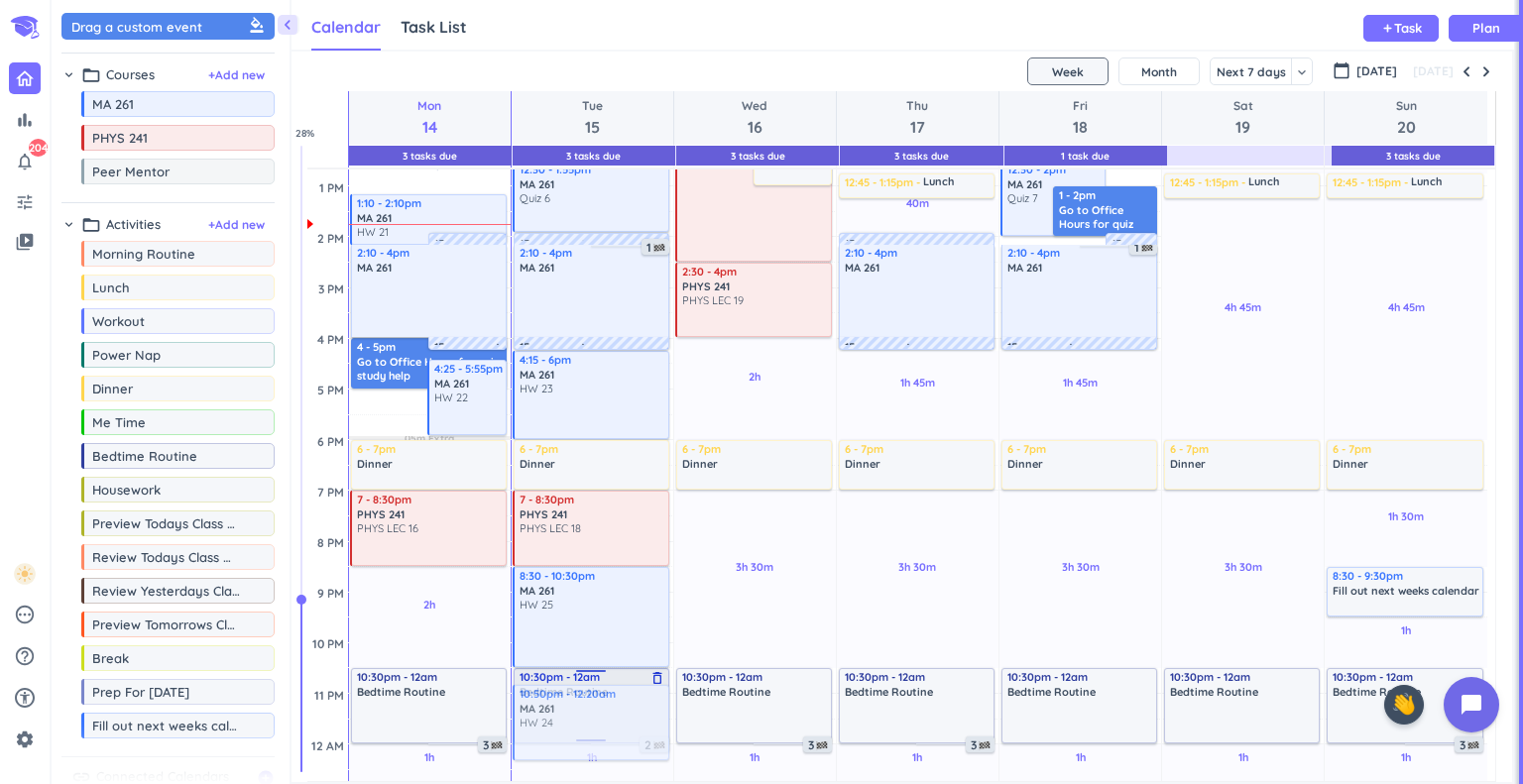 scroll, scrollTop: 452, scrollLeft: 0, axis: vertical 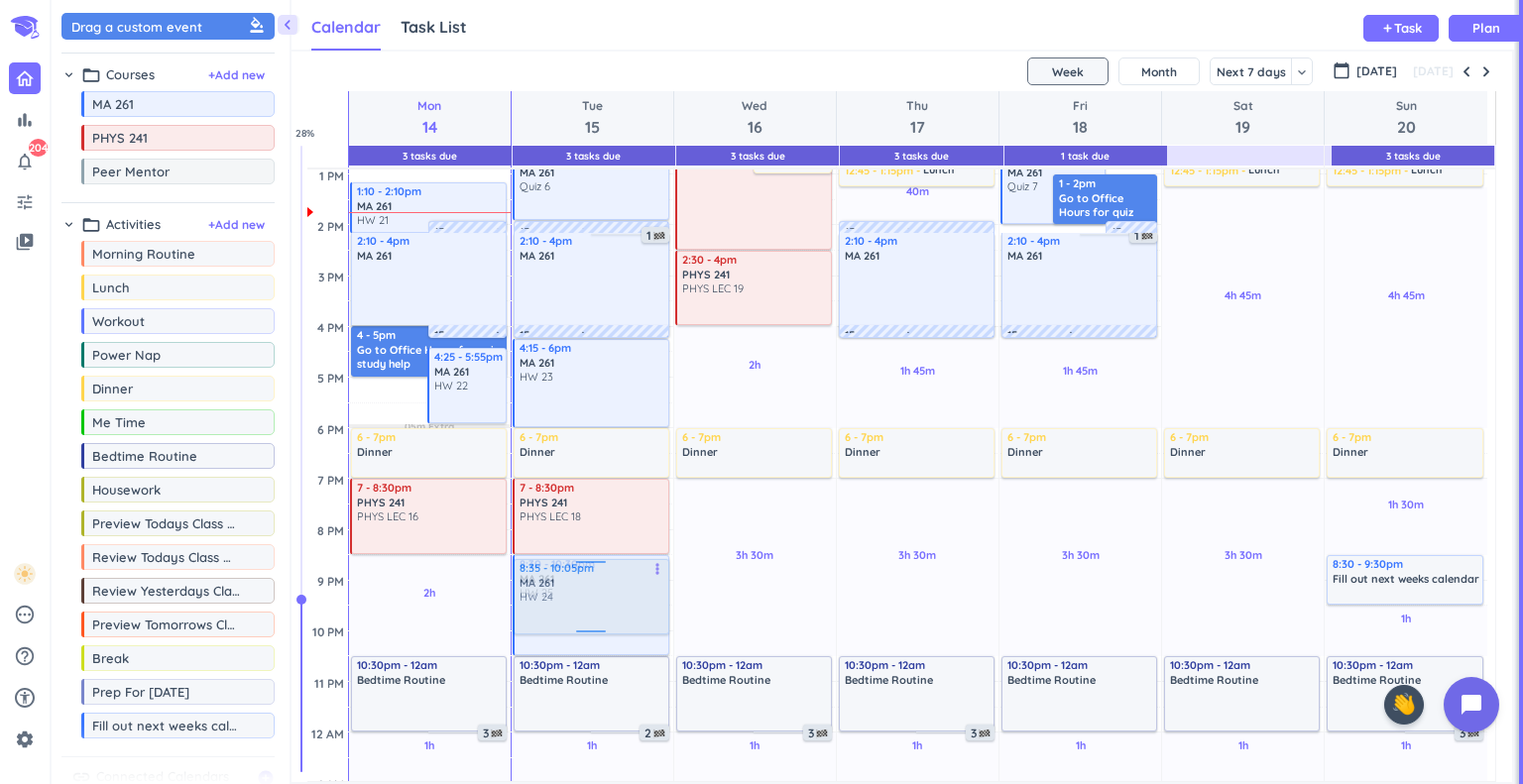 drag, startPoint x: 631, startPoint y: 443, endPoint x: 555, endPoint y: 588, distance: 163.71011 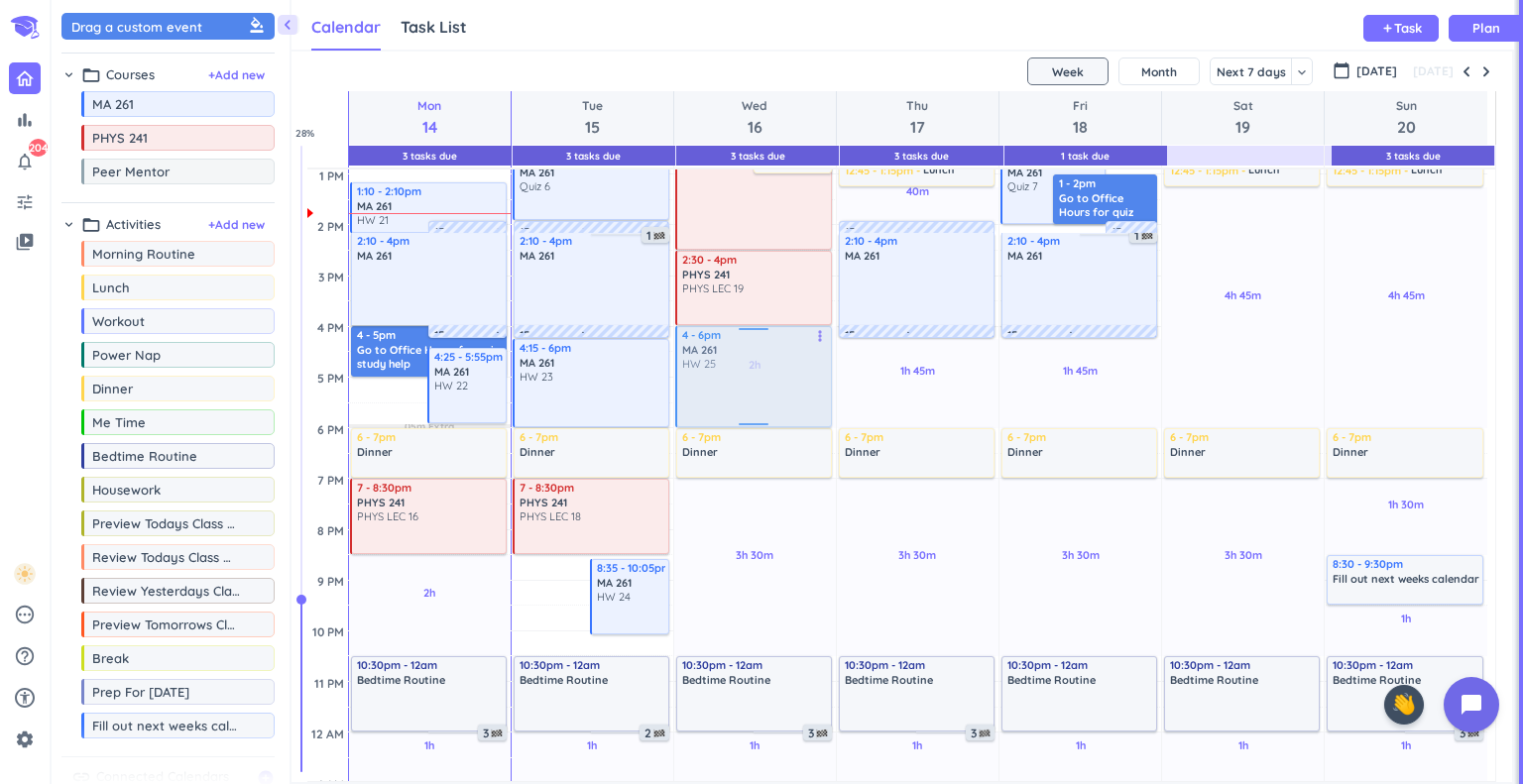 drag, startPoint x: 536, startPoint y: 597, endPoint x: 715, endPoint y: 374, distance: 285.9545 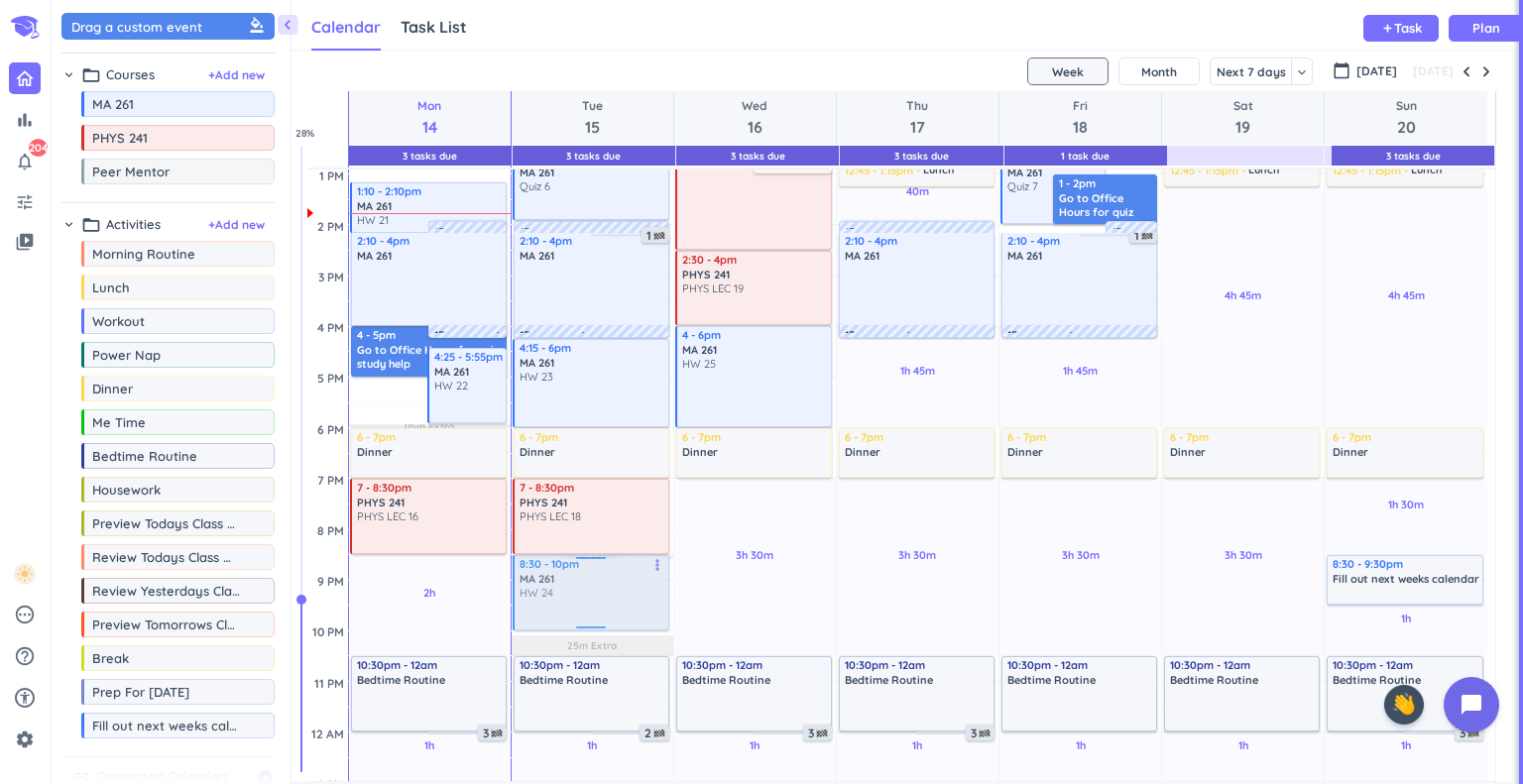 click on "1h  Past due Plan 05m Extra 25m Extra Adjust Awake Time Adjust Awake Time 2:10 - 4pm MA 261 delete_outline 1  10:30pm - 12am Bedtime Routine delete_outline 2  9 - 10am Morning Routine delete_outline 10 - 11:30am PHYS 241 PHYS LEC 17 more_vert 11:30am - 12pm Lunch delete_outline 12 - 12:30pm Lunch delete_outline 12:30 - 1:55pm MA 261 Quiz 6 more_vert 15m commute 15m commute 4:15 - 6pm MA 261 HW 23 more_vert 6 - 7pm Dinner delete_outline 7 - 8:30pm PHYS 241 PHYS LEC 18 more_vert 8:35 - 10:05pm MA 261 HW 24 more_vert 8:30 - 10pm MA 261 HW 24 more_vert" at bounding box center (592, 326) 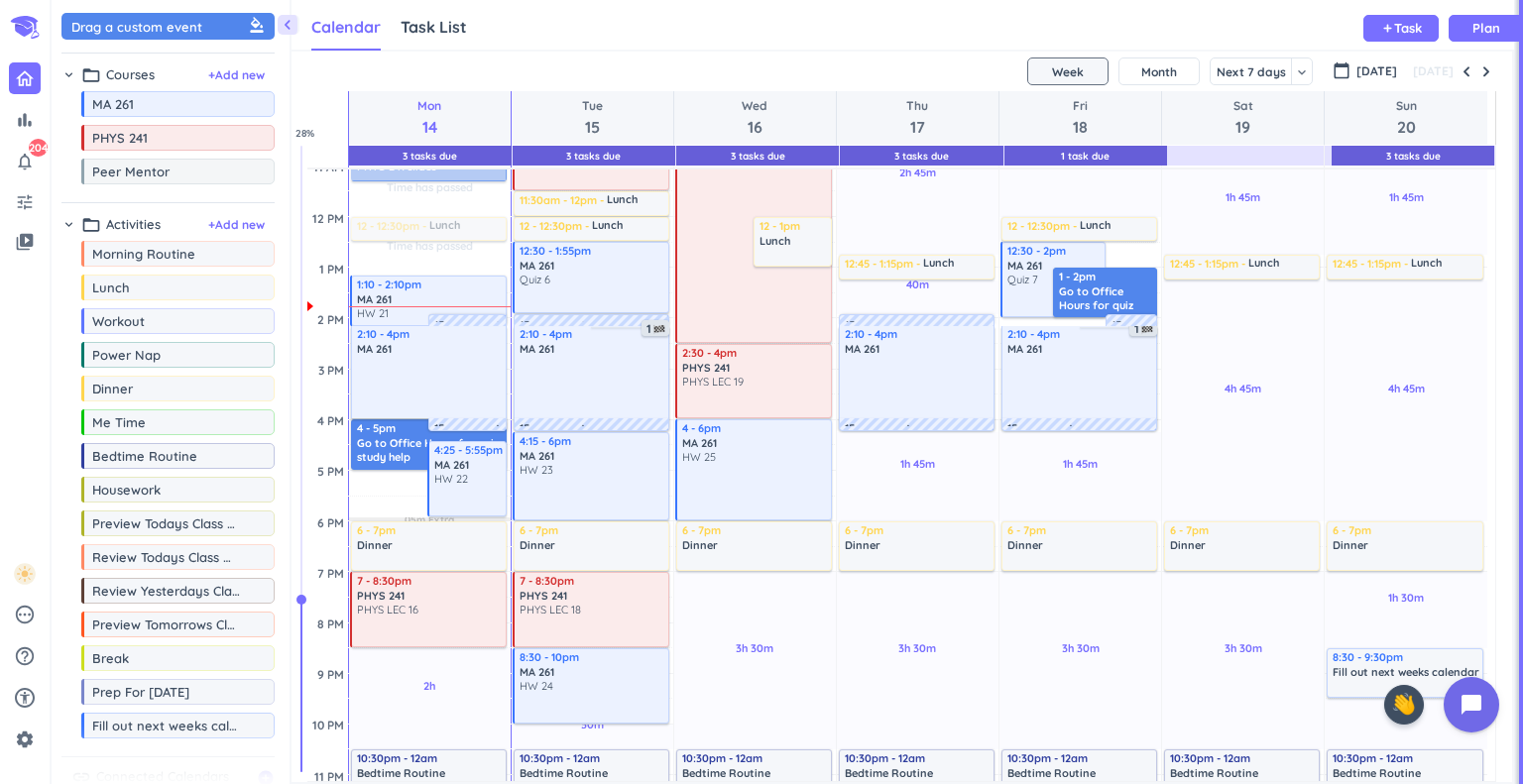 scroll, scrollTop: 361, scrollLeft: 0, axis: vertical 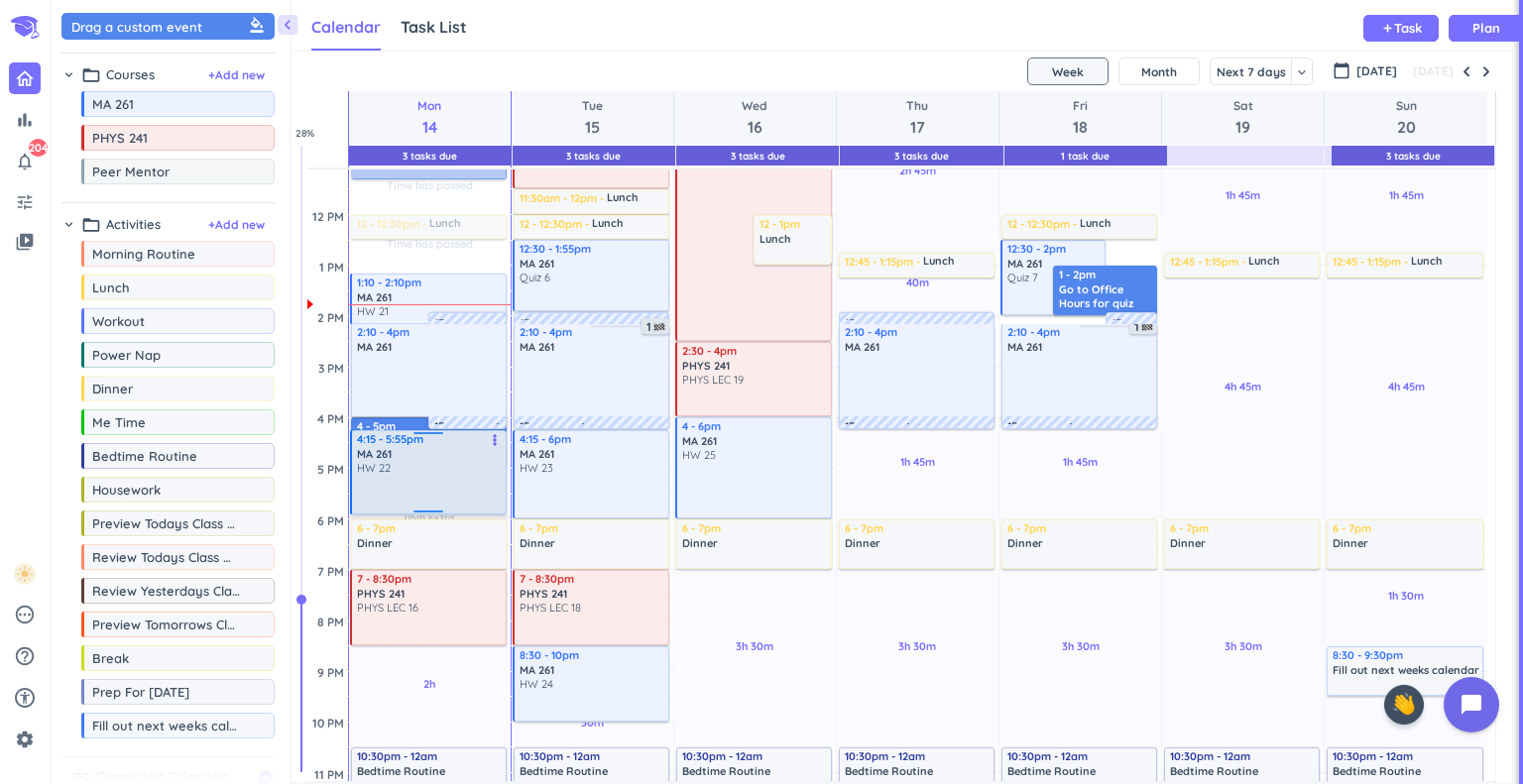 drag, startPoint x: 466, startPoint y: 441, endPoint x: 482, endPoint y: 431, distance: 18.867962 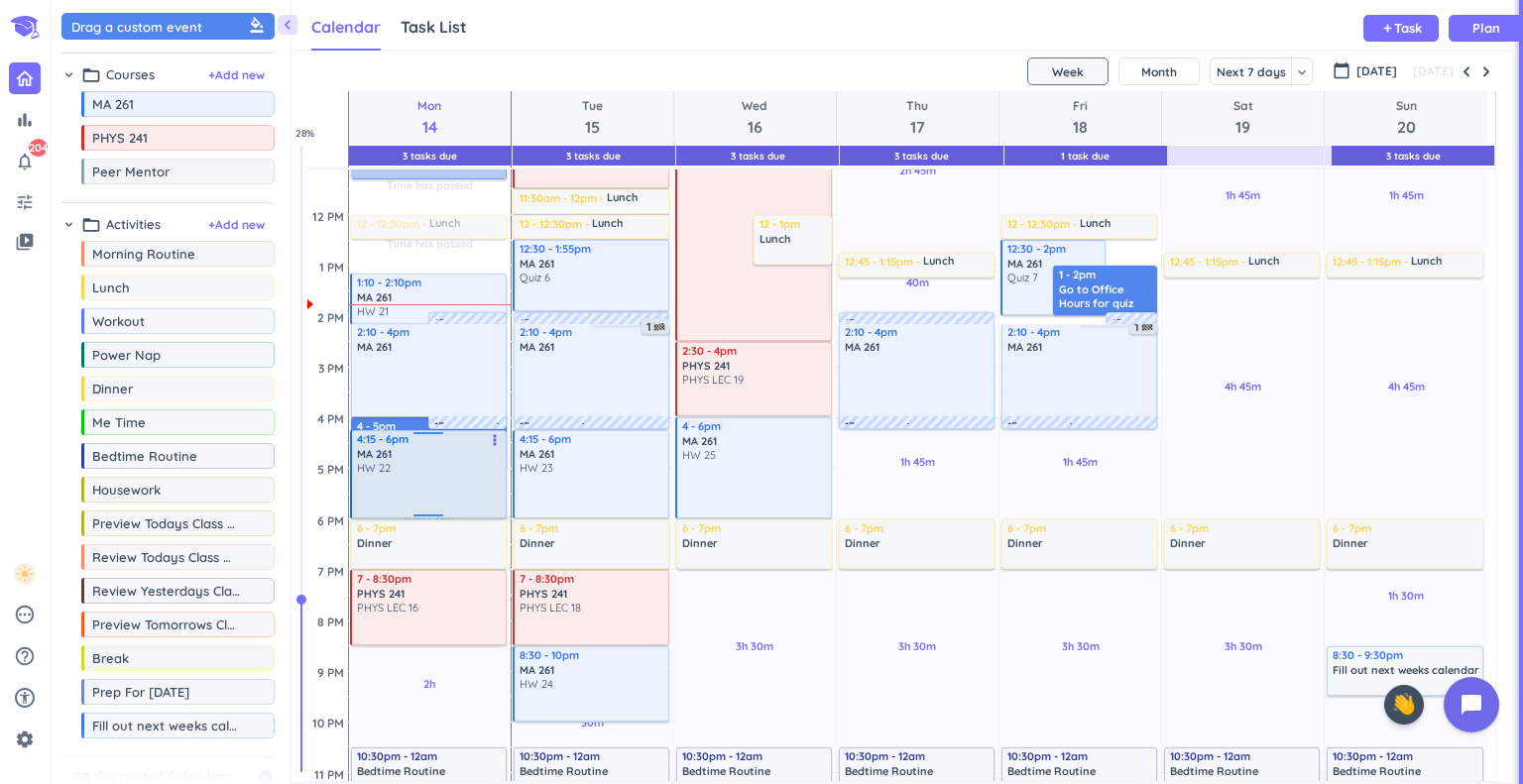 drag, startPoint x: 468, startPoint y: 510, endPoint x: 454, endPoint y: 518, distance: 16.124515 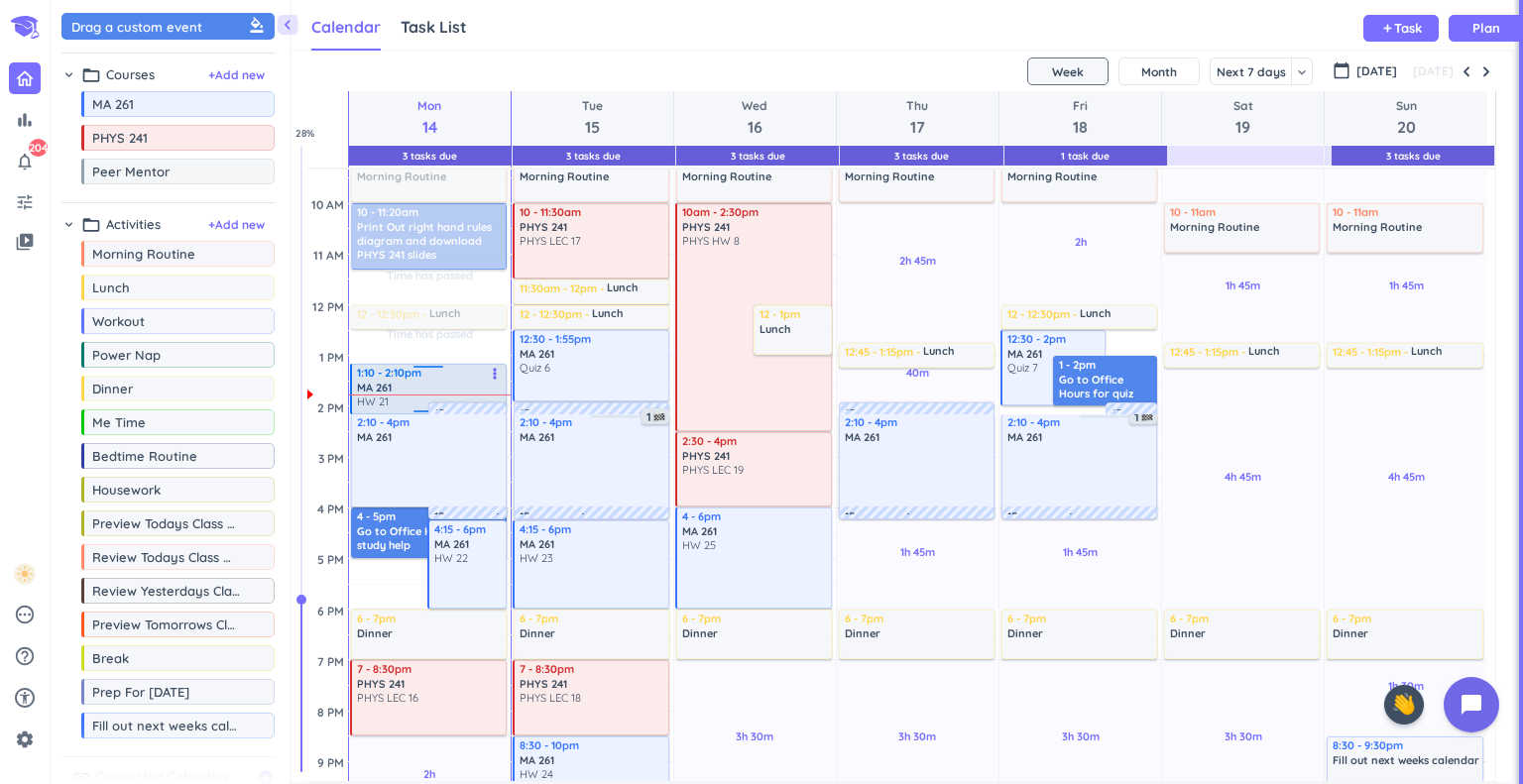 scroll, scrollTop: 272, scrollLeft: 0, axis: vertical 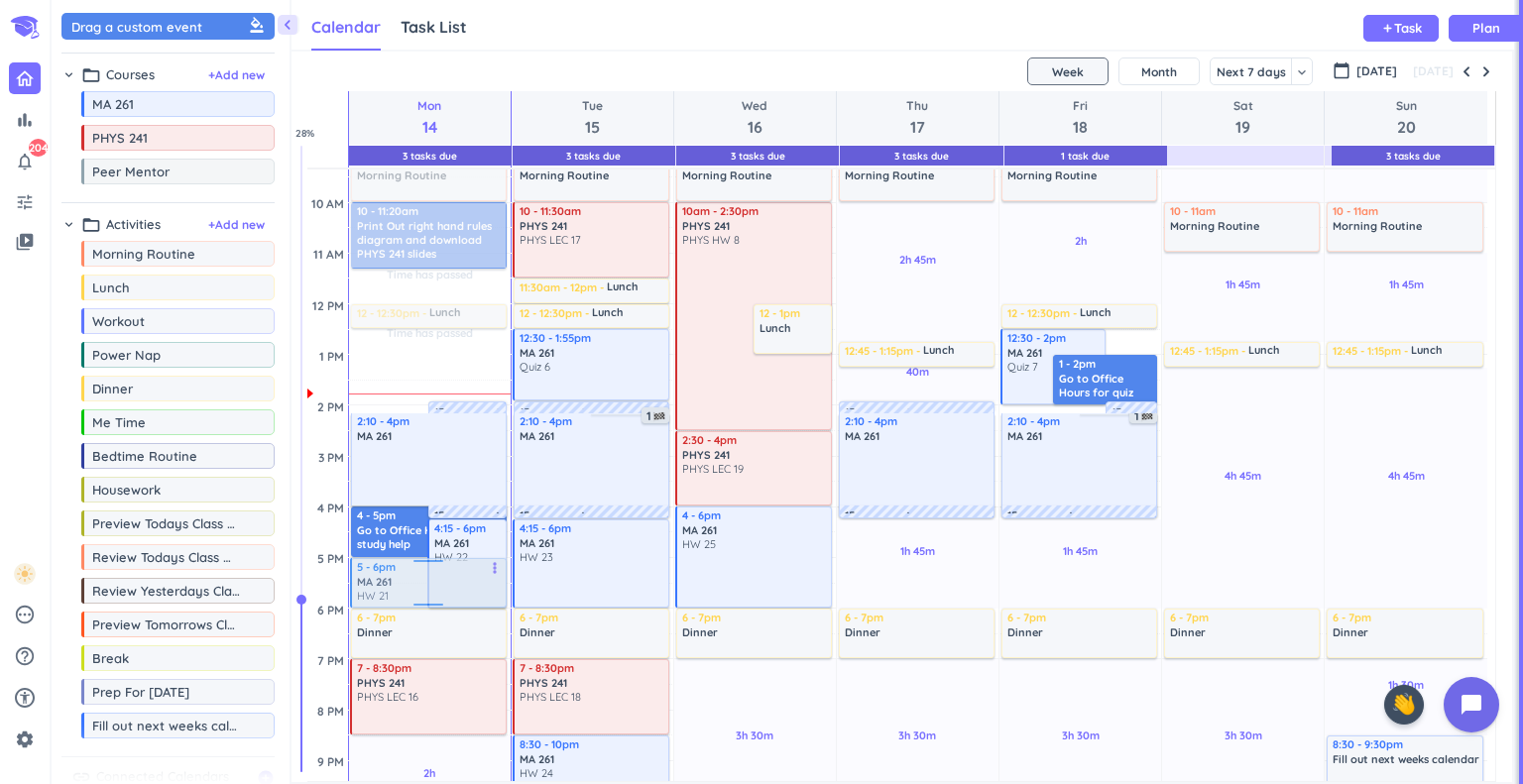 drag, startPoint x: 391, startPoint y: 382, endPoint x: 418, endPoint y: 566, distance: 185.97043 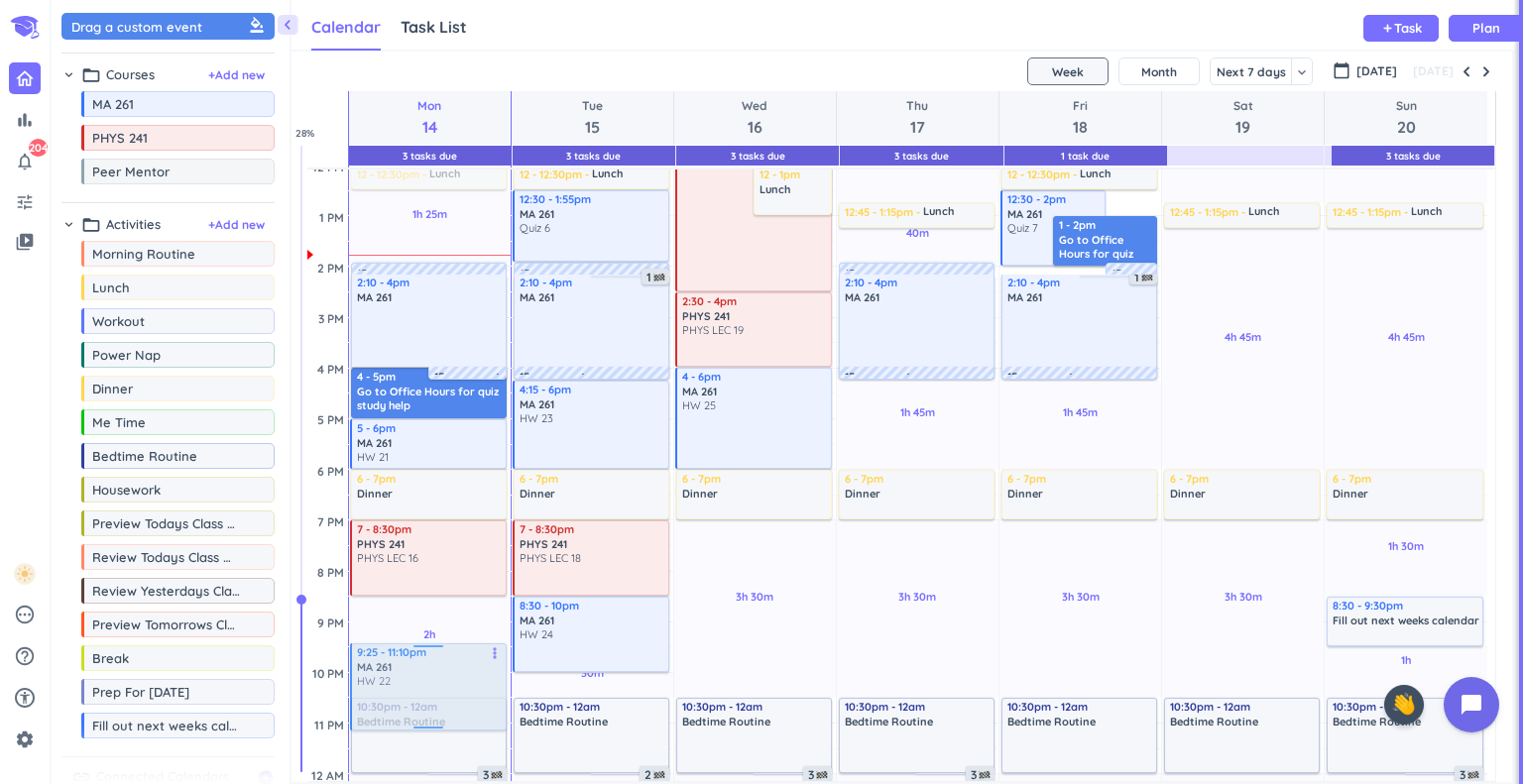 scroll, scrollTop: 410, scrollLeft: 0, axis: vertical 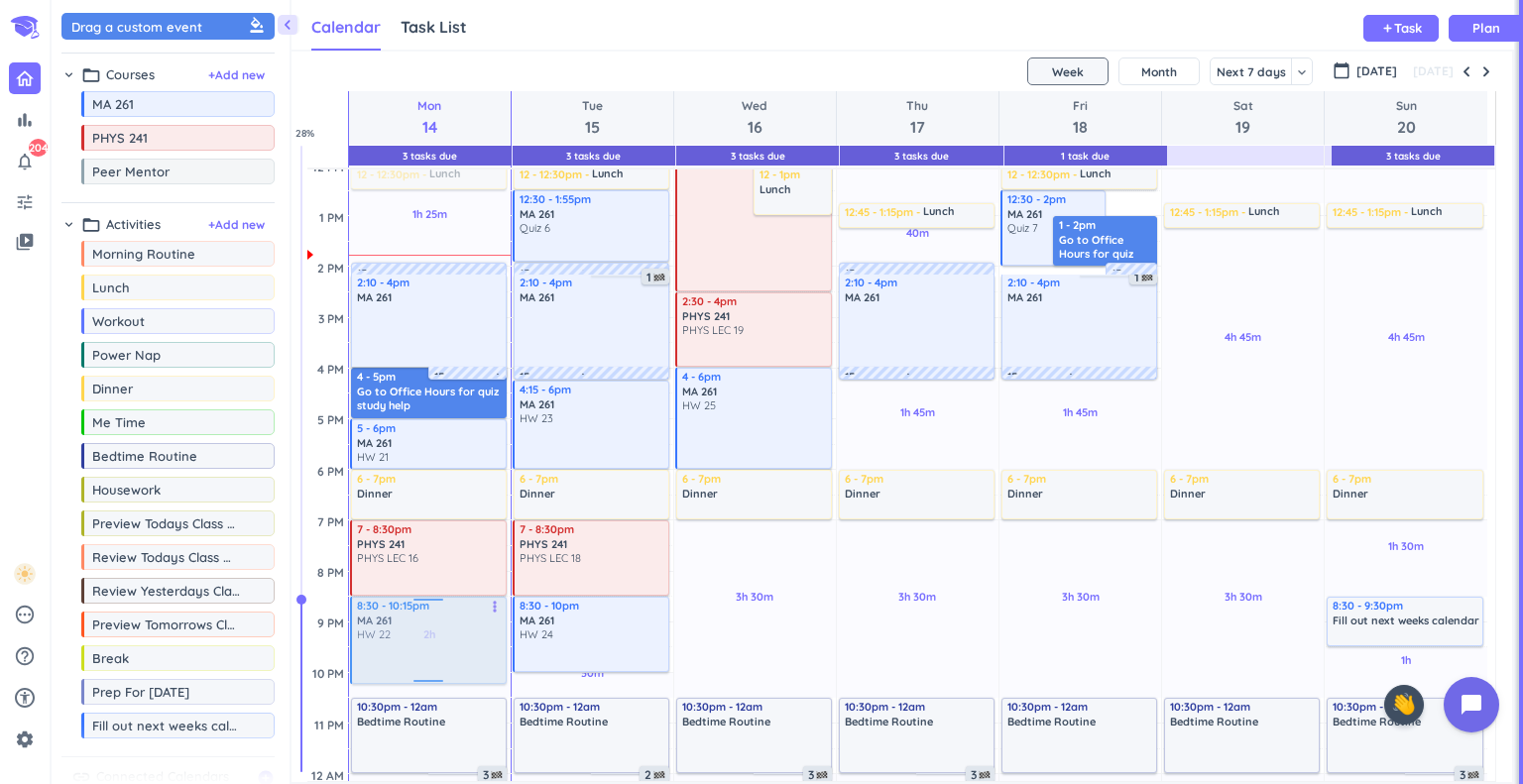 drag, startPoint x: 468, startPoint y: 562, endPoint x: 414, endPoint y: 631, distance: 87.61849 